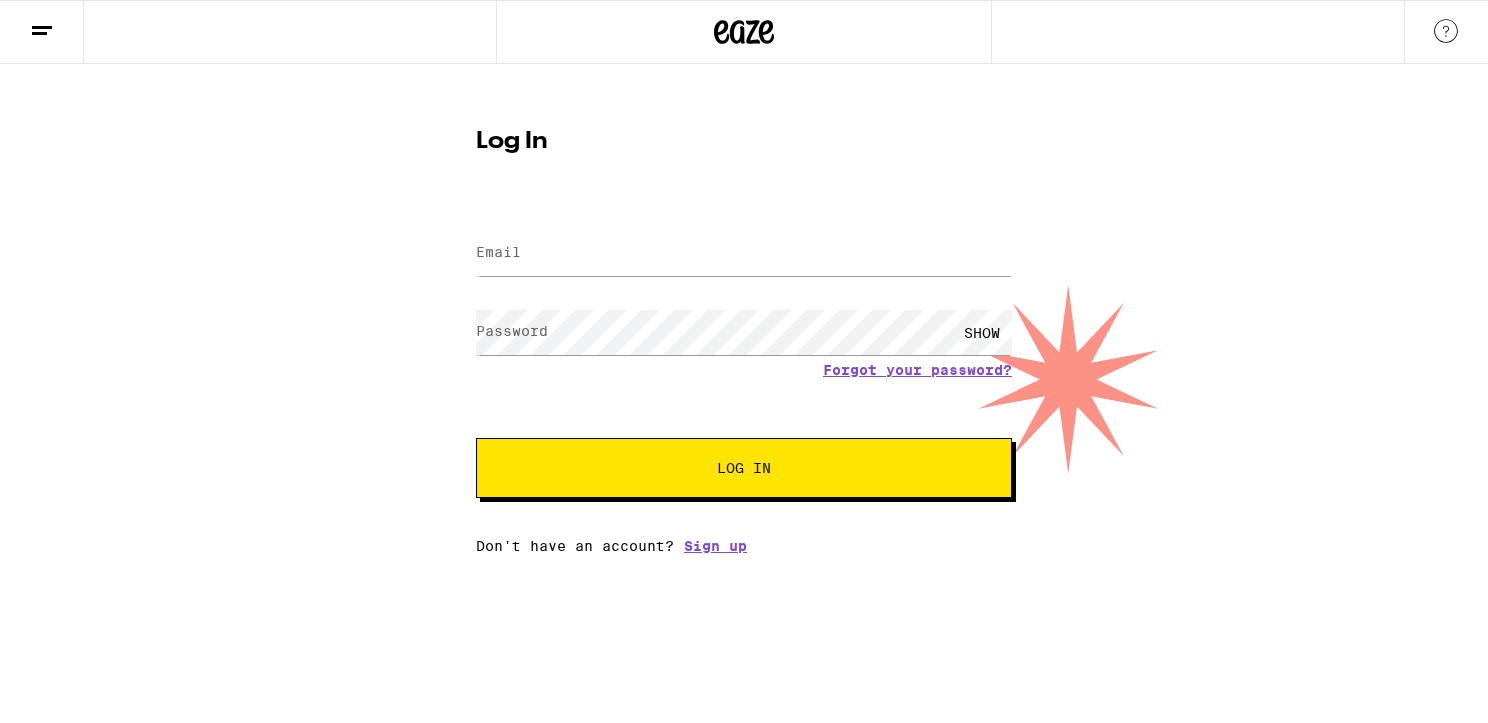 scroll, scrollTop: 0, scrollLeft: 0, axis: both 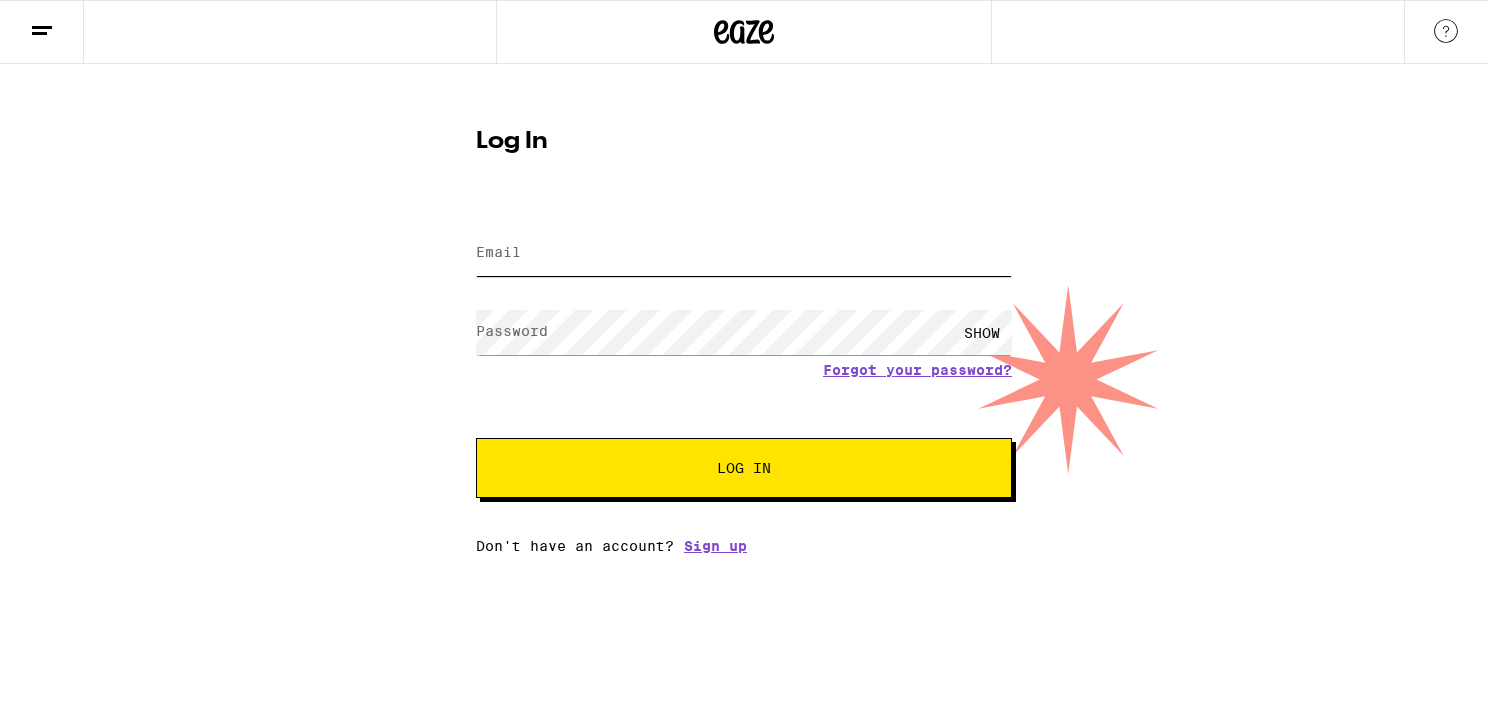 click on "Email" at bounding box center (744, 253) 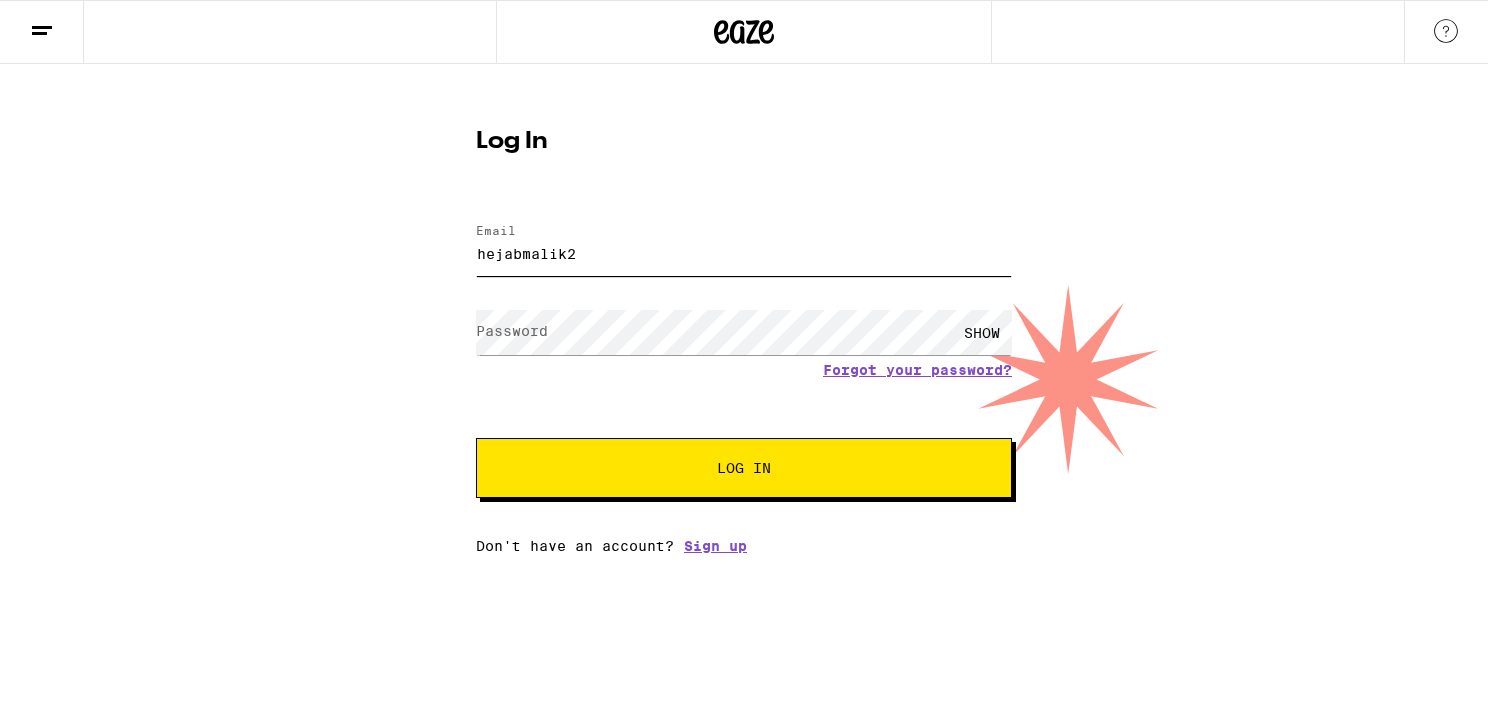 scroll, scrollTop: 0, scrollLeft: 0, axis: both 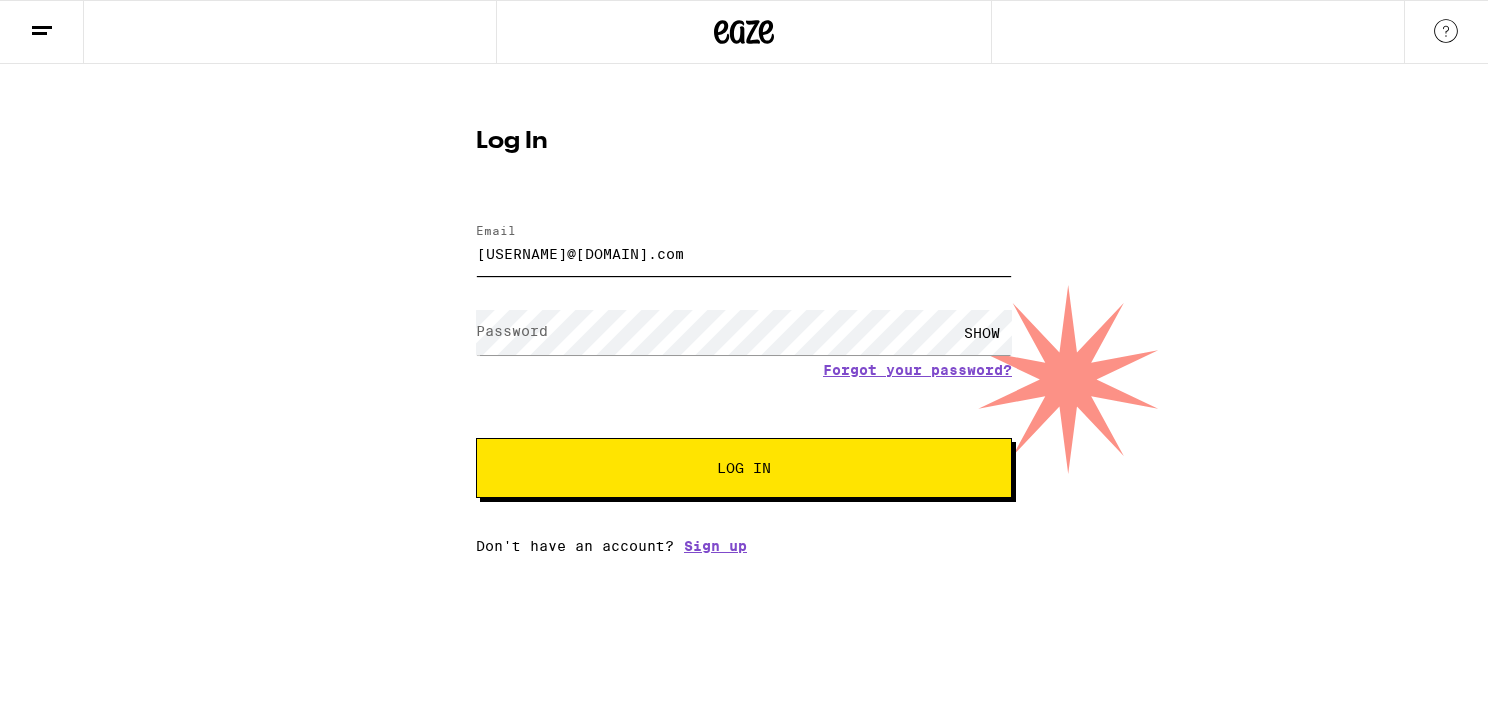 type on "hejabmalik25@gmail.com" 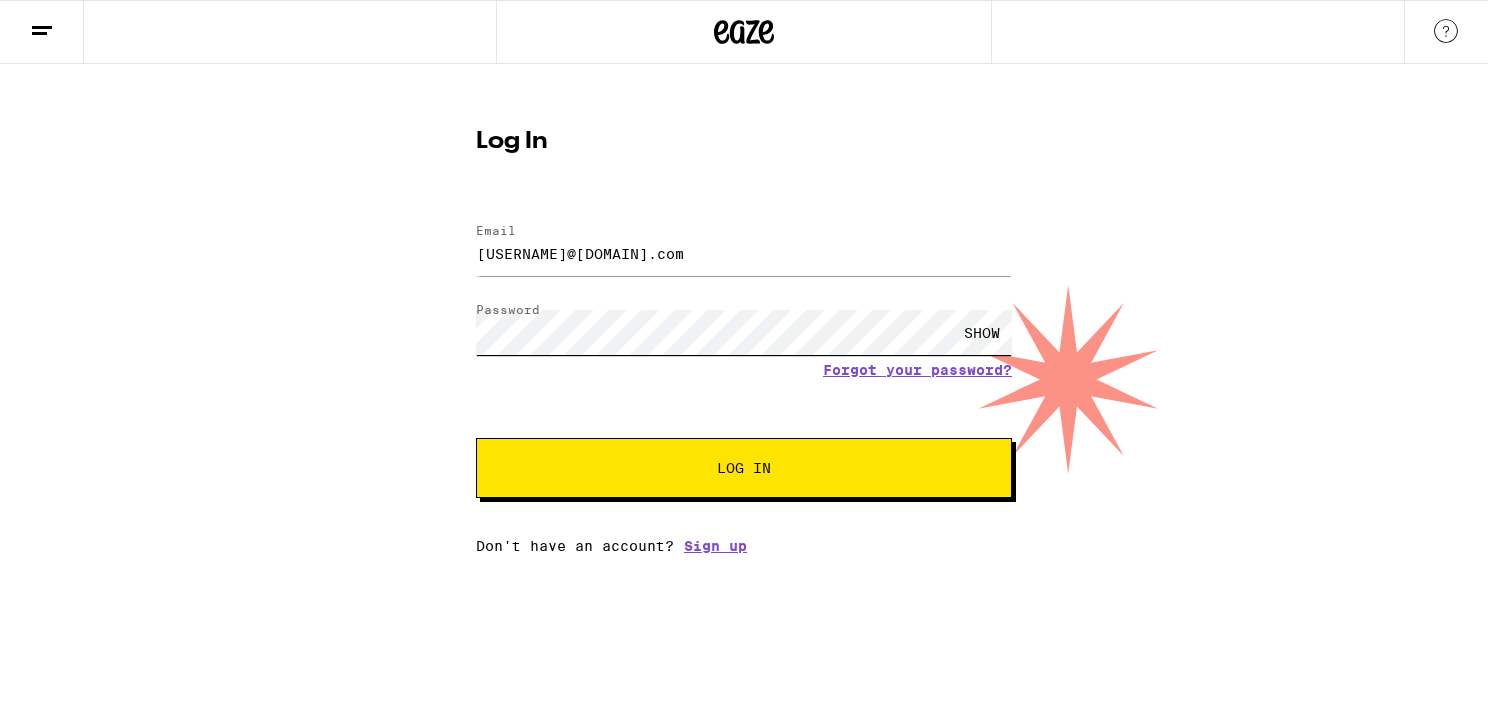 click on "Log In" at bounding box center (744, 468) 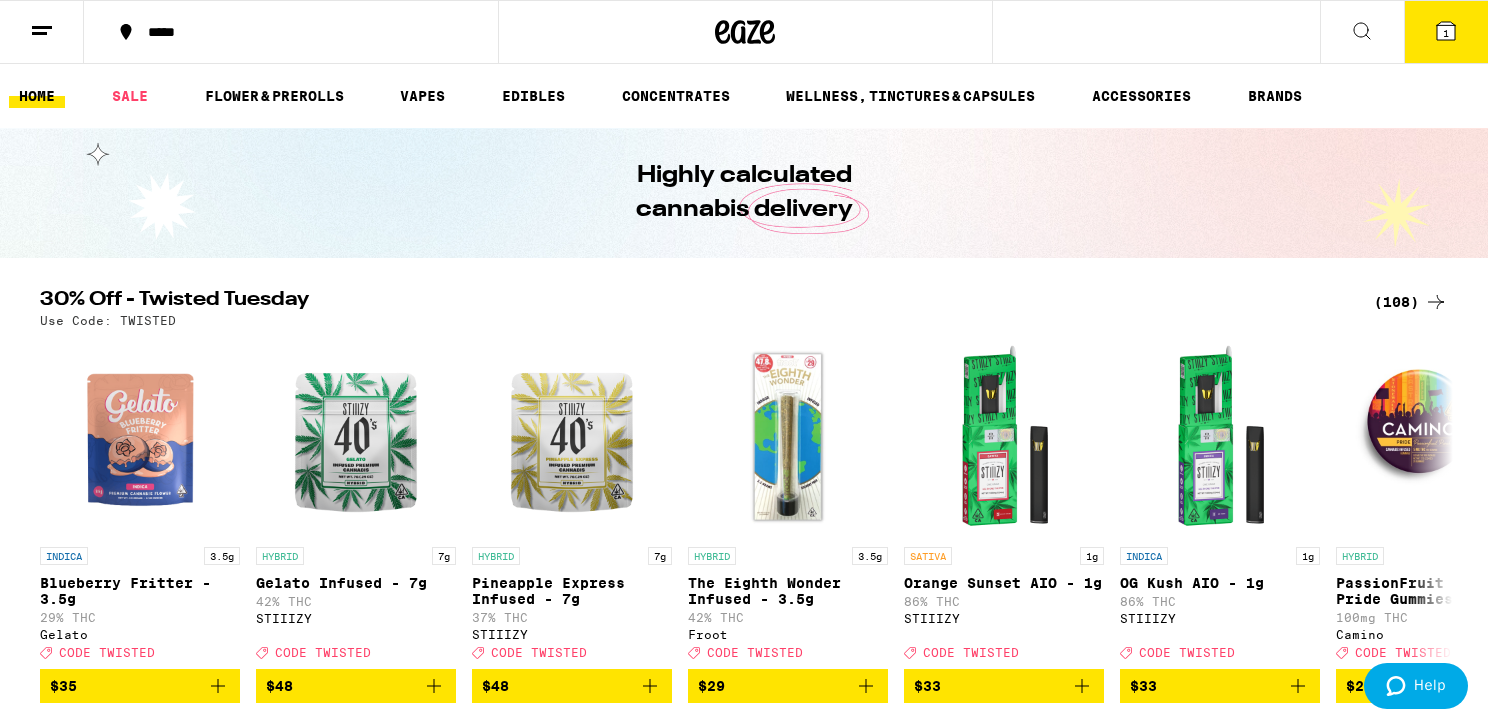 scroll, scrollTop: 0, scrollLeft: 0, axis: both 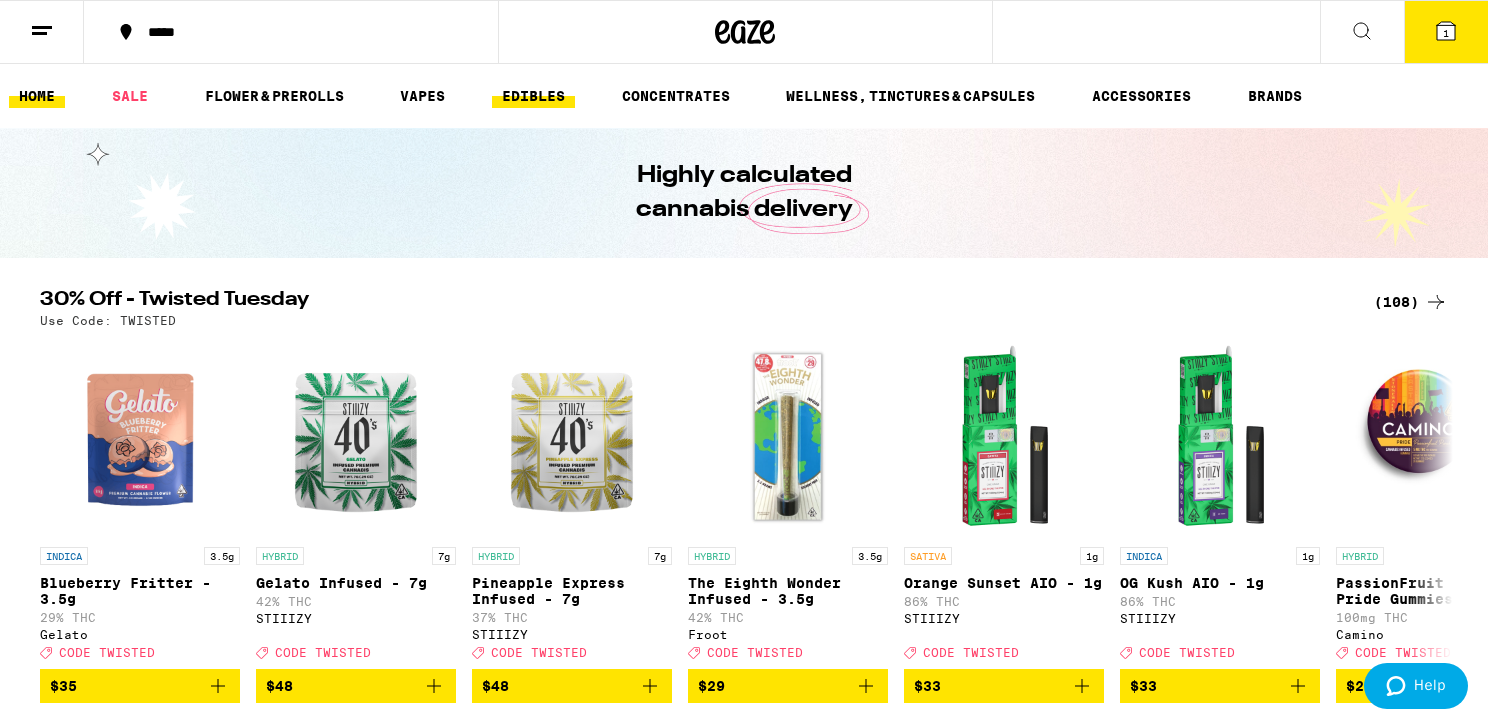 click on "EDIBLES" at bounding box center [533, 96] 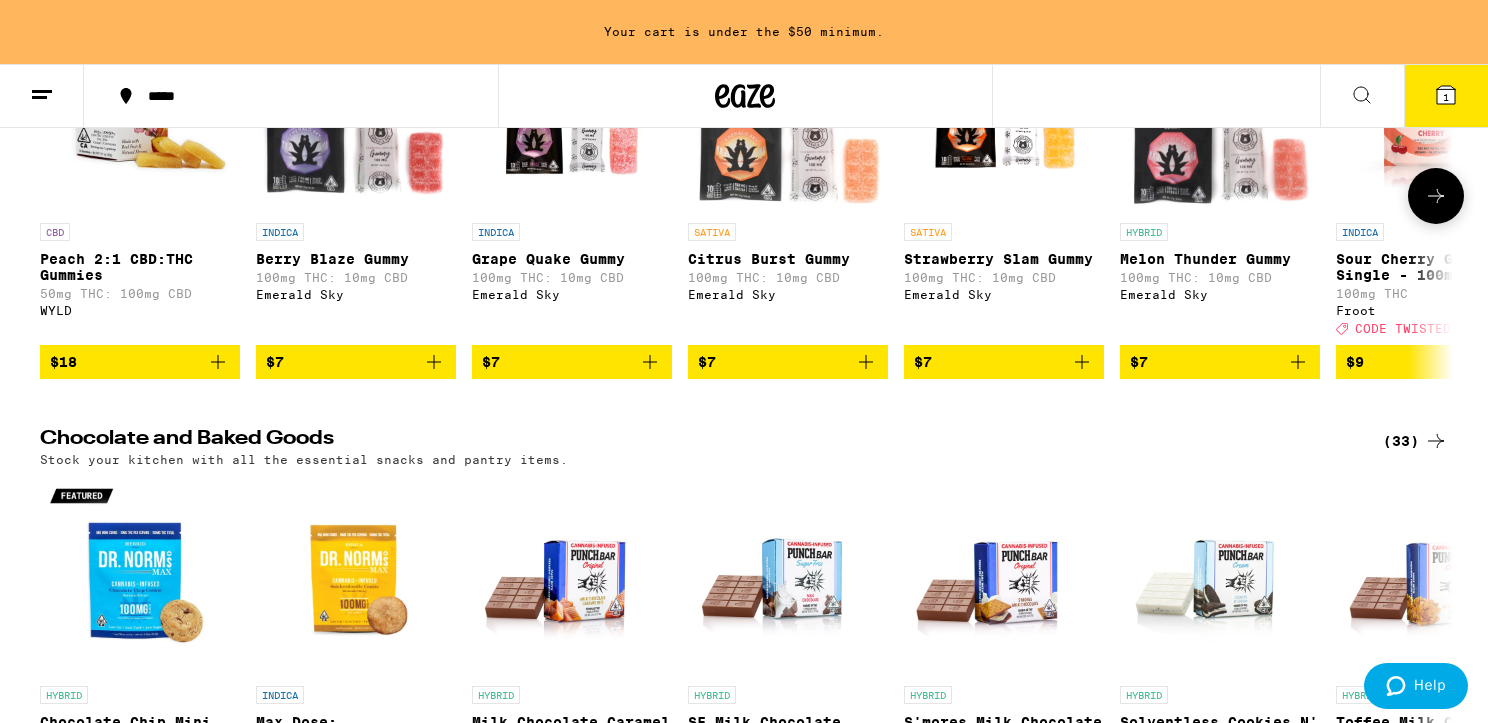 scroll, scrollTop: 446, scrollLeft: 0, axis: vertical 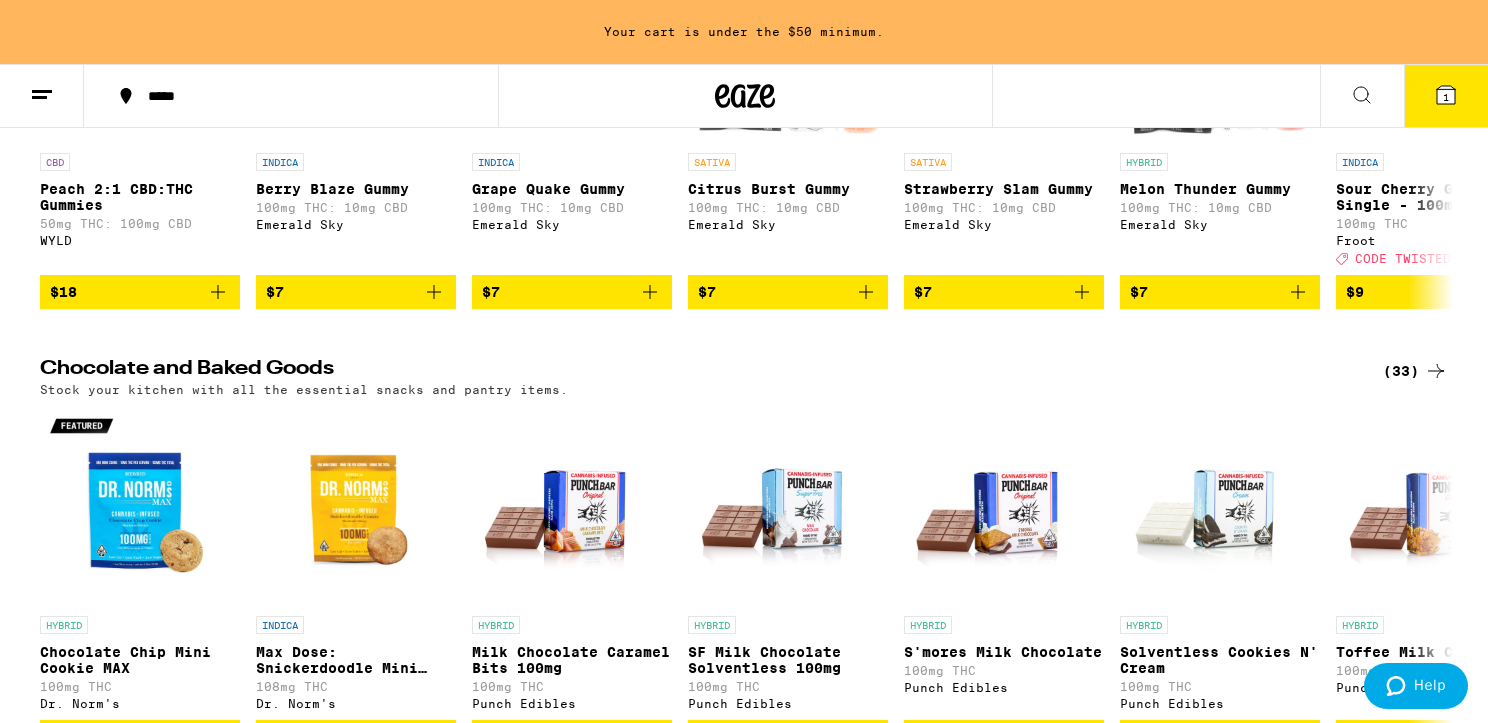 click at bounding box center (42, 96) 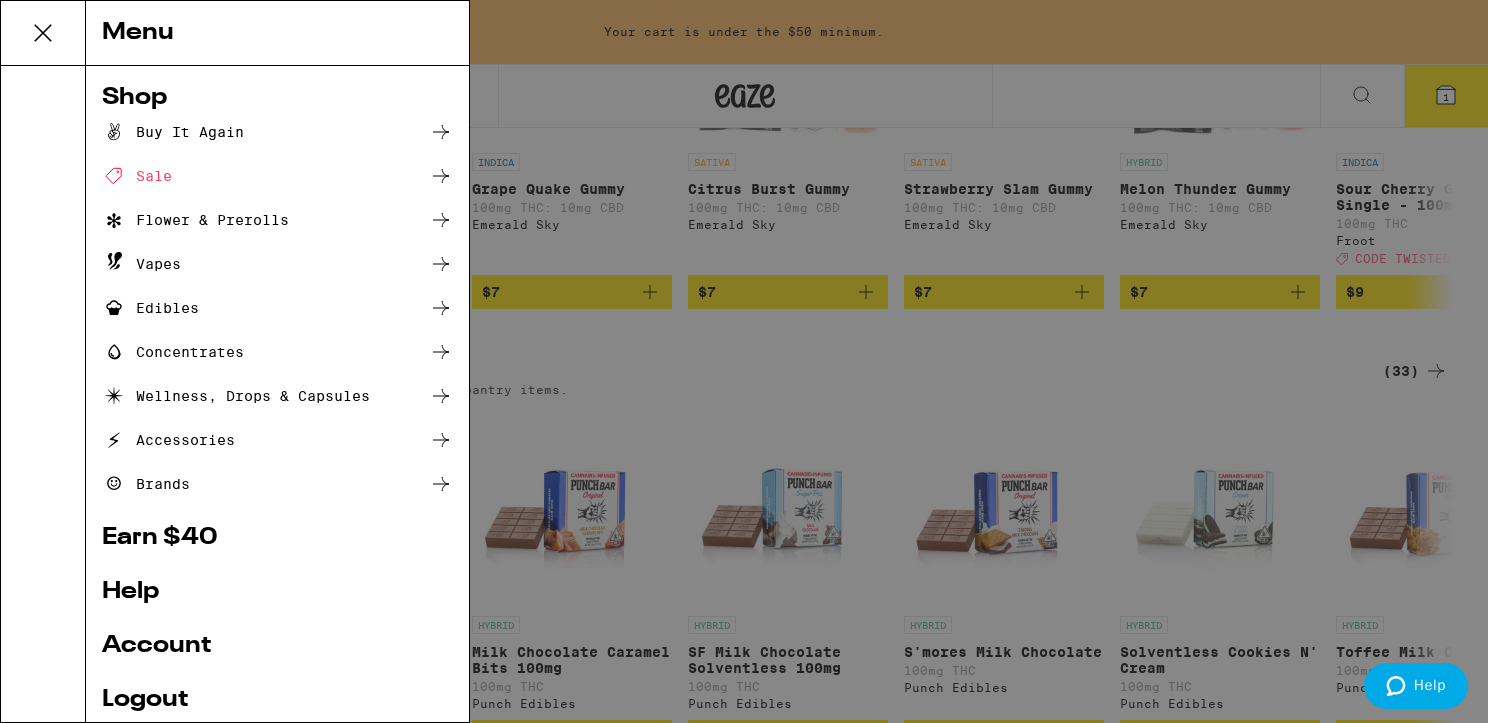 click 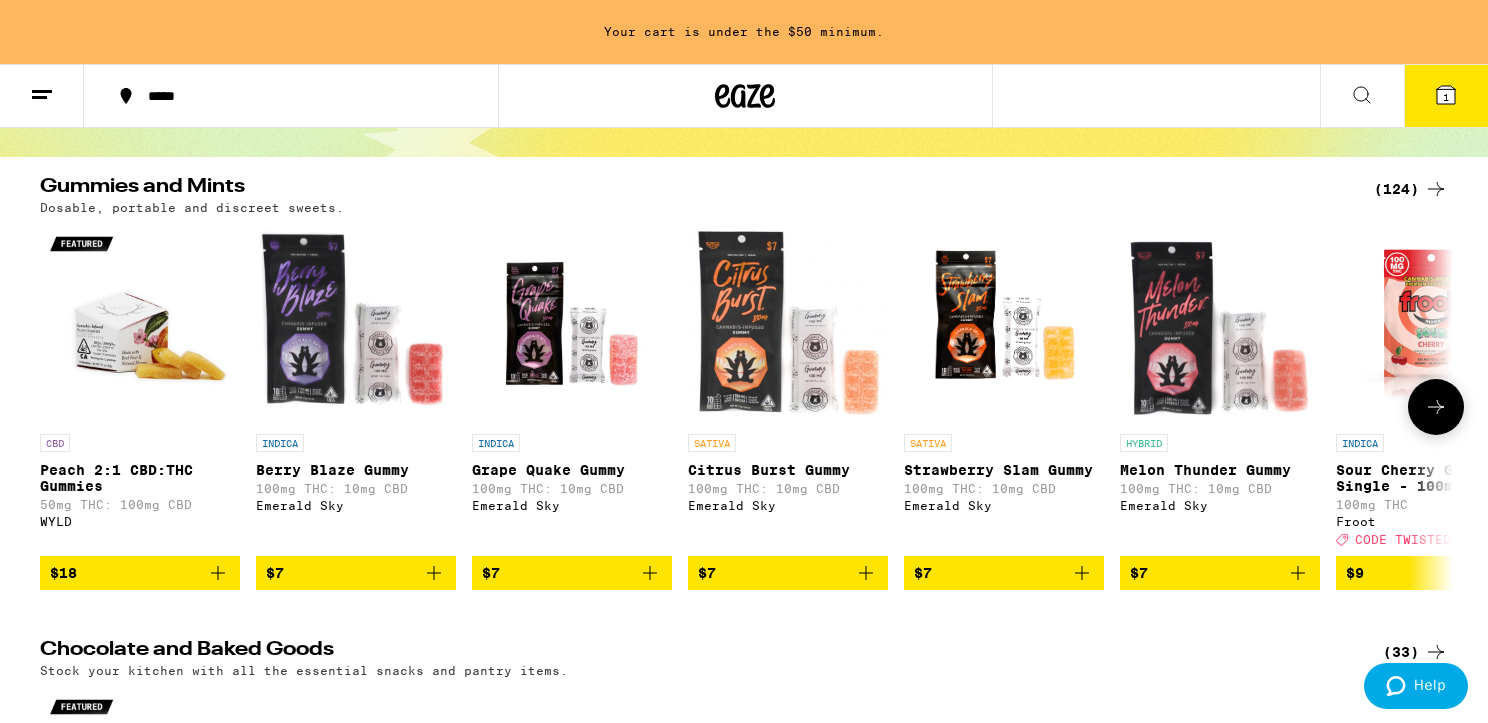 scroll, scrollTop: 0, scrollLeft: 0, axis: both 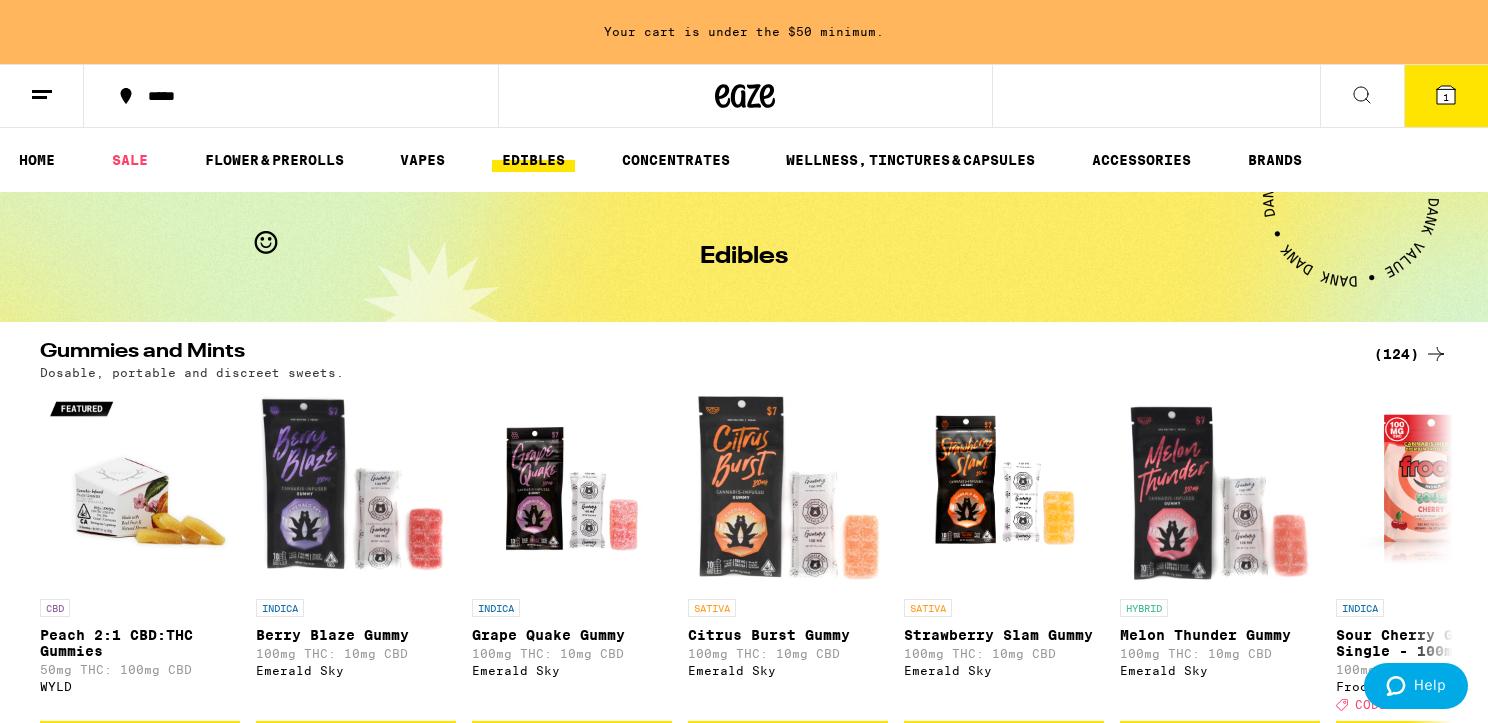 click at bounding box center (745, 96) 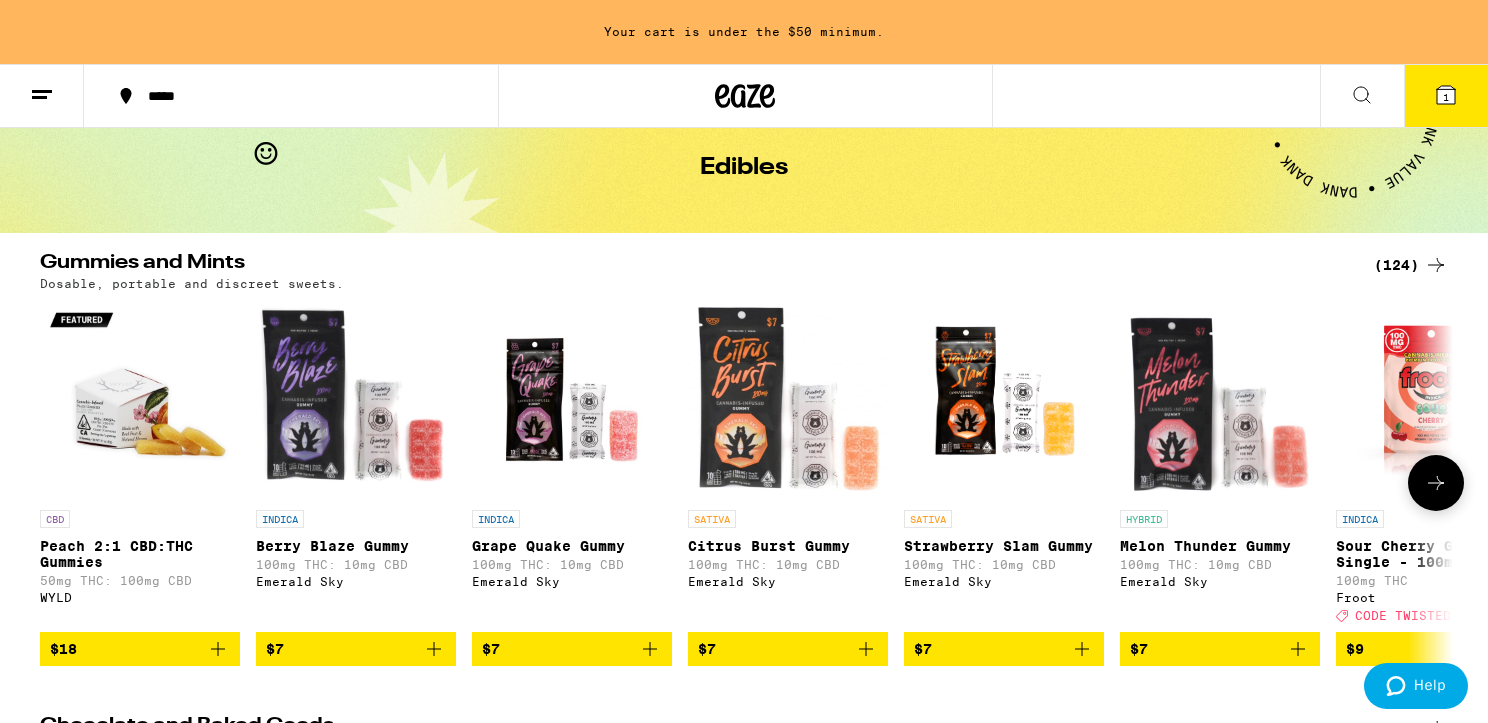 scroll, scrollTop: 0, scrollLeft: 0, axis: both 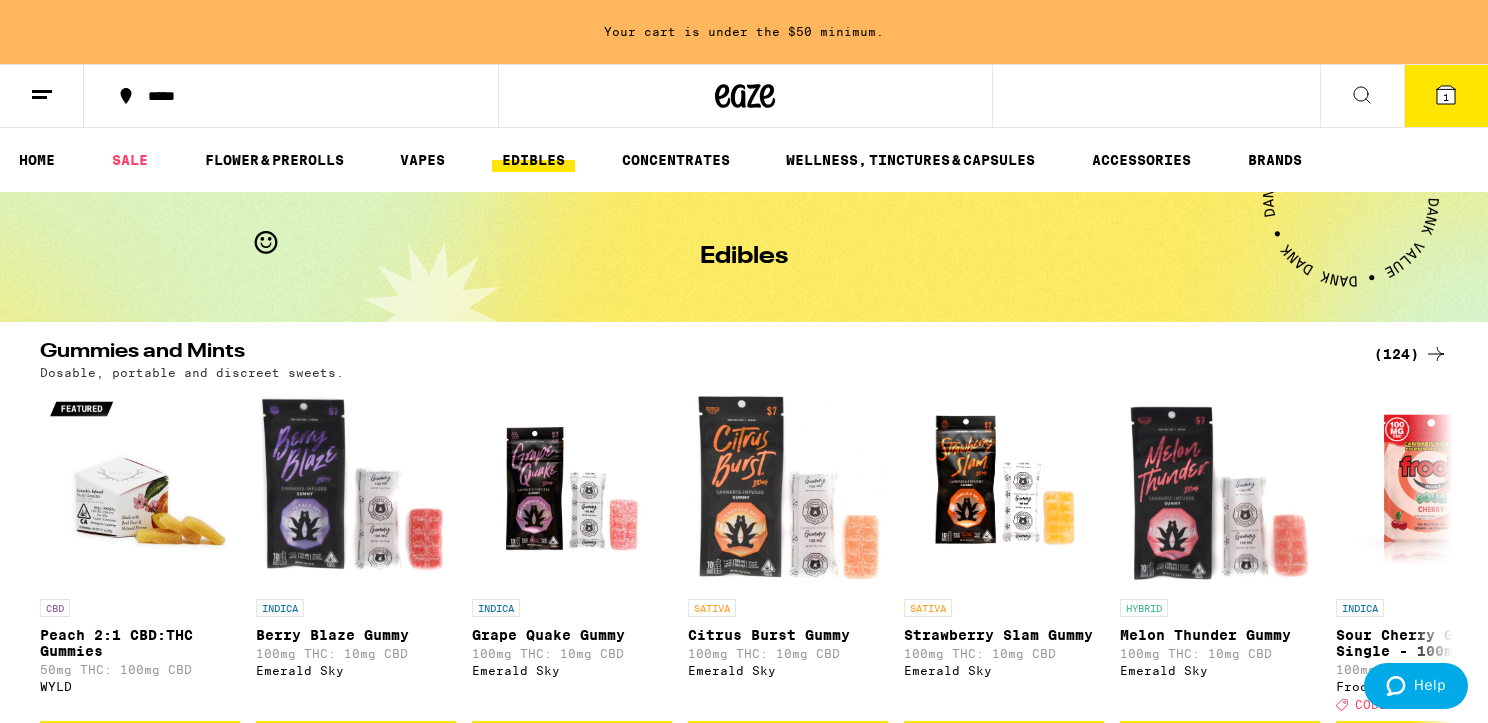 click on "(124)" at bounding box center (1411, 354) 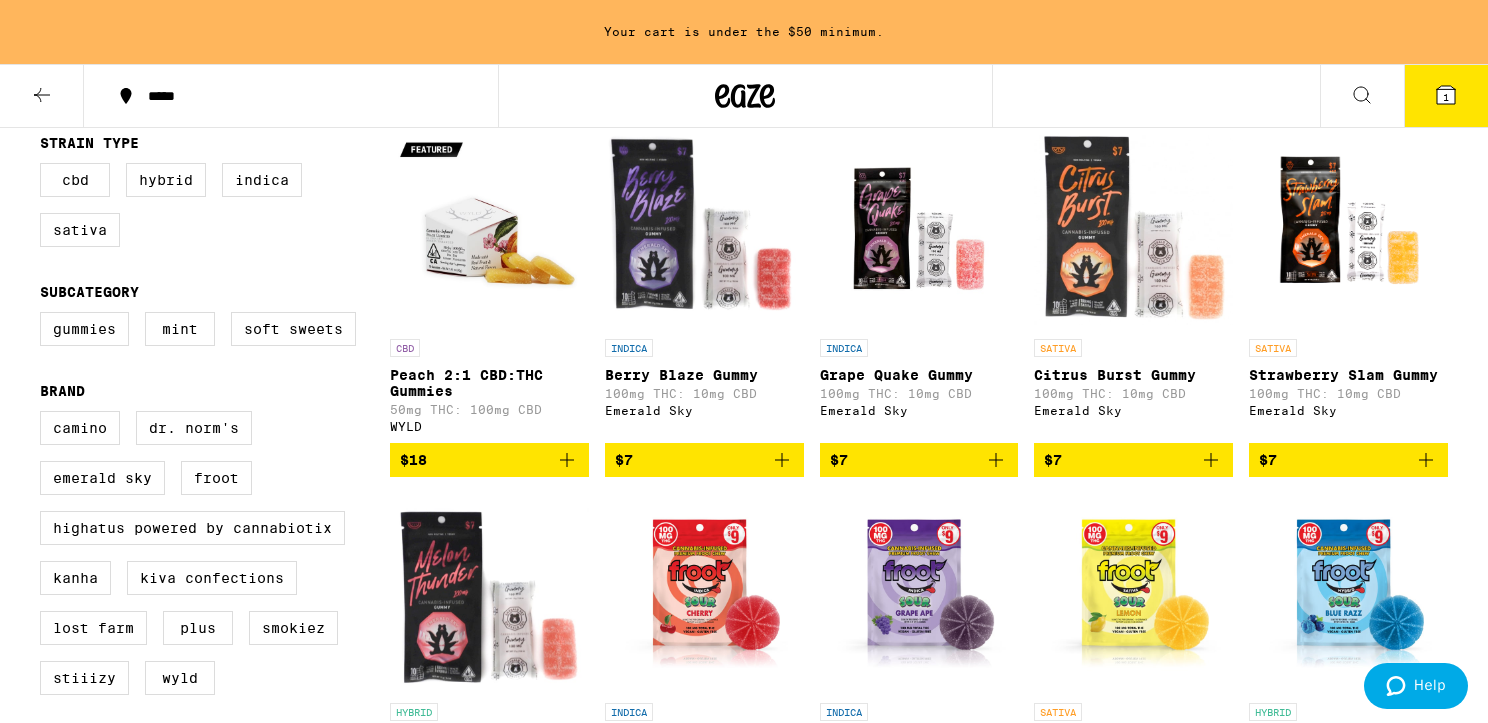 scroll, scrollTop: 0, scrollLeft: 0, axis: both 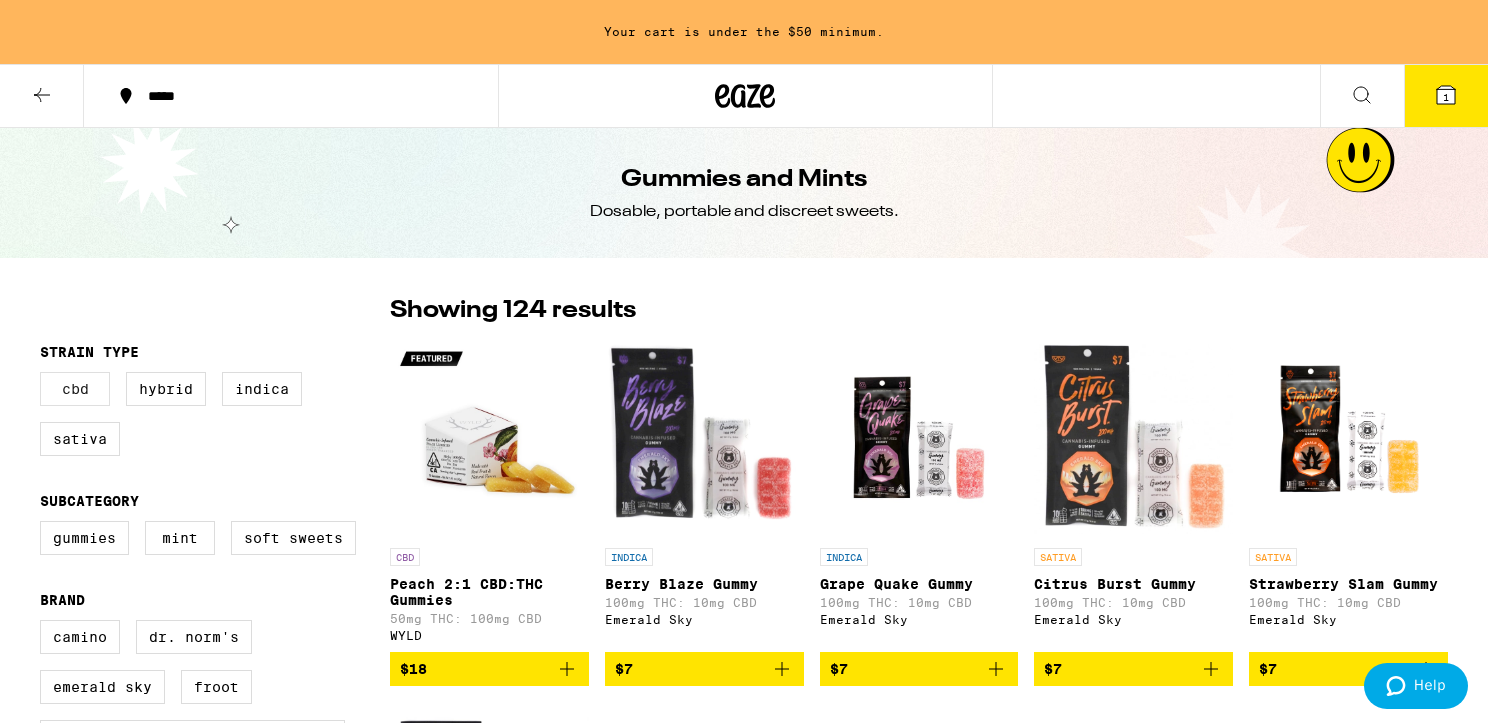 click on "CBD" at bounding box center [75, 389] 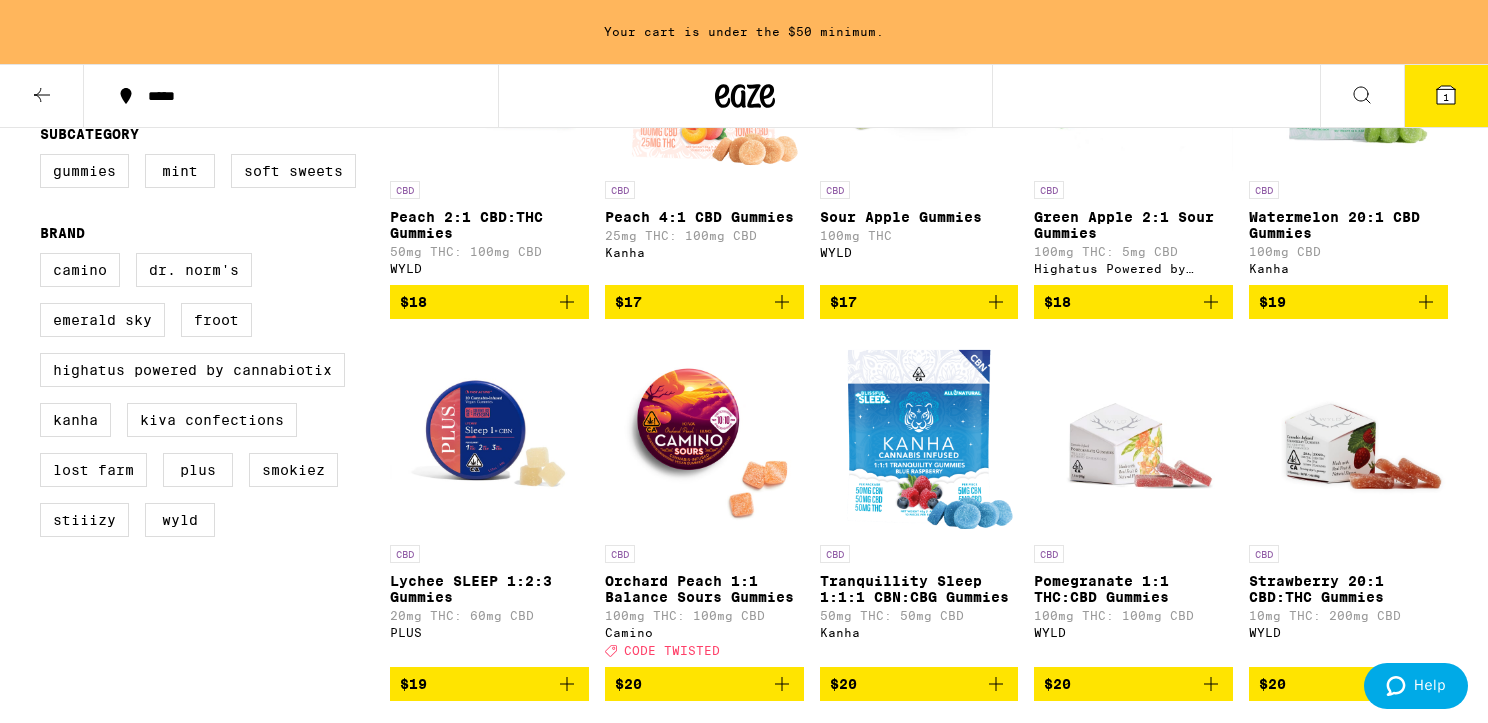 scroll, scrollTop: 440, scrollLeft: 0, axis: vertical 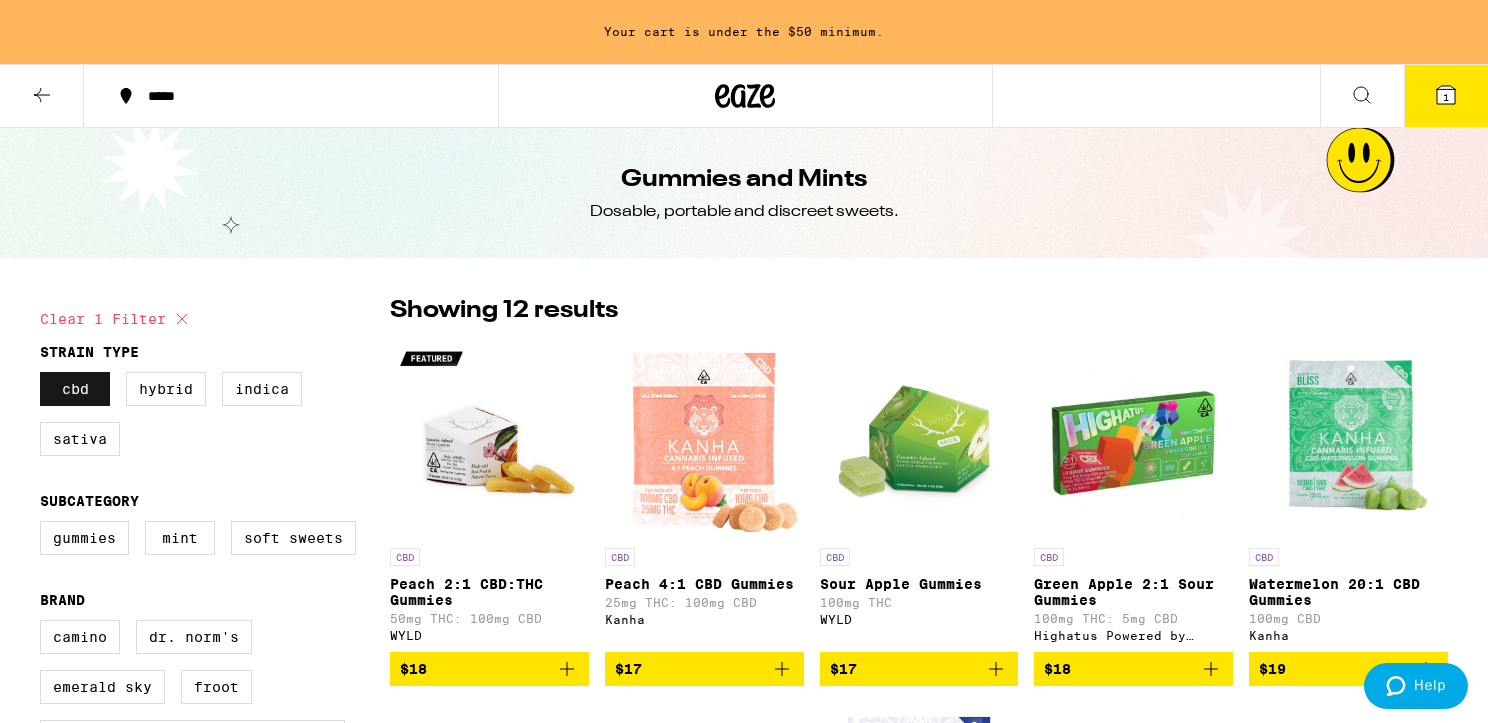 click on "CBD" at bounding box center (75, 389) 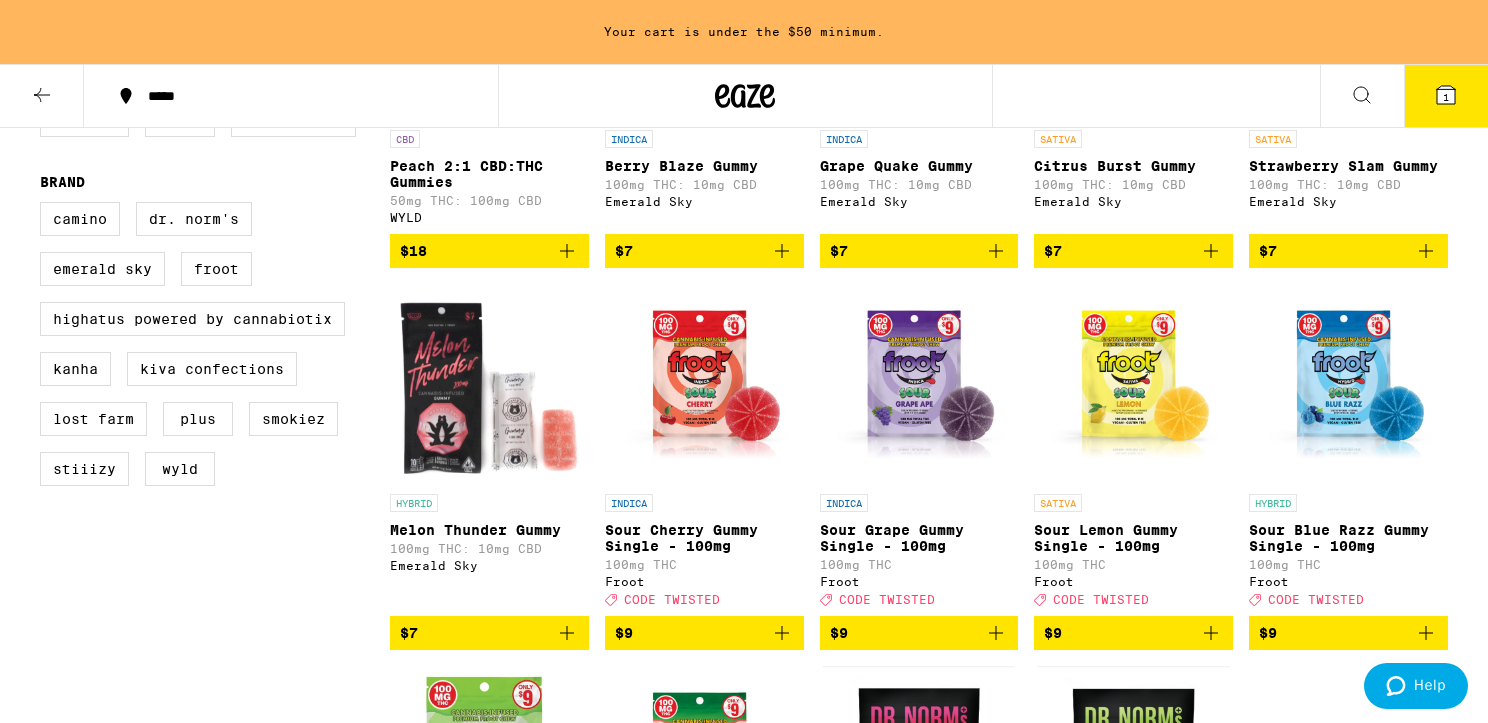 scroll, scrollTop: 446, scrollLeft: 0, axis: vertical 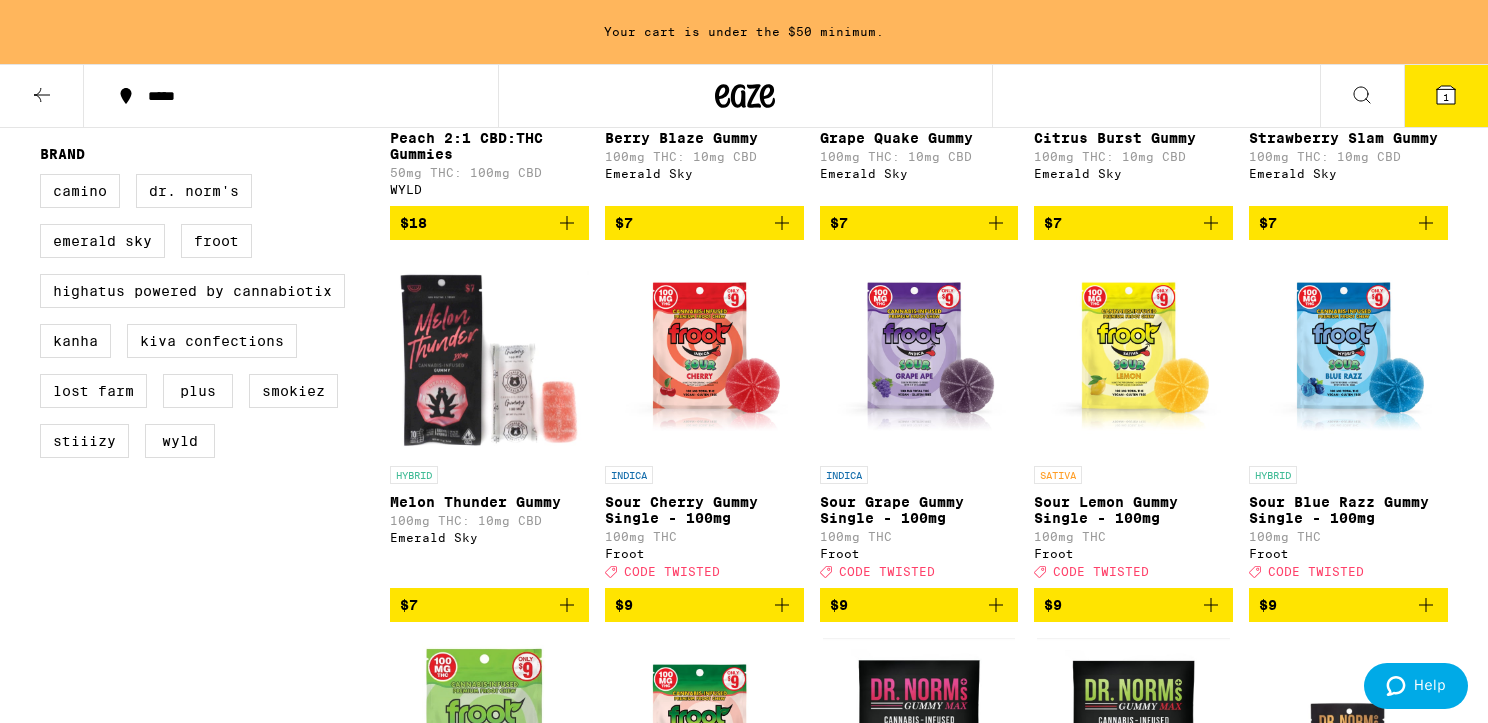 click 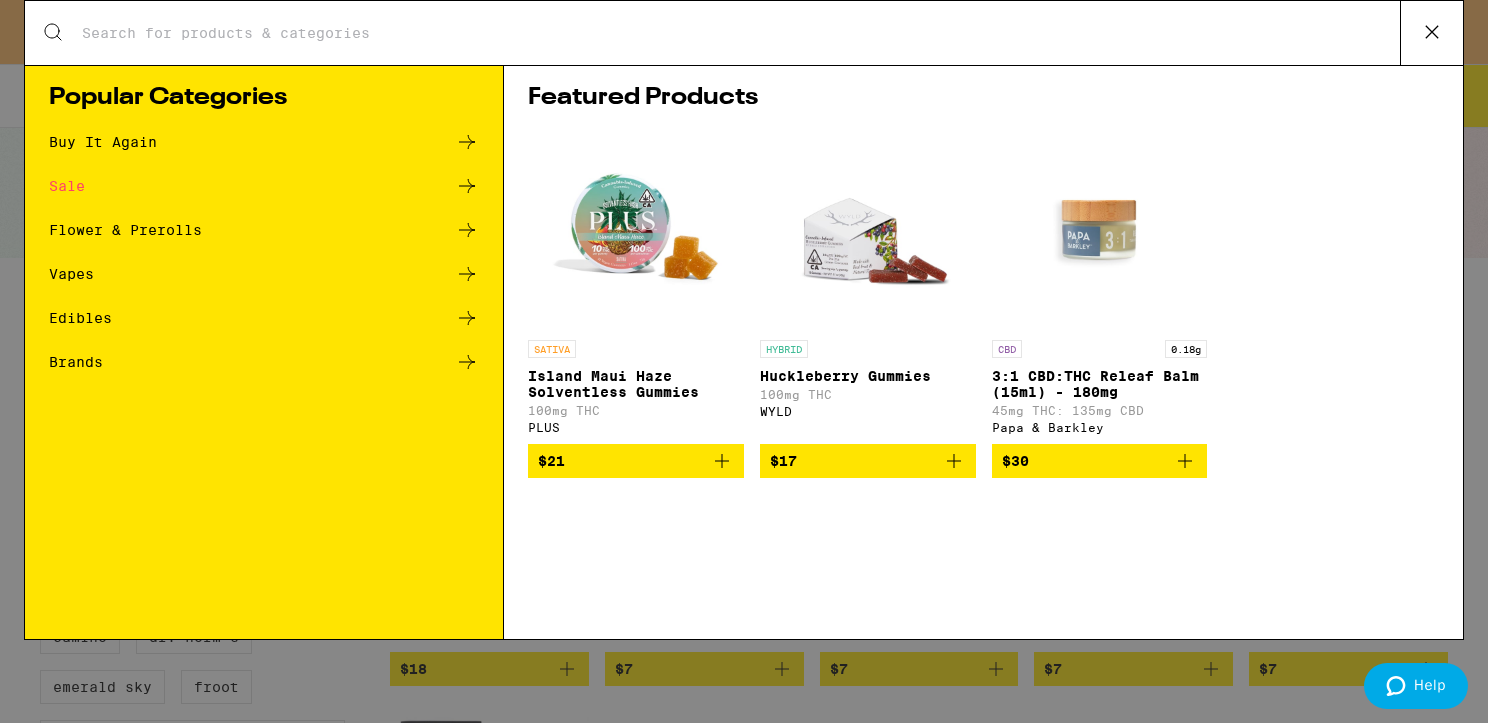 scroll, scrollTop: 0, scrollLeft: 0, axis: both 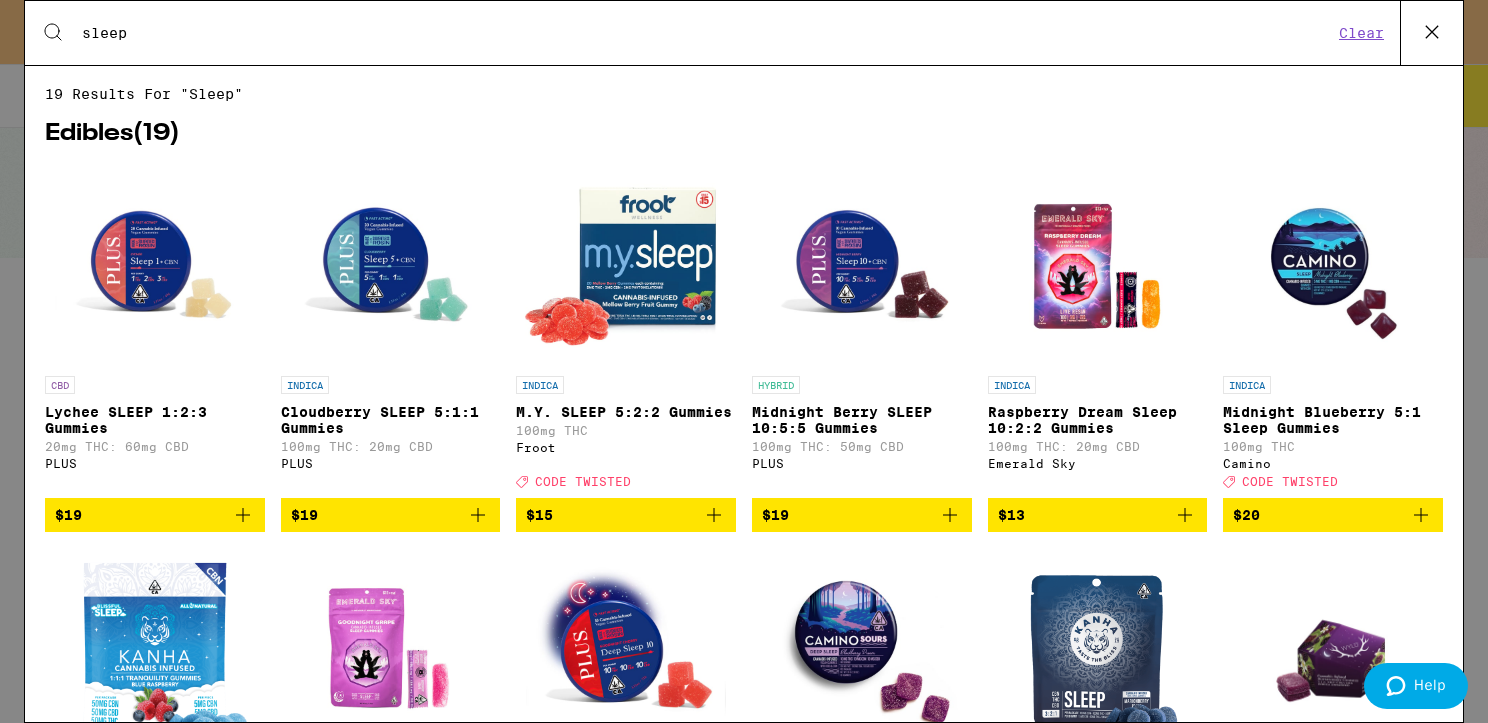 type on "sleep" 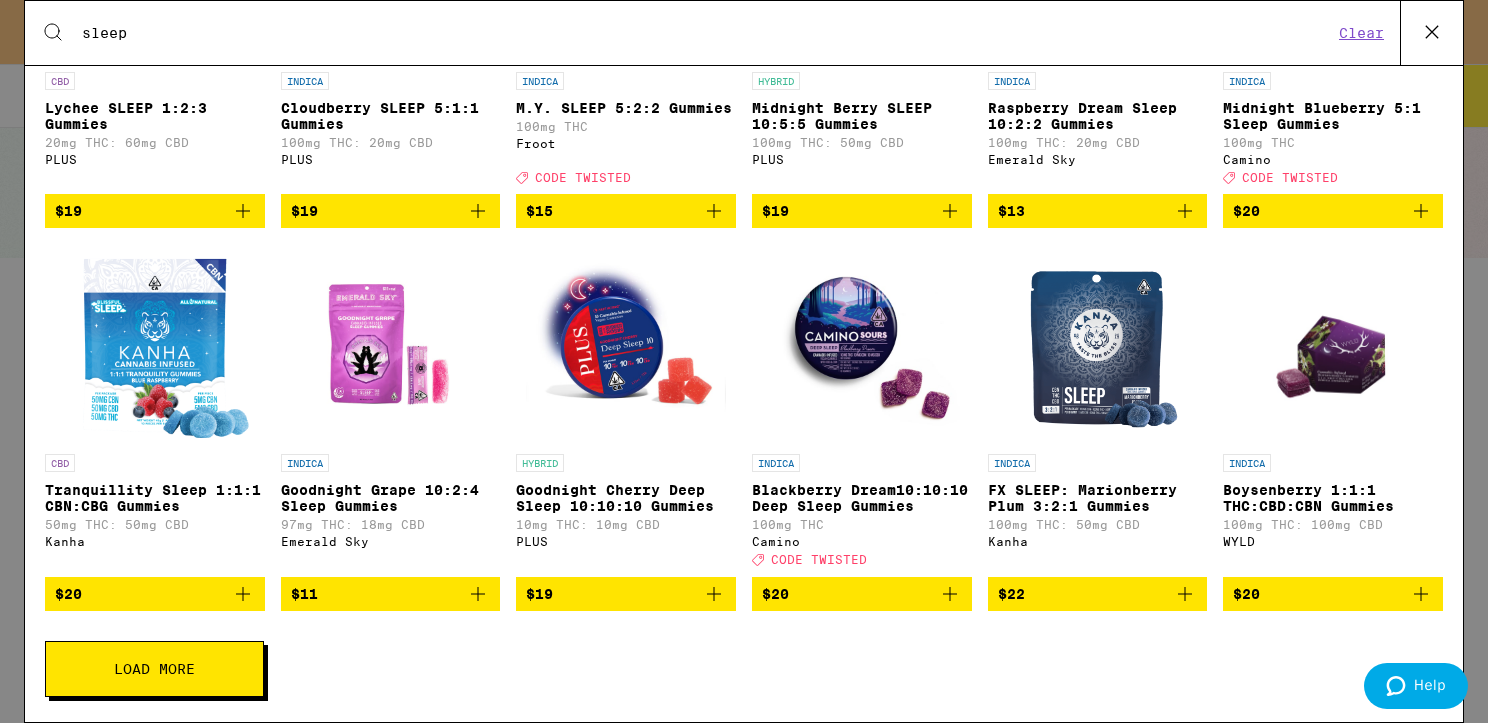 scroll, scrollTop: 336, scrollLeft: 0, axis: vertical 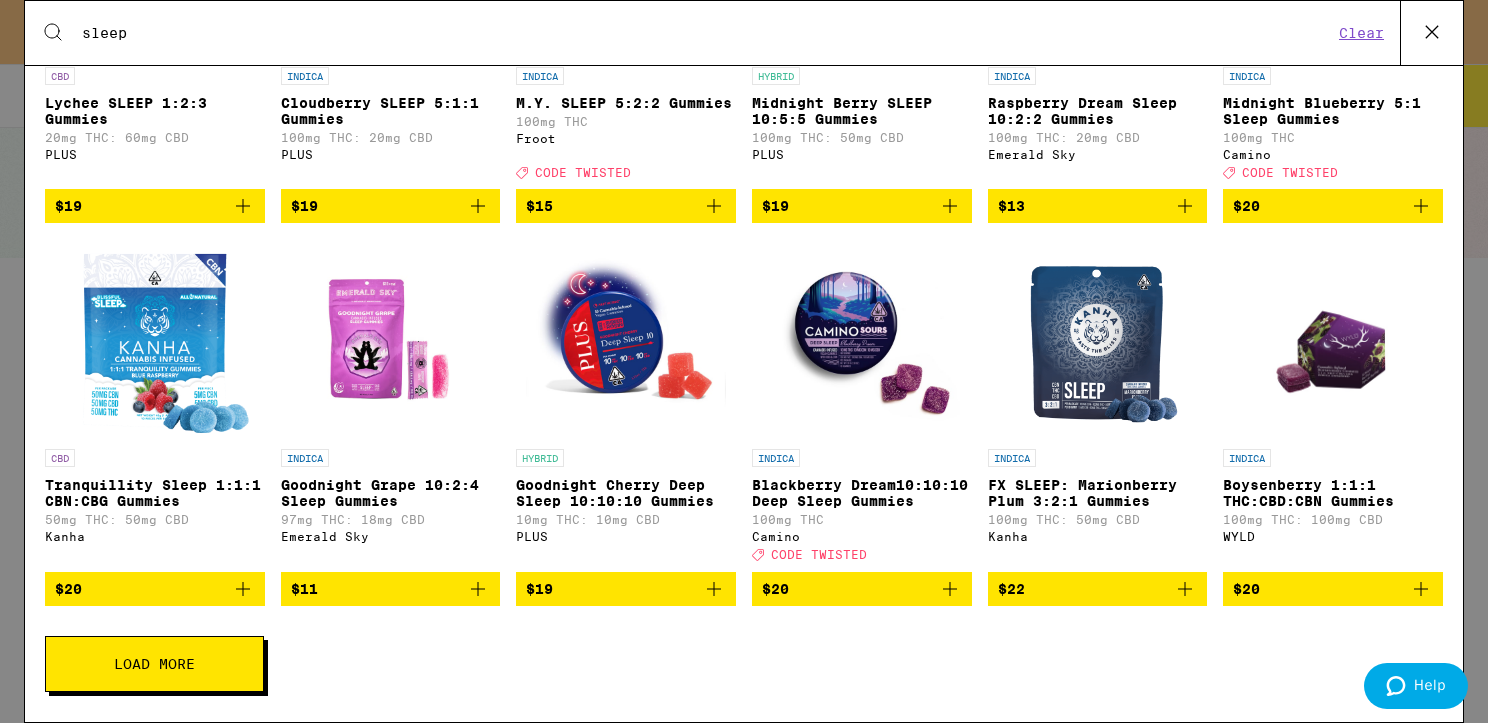 click on "Load More" at bounding box center (154, 664) 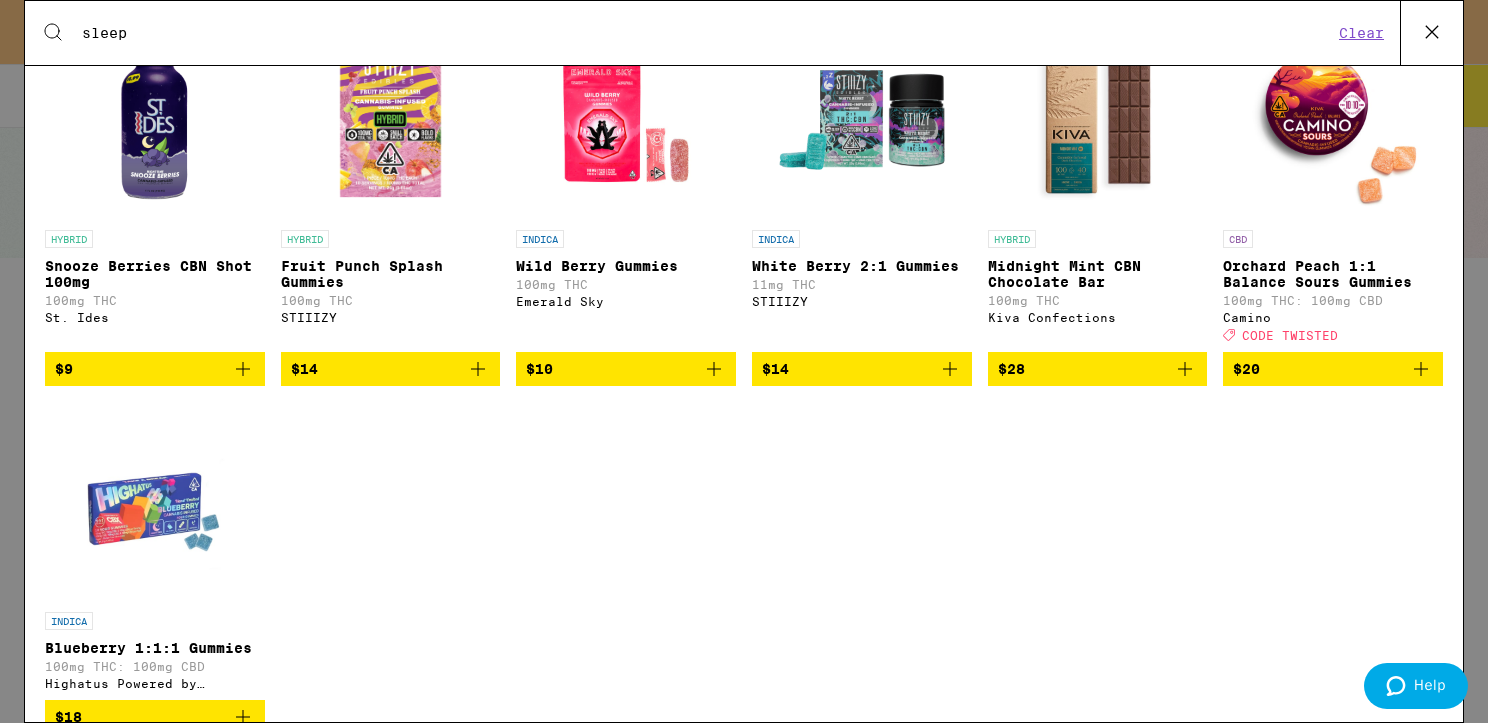 scroll, scrollTop: 939, scrollLeft: 0, axis: vertical 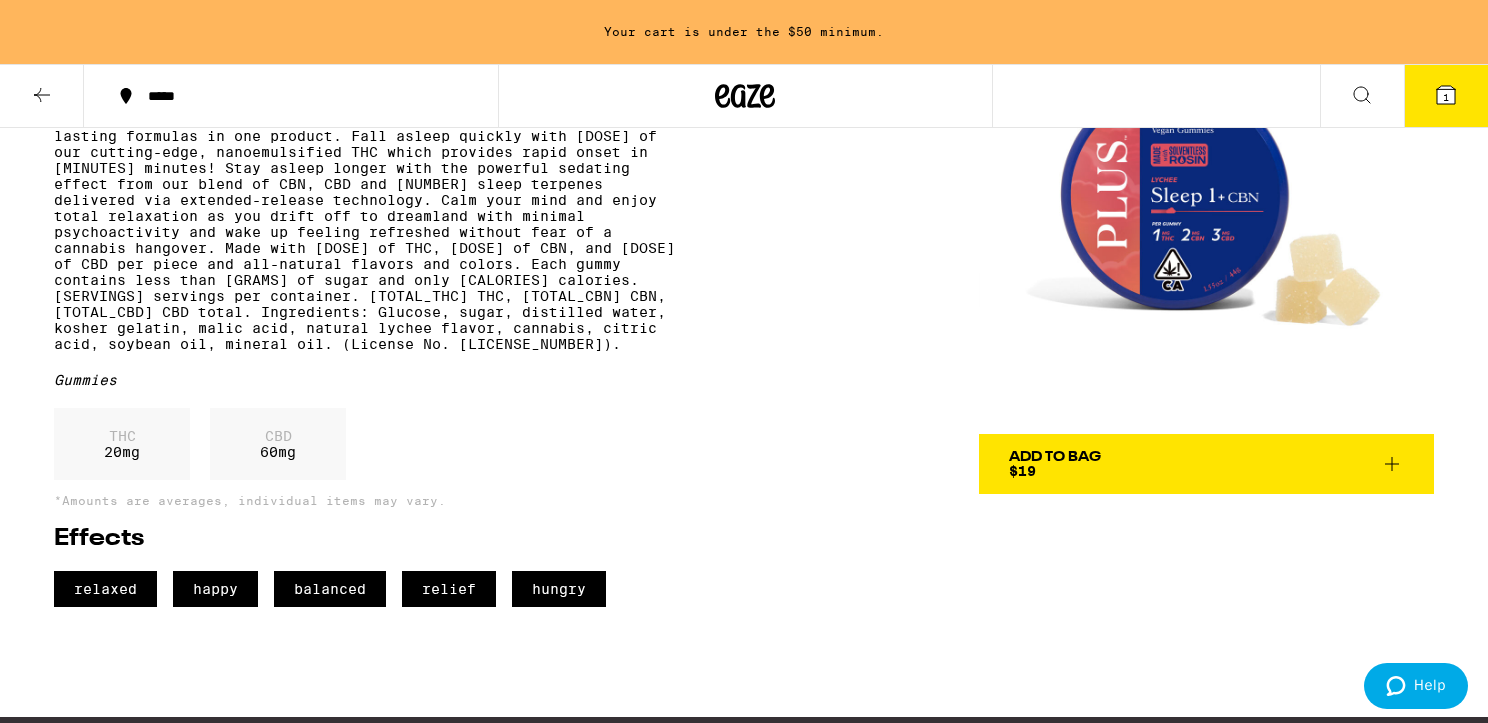 click on "CBD 60 mg" at bounding box center [278, 444] 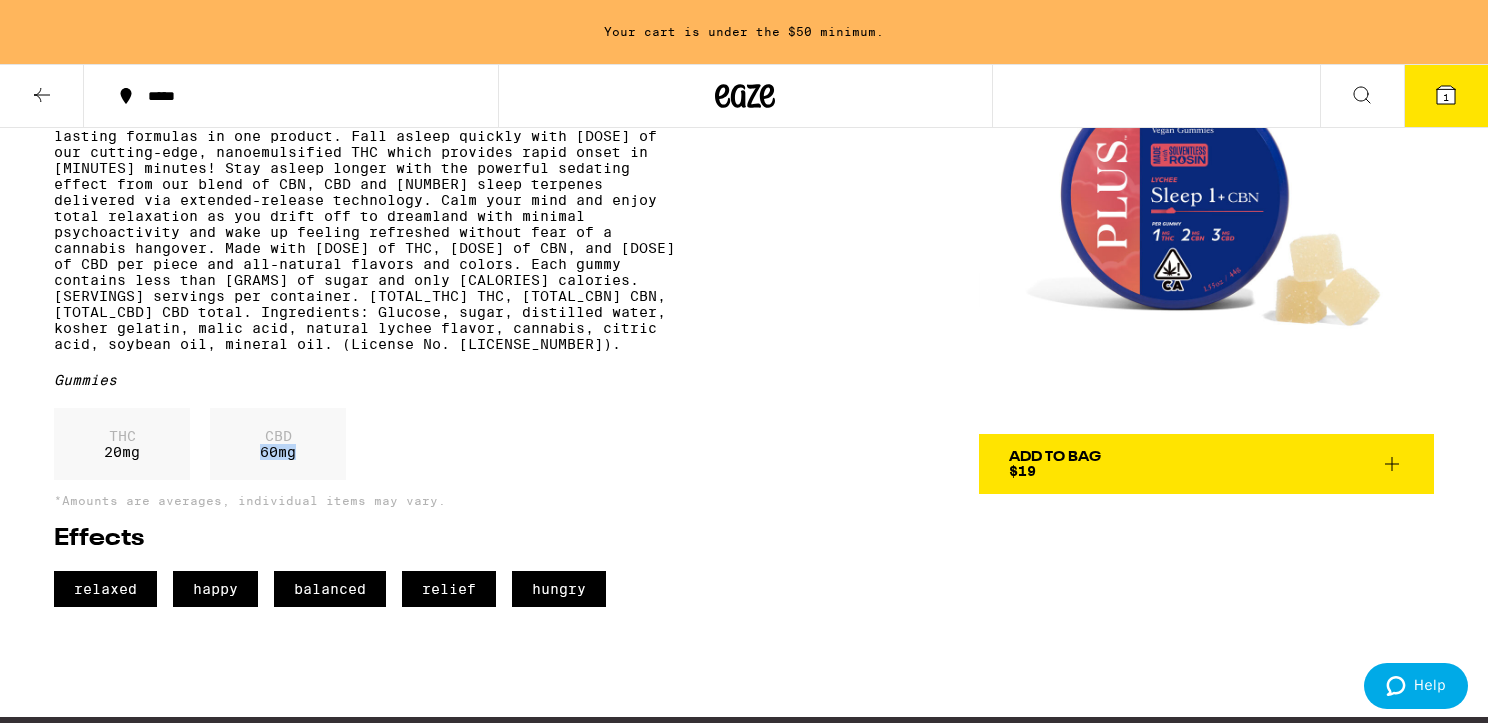 click on "THC 20 mg" at bounding box center [122, 444] 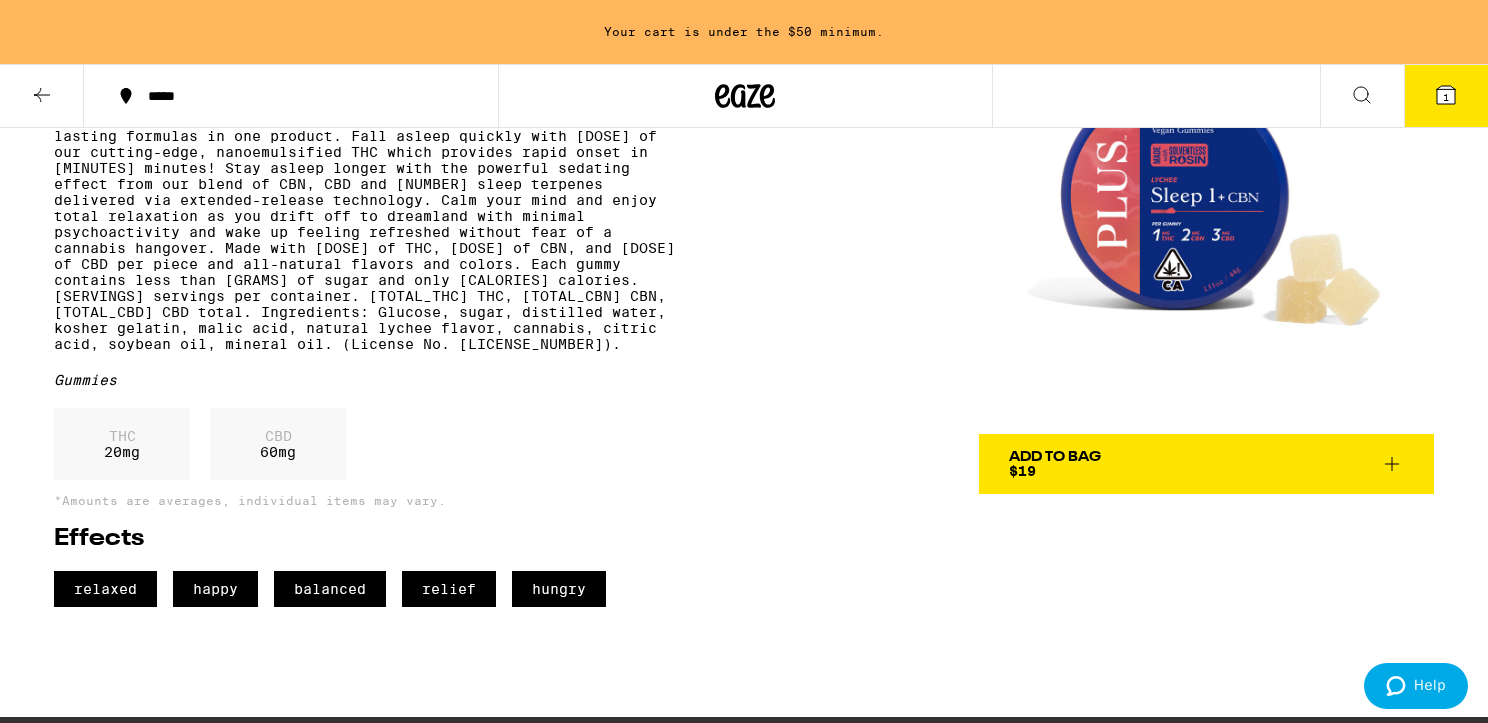 click on "Add To Bag" at bounding box center [1055, 457] 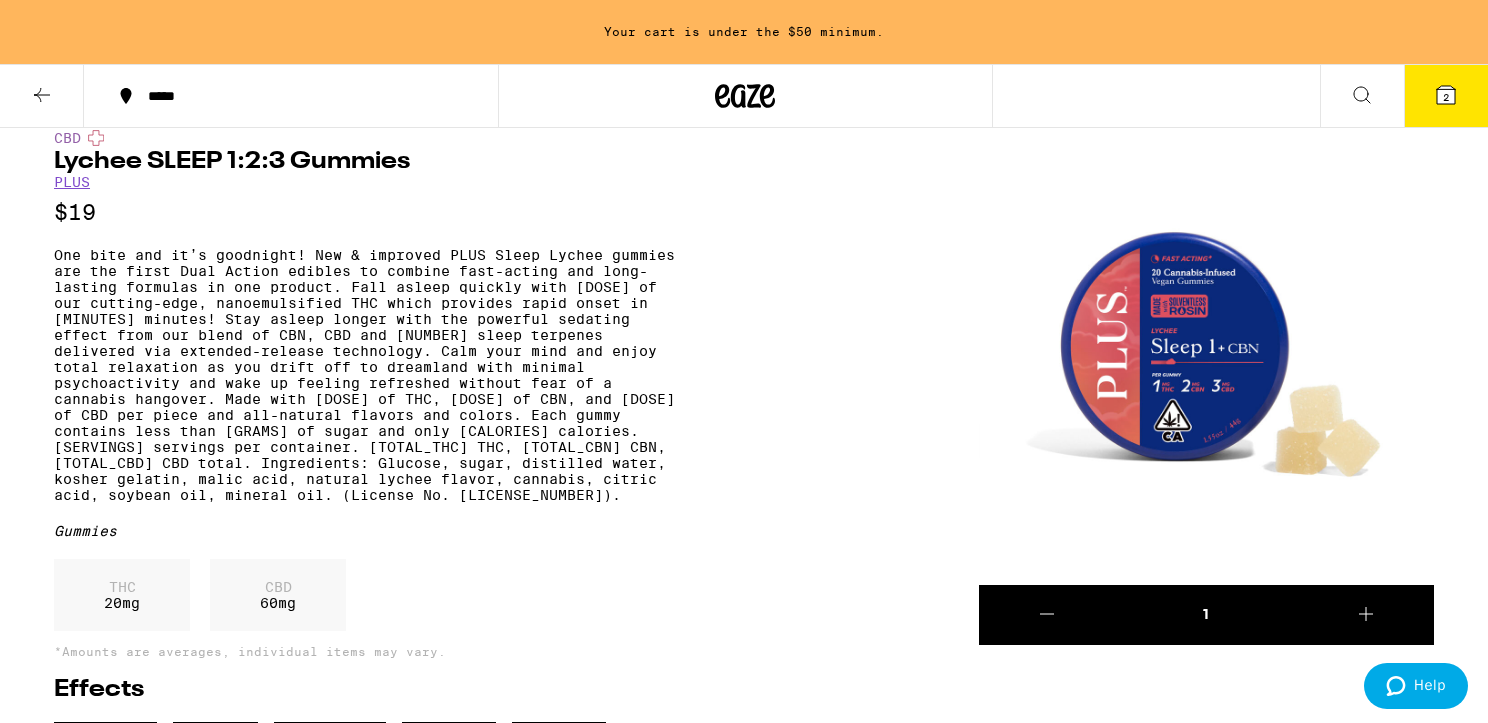 scroll, scrollTop: 0, scrollLeft: 0, axis: both 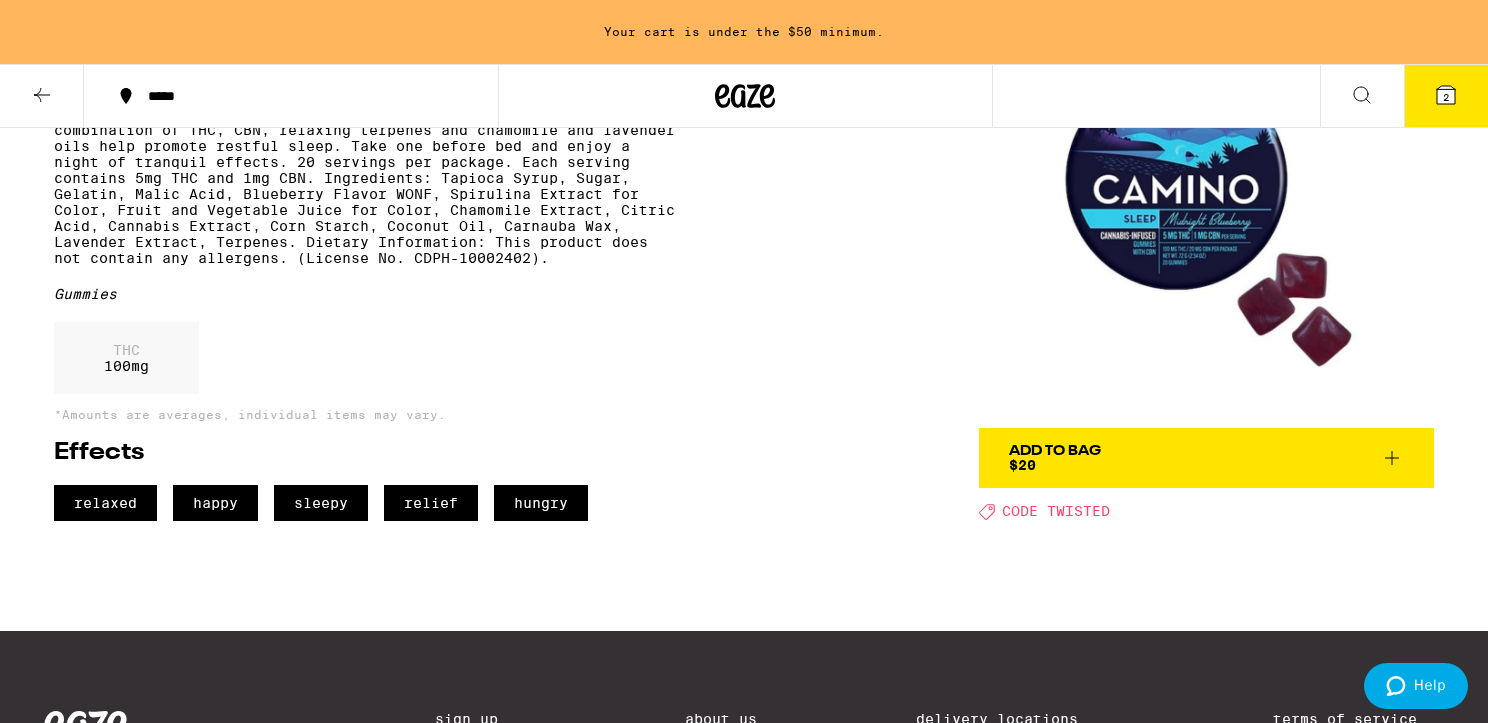 click on "Add To Bag $20" at bounding box center (1055, 458) 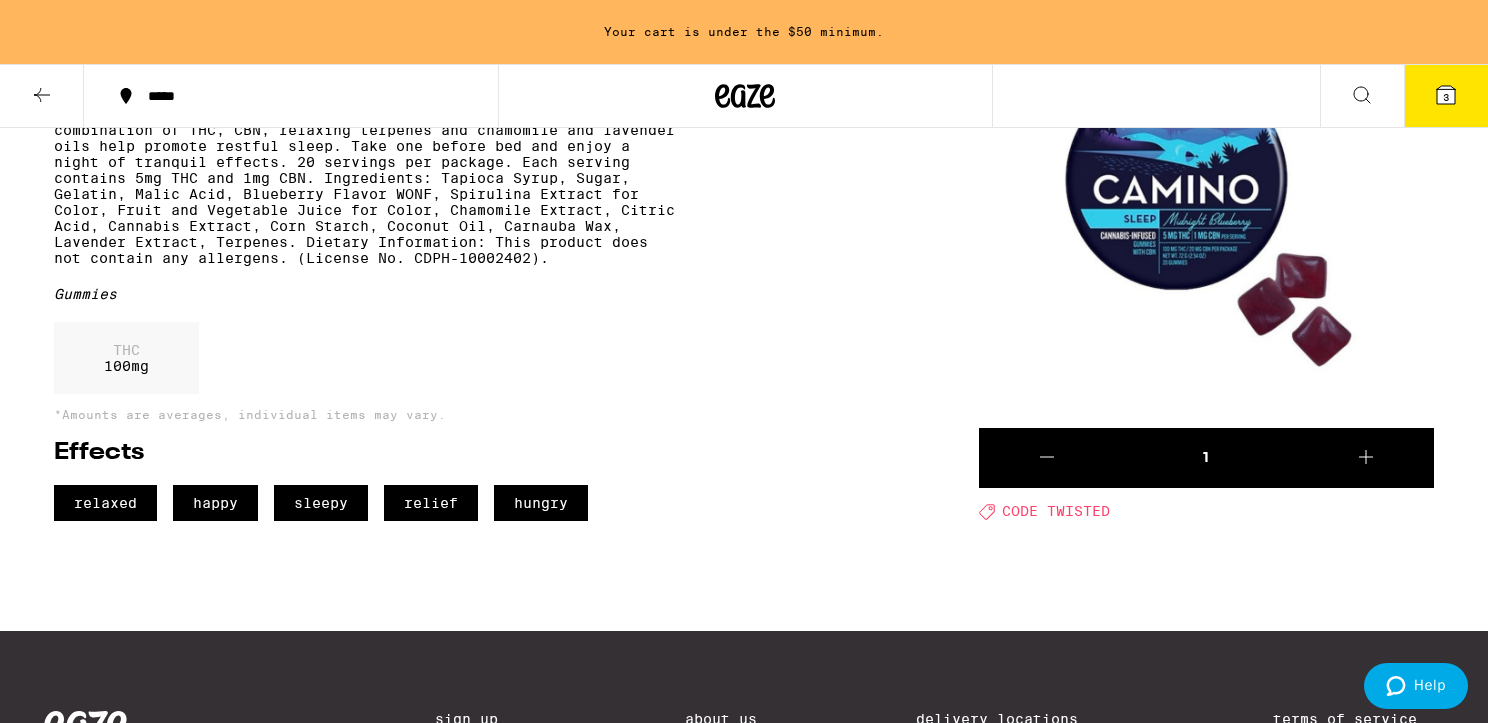 scroll, scrollTop: 121, scrollLeft: 0, axis: vertical 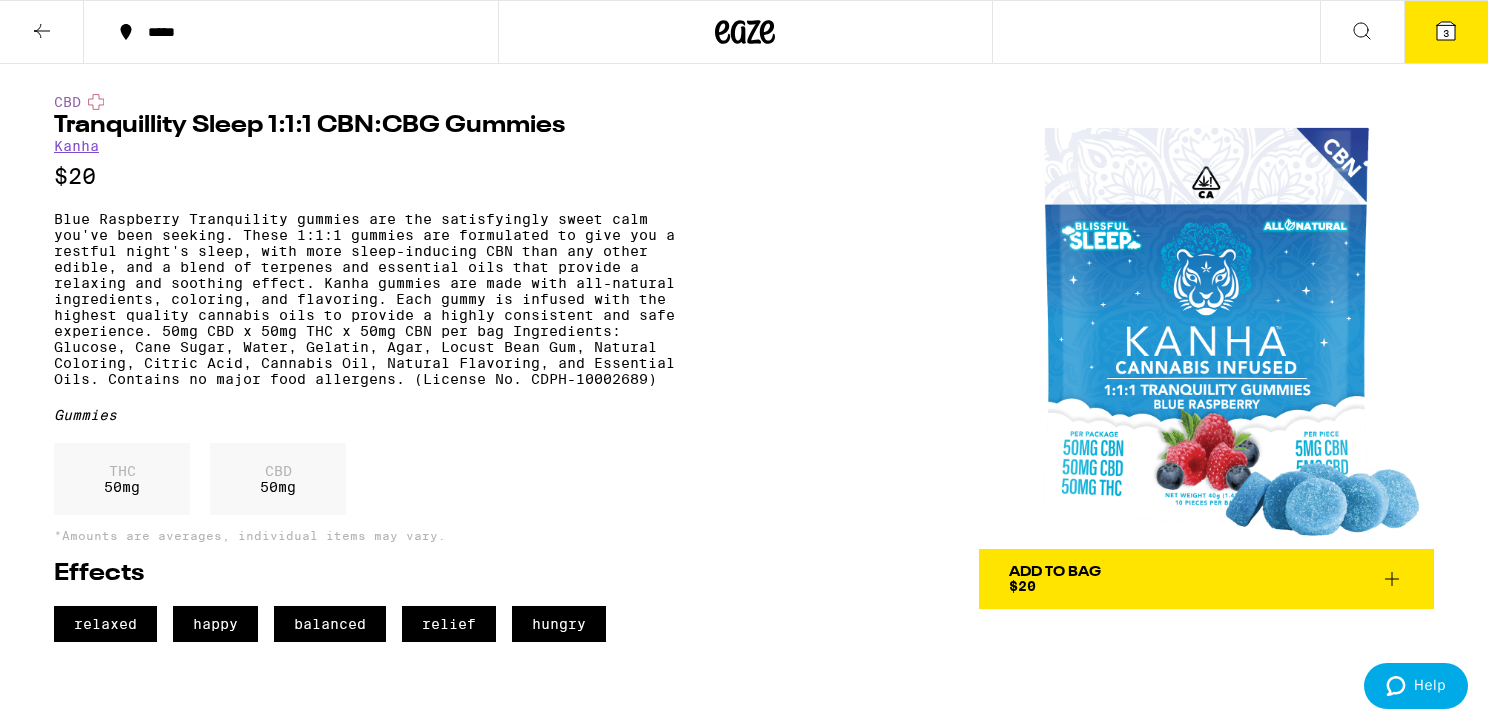 click on "Add To Bag $20" at bounding box center [1055, 579] 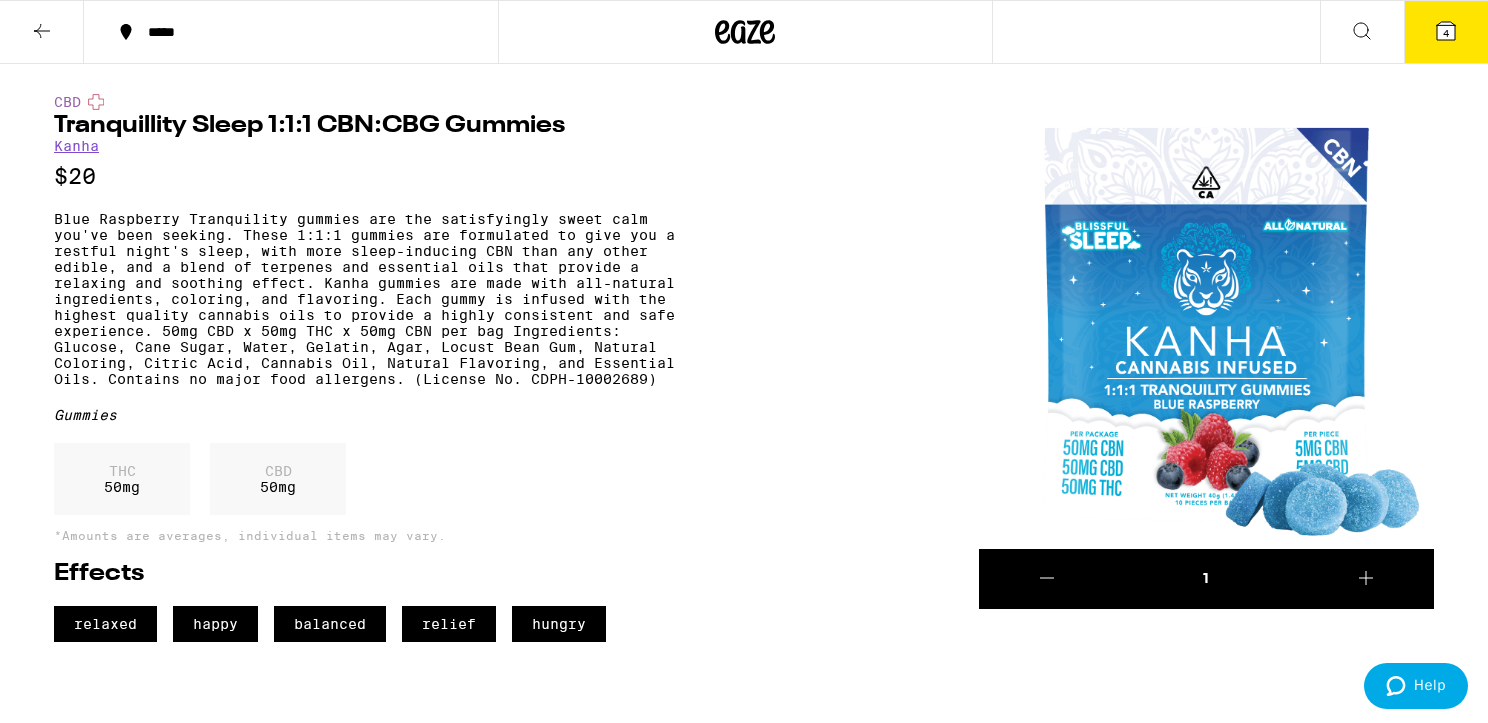 click 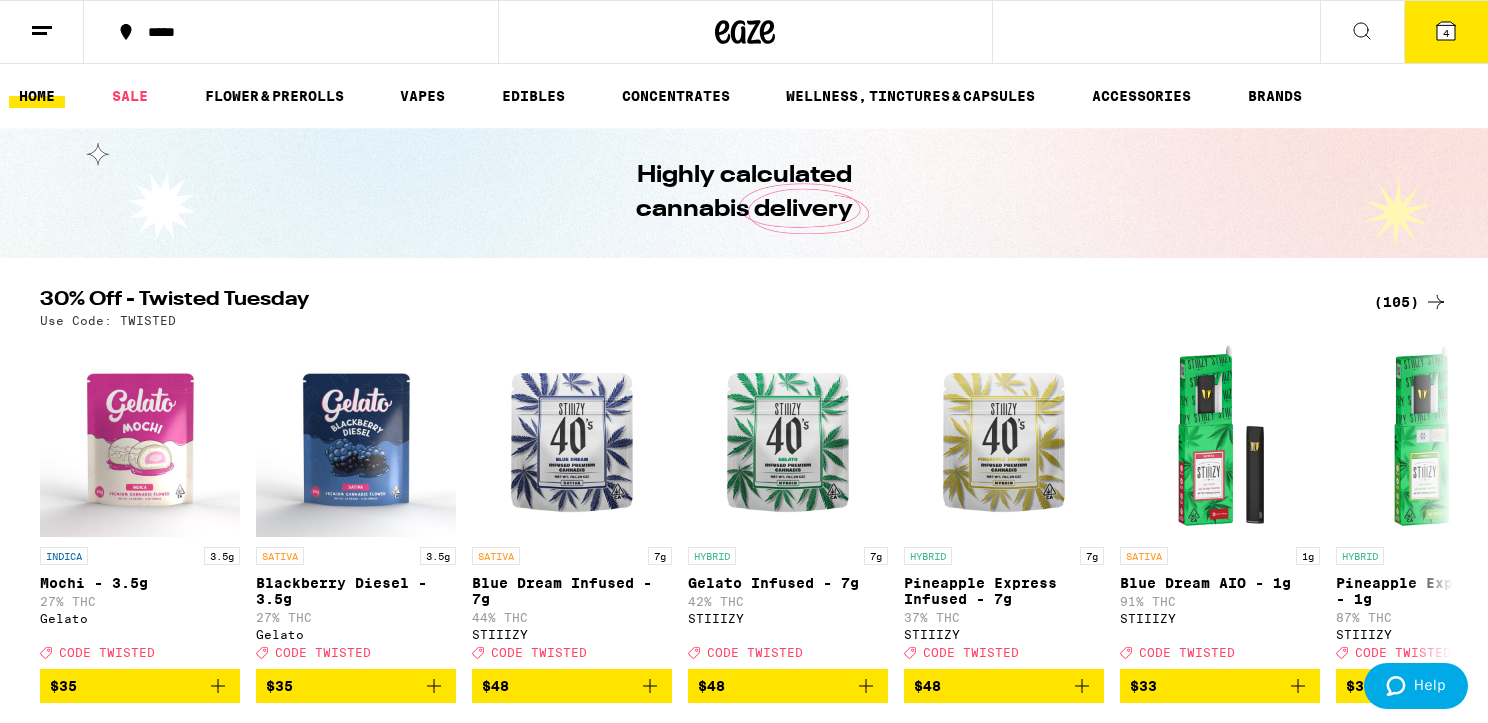 click on "EDIBLES" at bounding box center [533, 96] 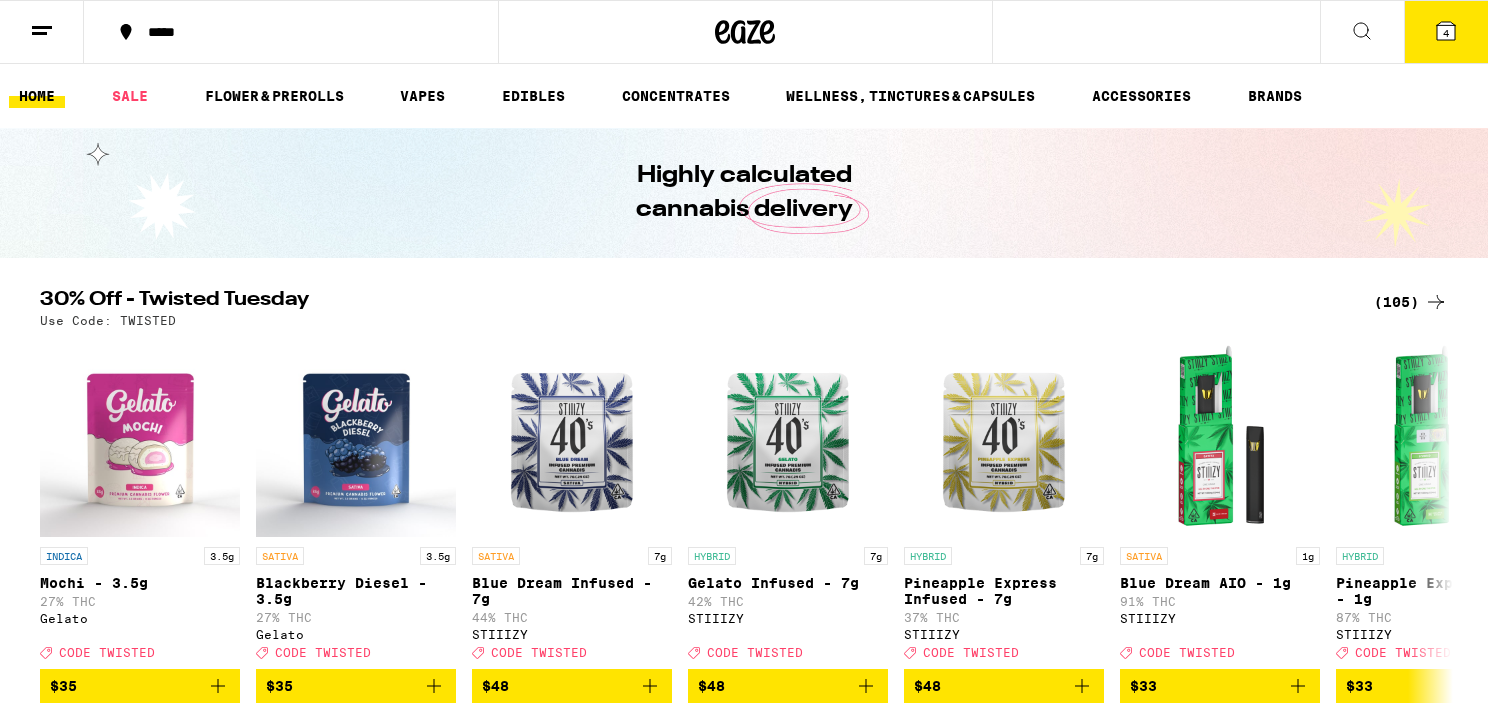 scroll, scrollTop: 0, scrollLeft: 0, axis: both 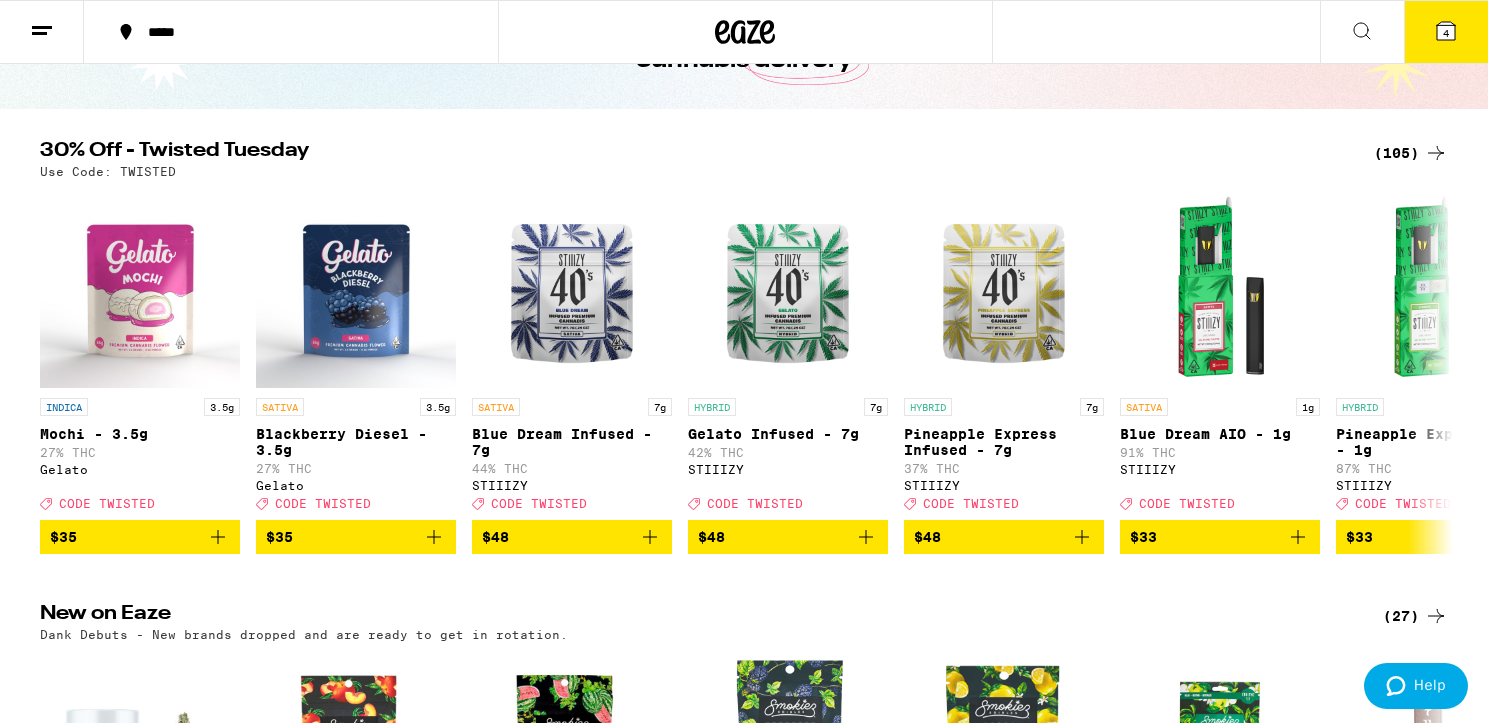 click 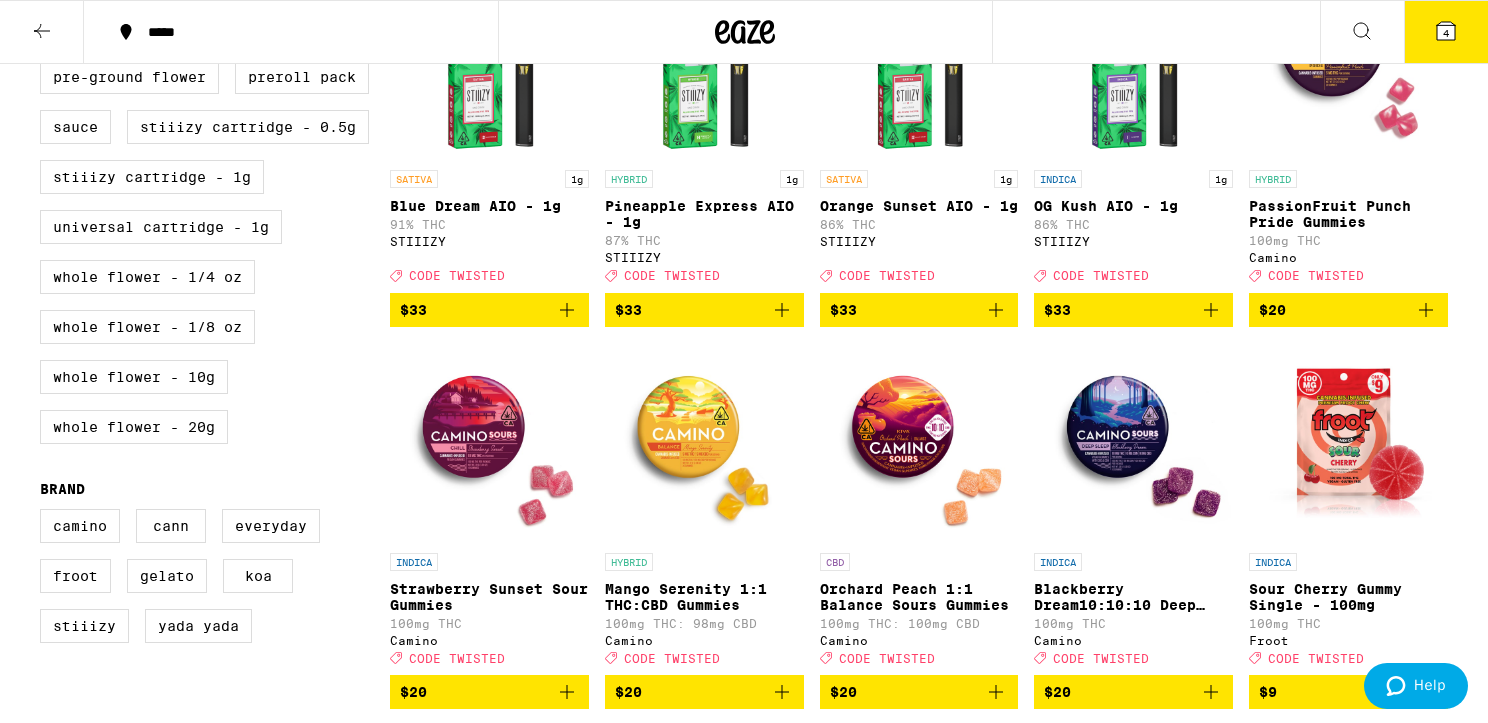 scroll, scrollTop: 830, scrollLeft: 0, axis: vertical 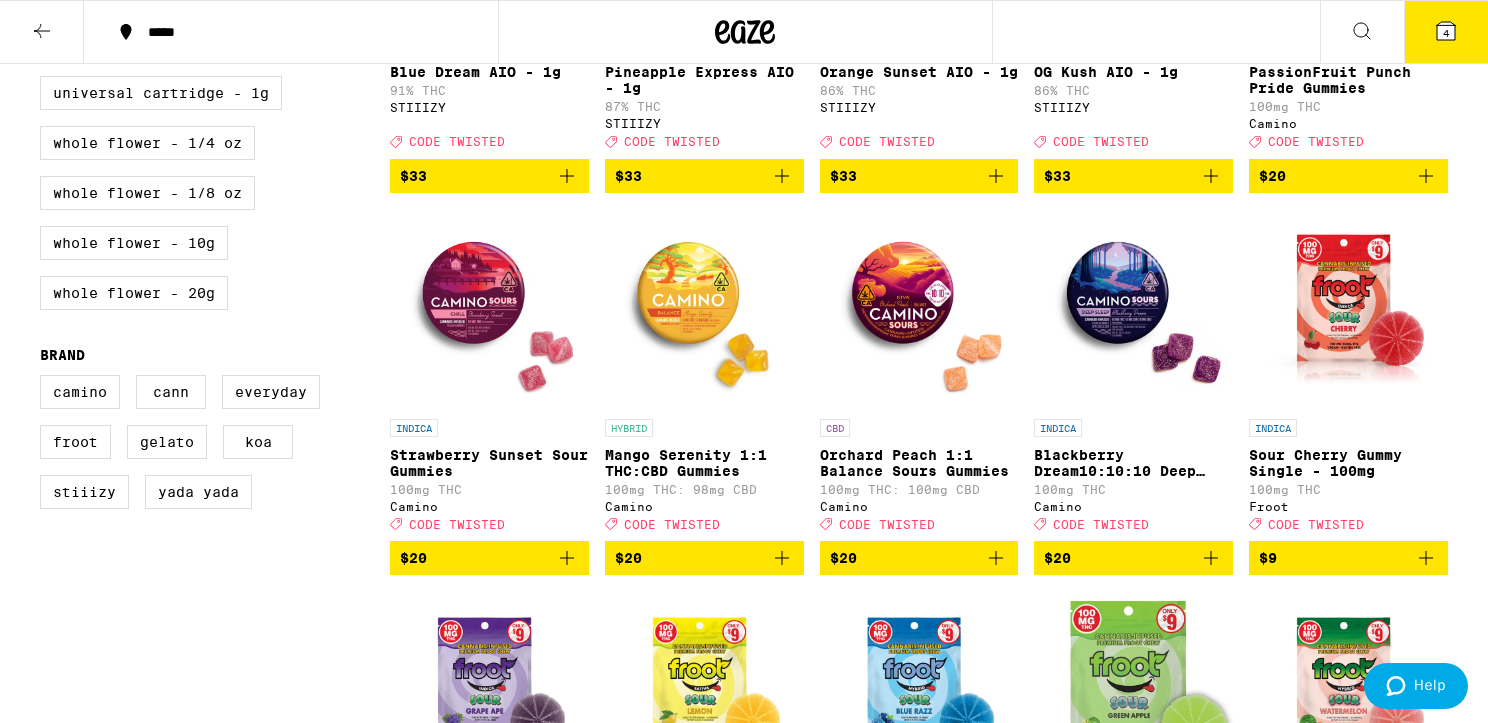 click on "$20" at bounding box center (704, 558) 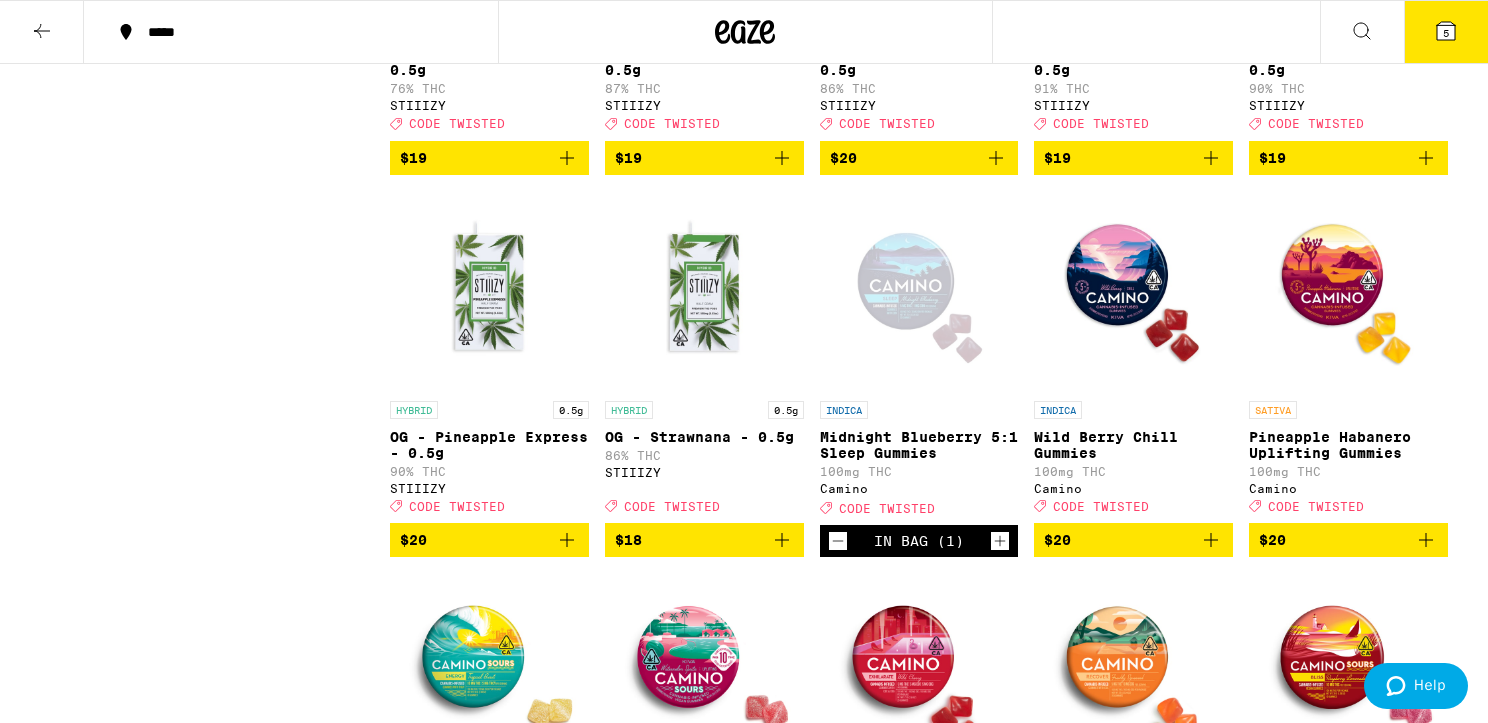 scroll, scrollTop: 2403, scrollLeft: 0, axis: vertical 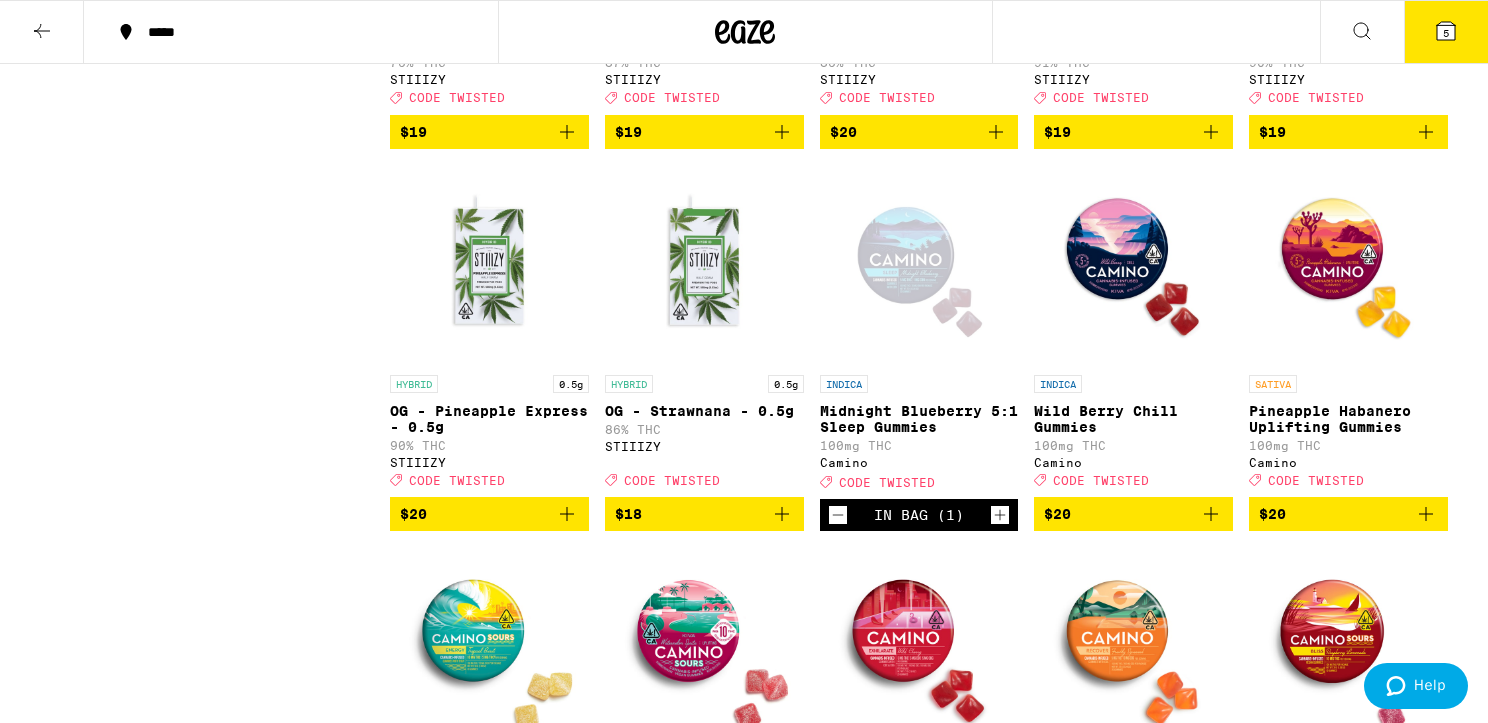 click at bounding box center [1133, 265] 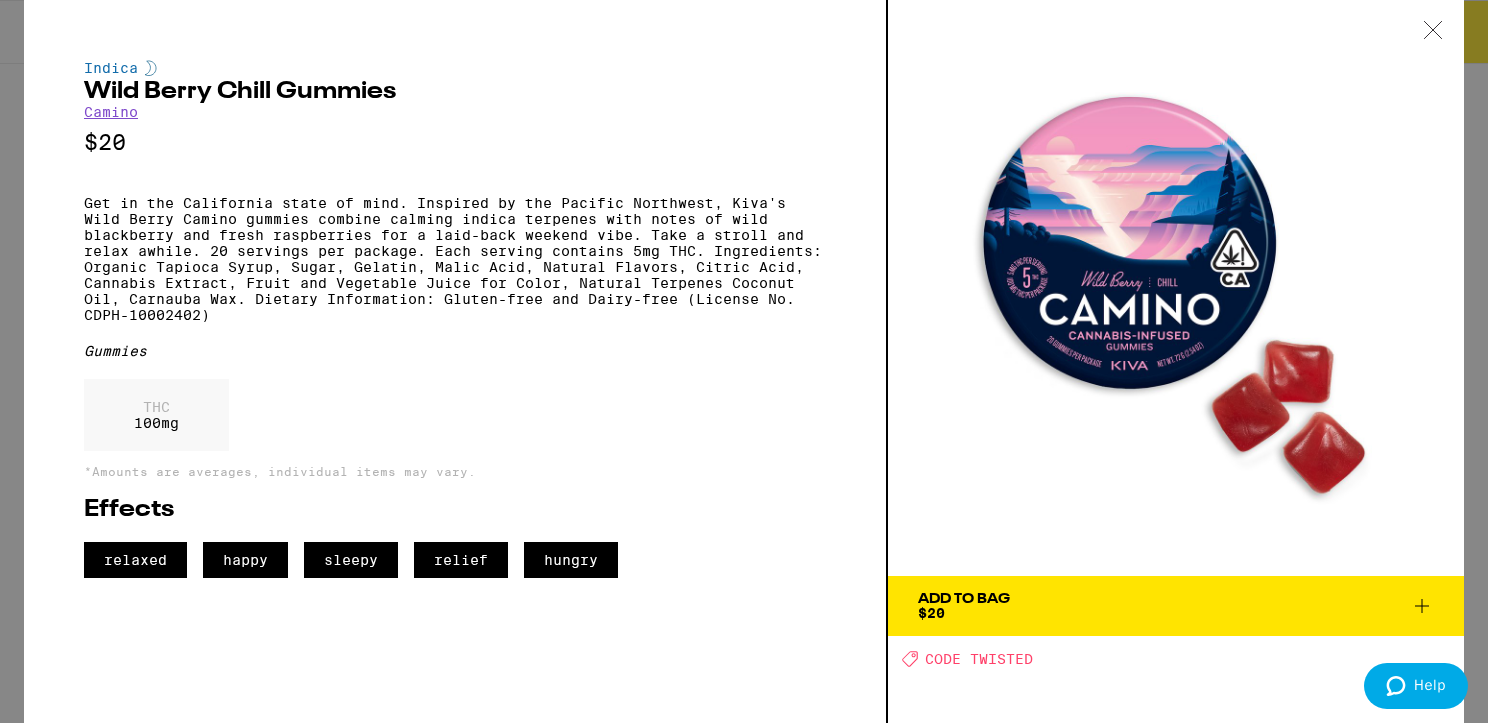 click on "Add To Bag" at bounding box center [964, 599] 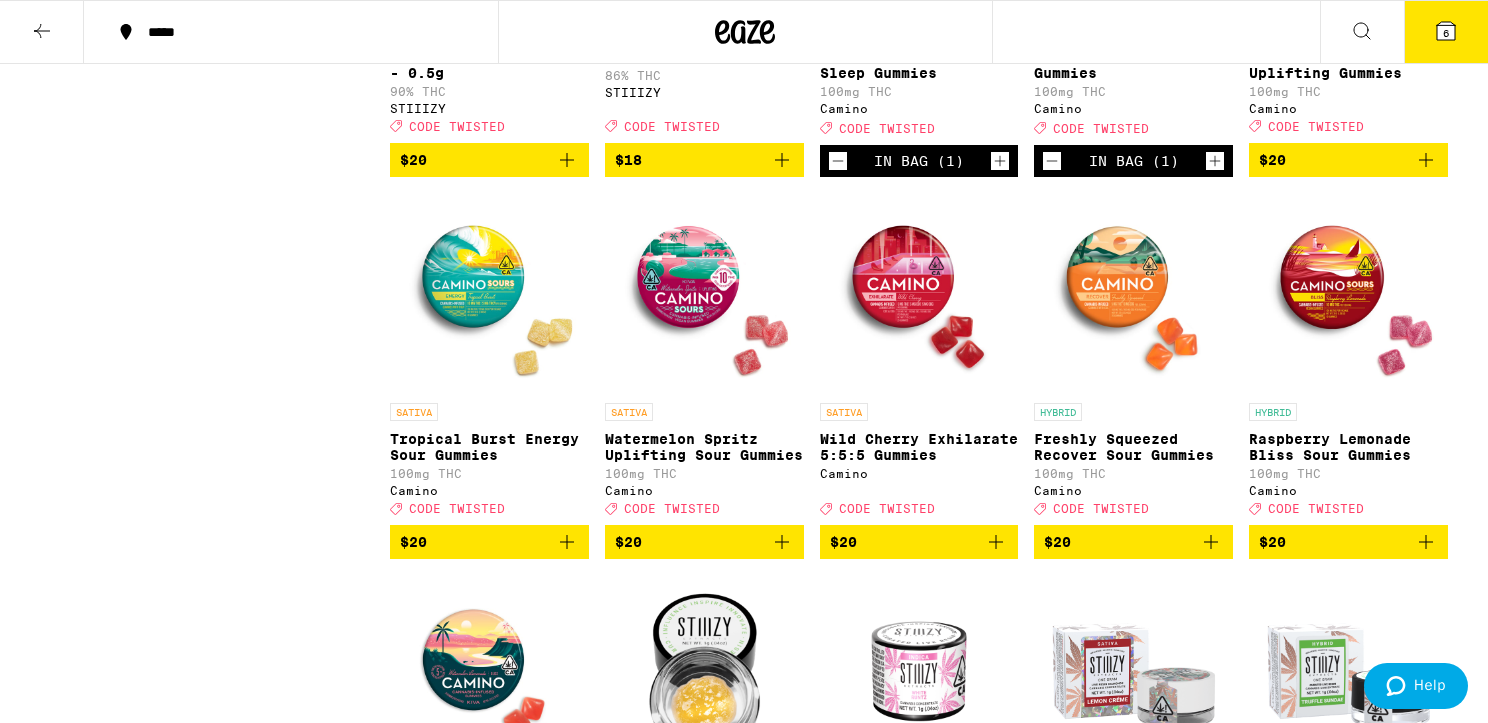 scroll, scrollTop: 2871, scrollLeft: 0, axis: vertical 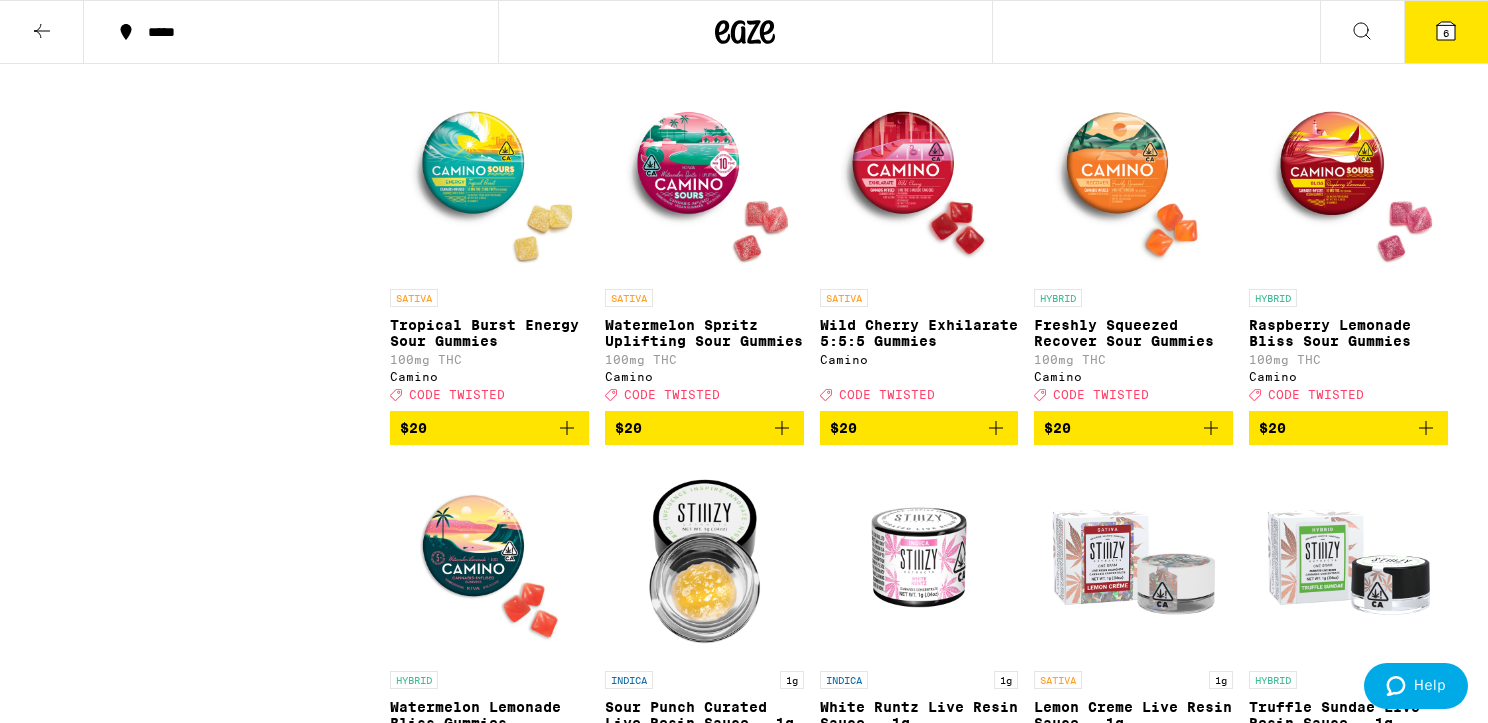 click at bounding box center [1133, 179] 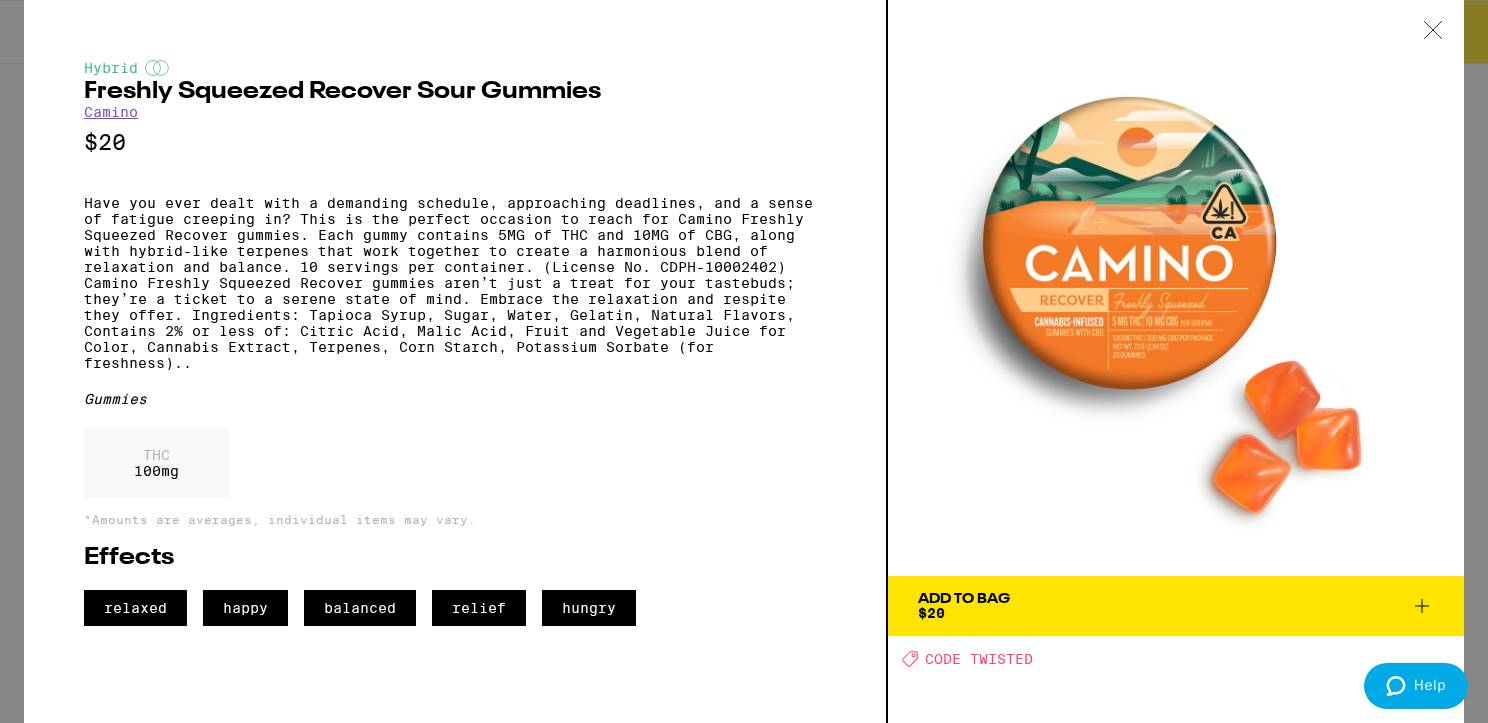 click on "Add To Bag $20" at bounding box center [1176, 606] 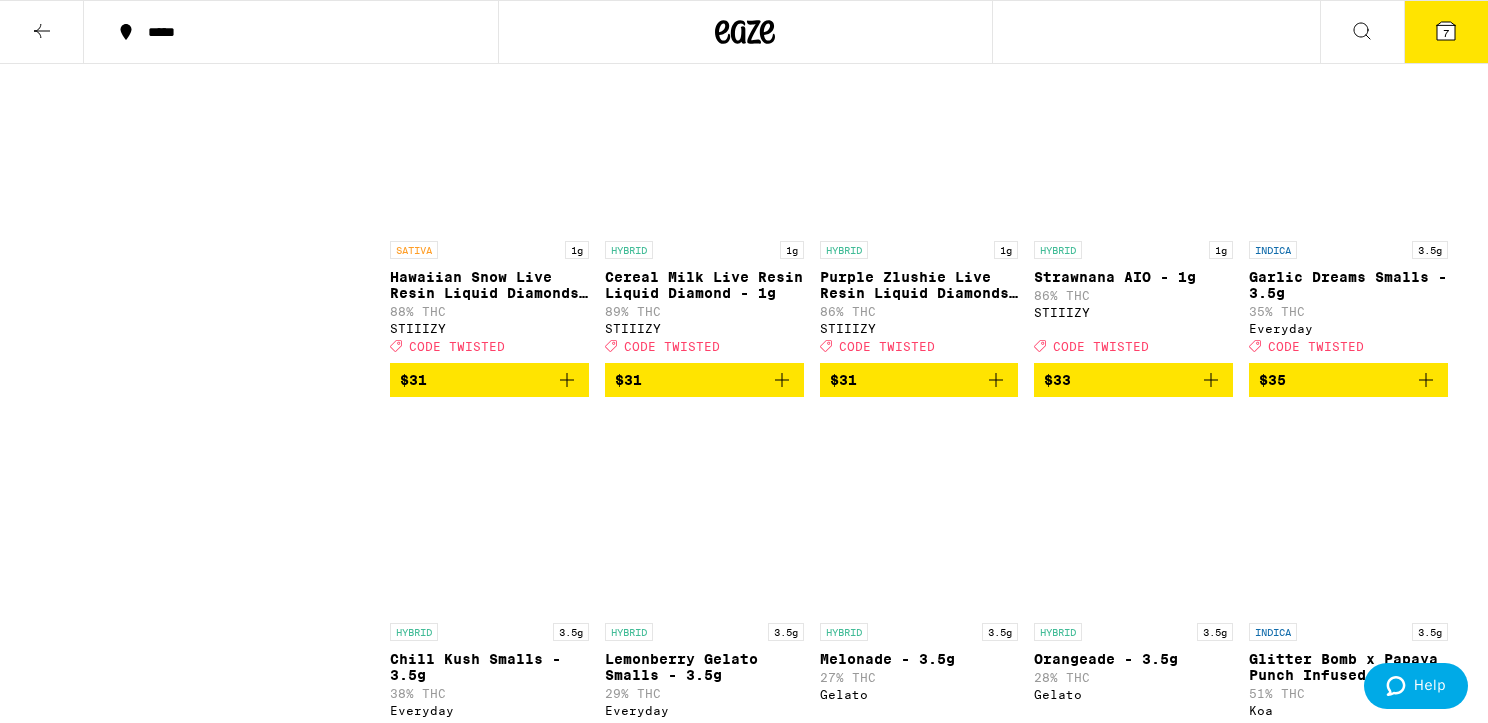 scroll, scrollTop: 5947, scrollLeft: 0, axis: vertical 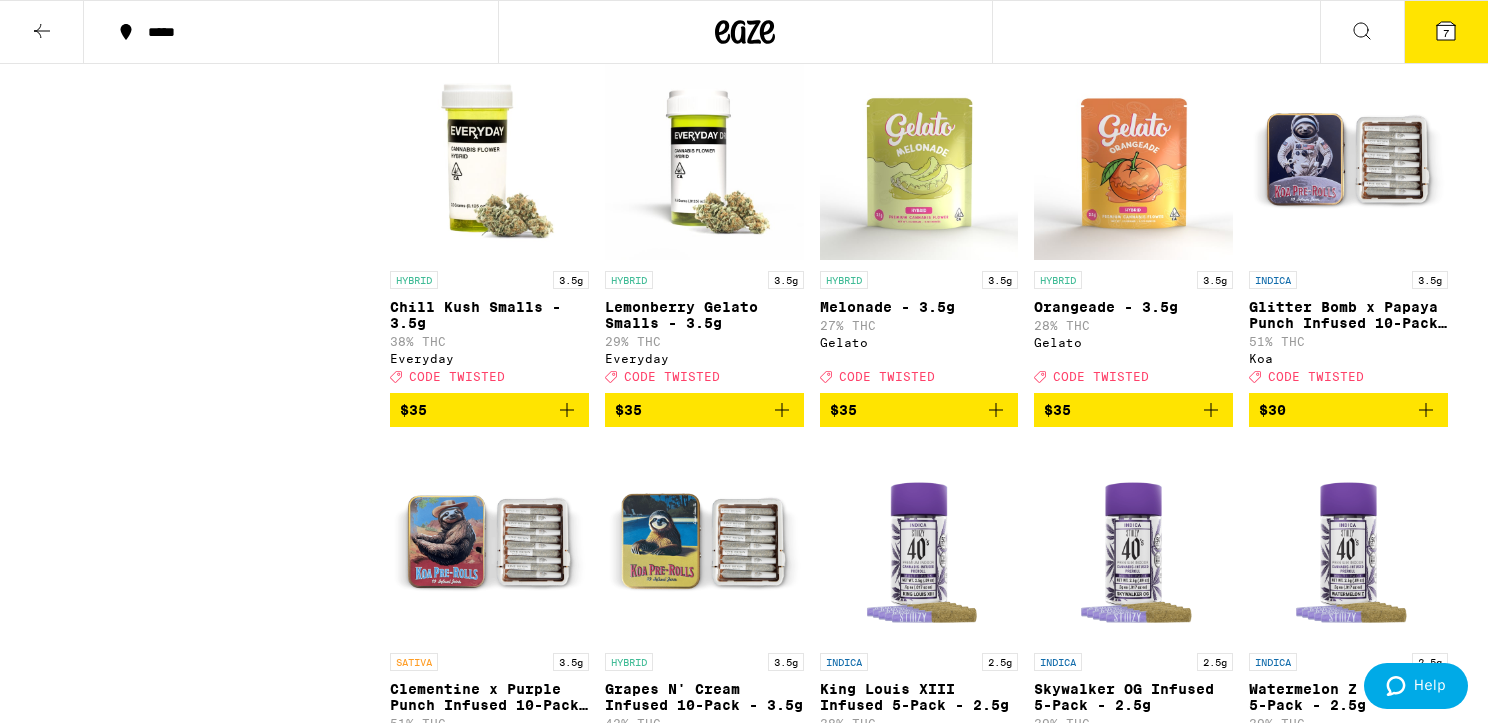 click on "7" at bounding box center [1446, 32] 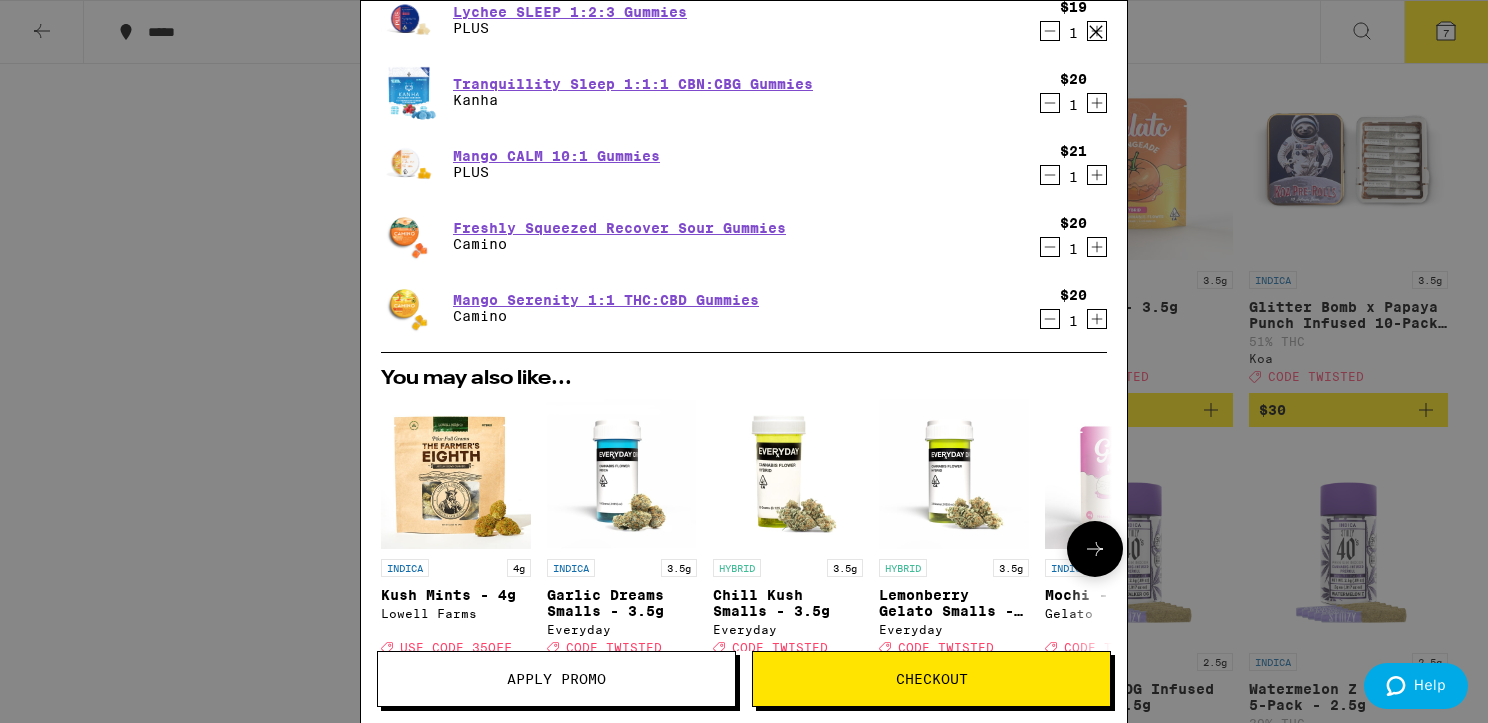 scroll, scrollTop: 0, scrollLeft: 0, axis: both 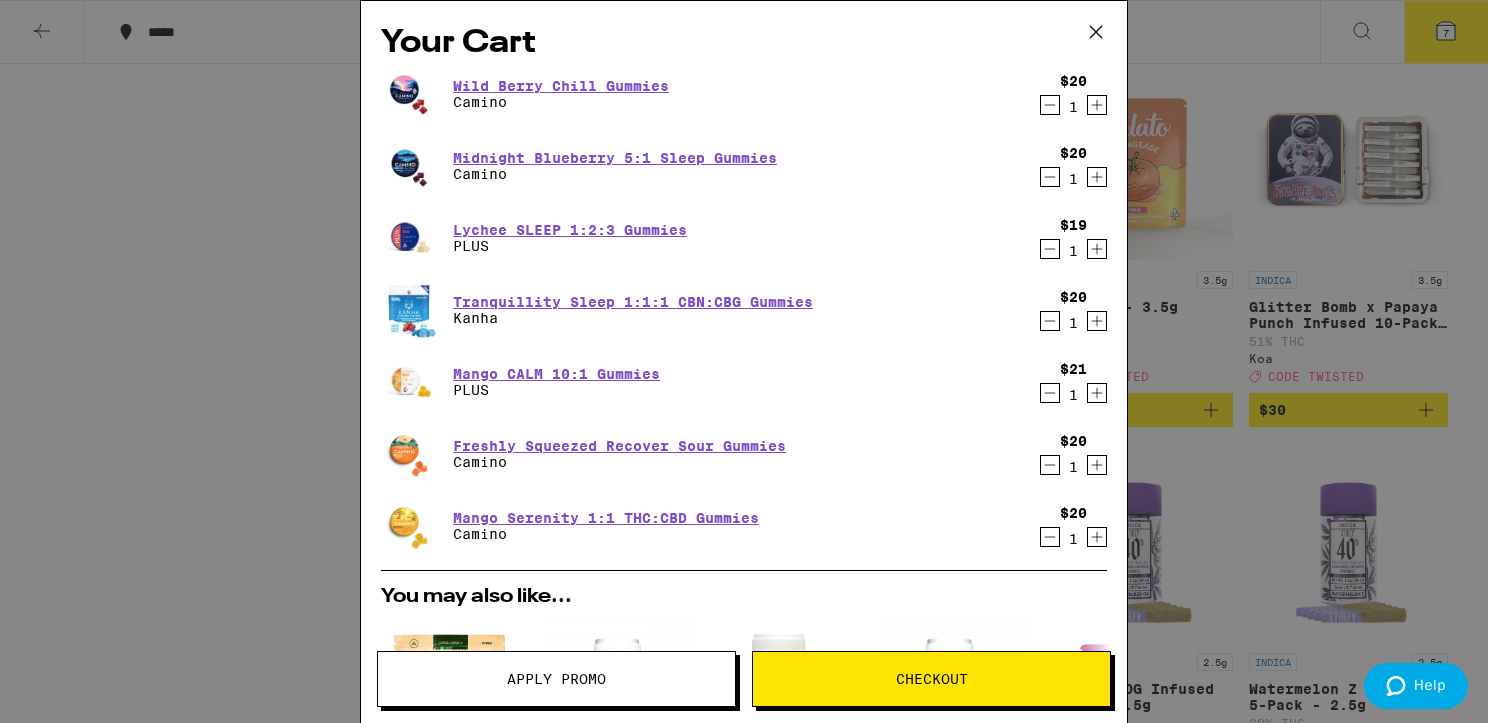 click on "Apply Promo" at bounding box center [556, 679] 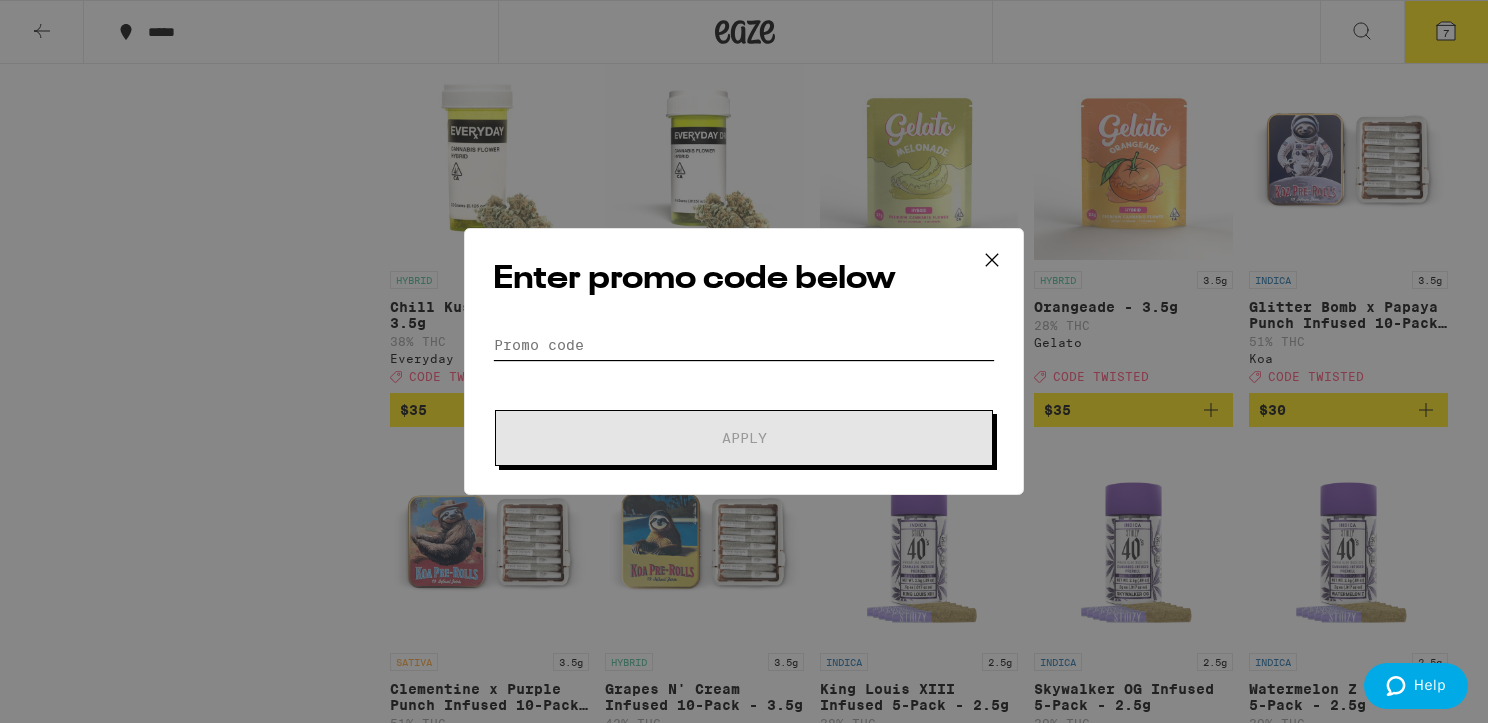 click on "Promo Code" at bounding box center (744, 345) 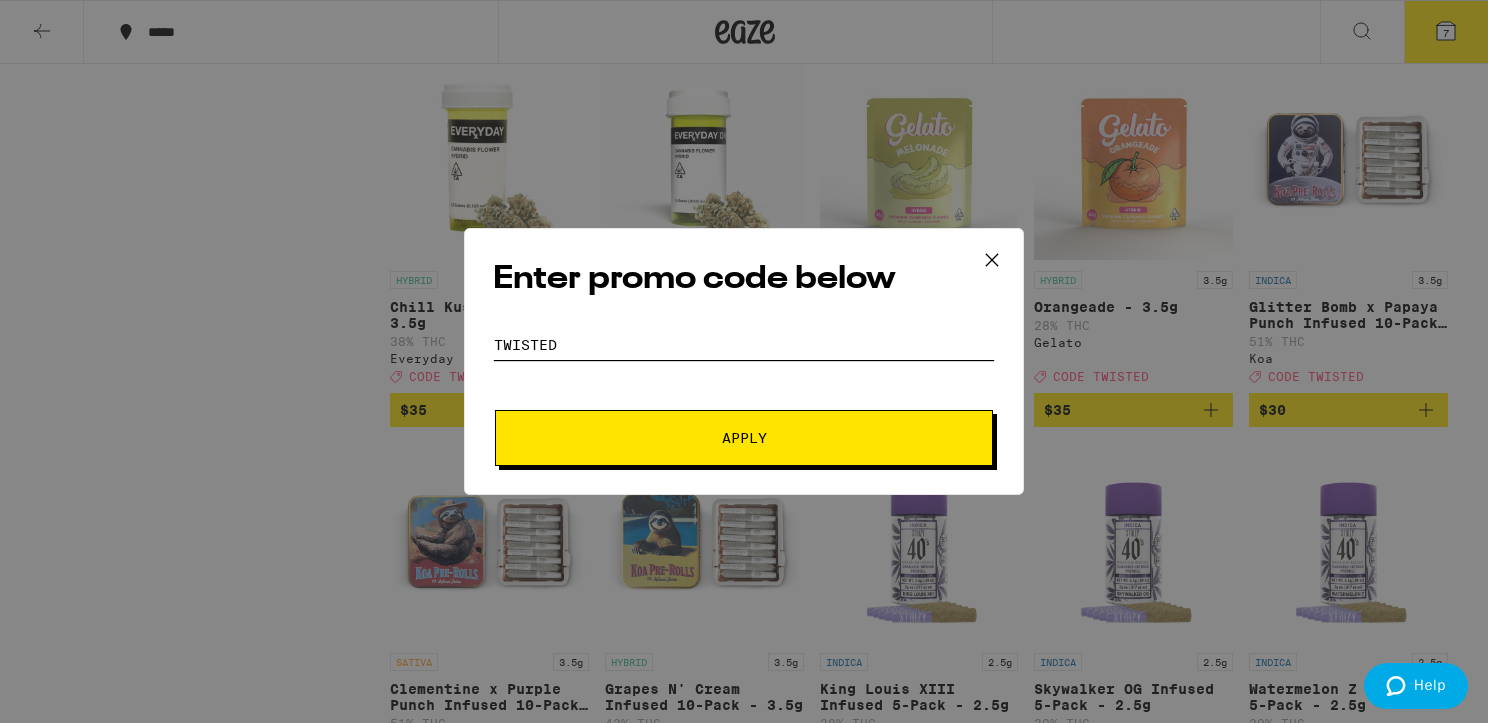 type on "TWISTED" 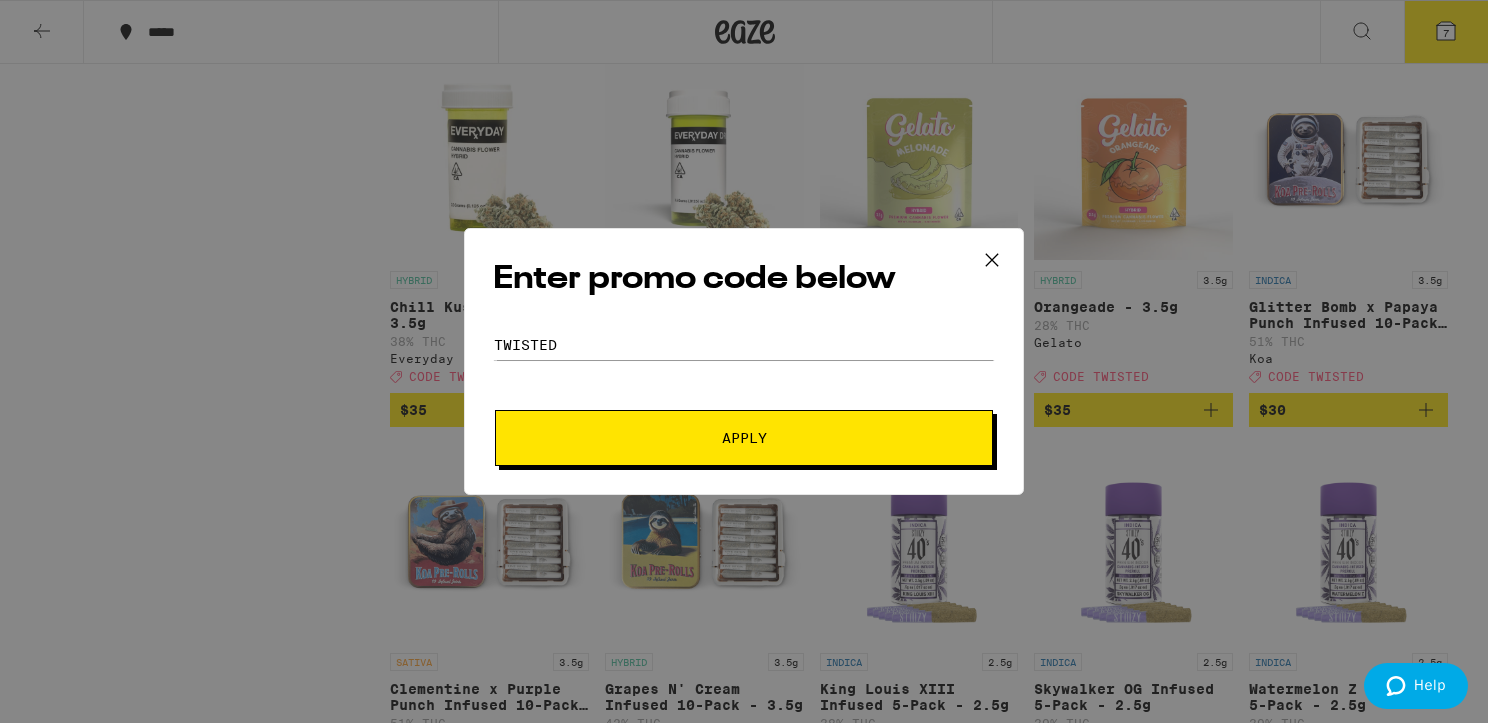 click on "Apply" at bounding box center (744, 438) 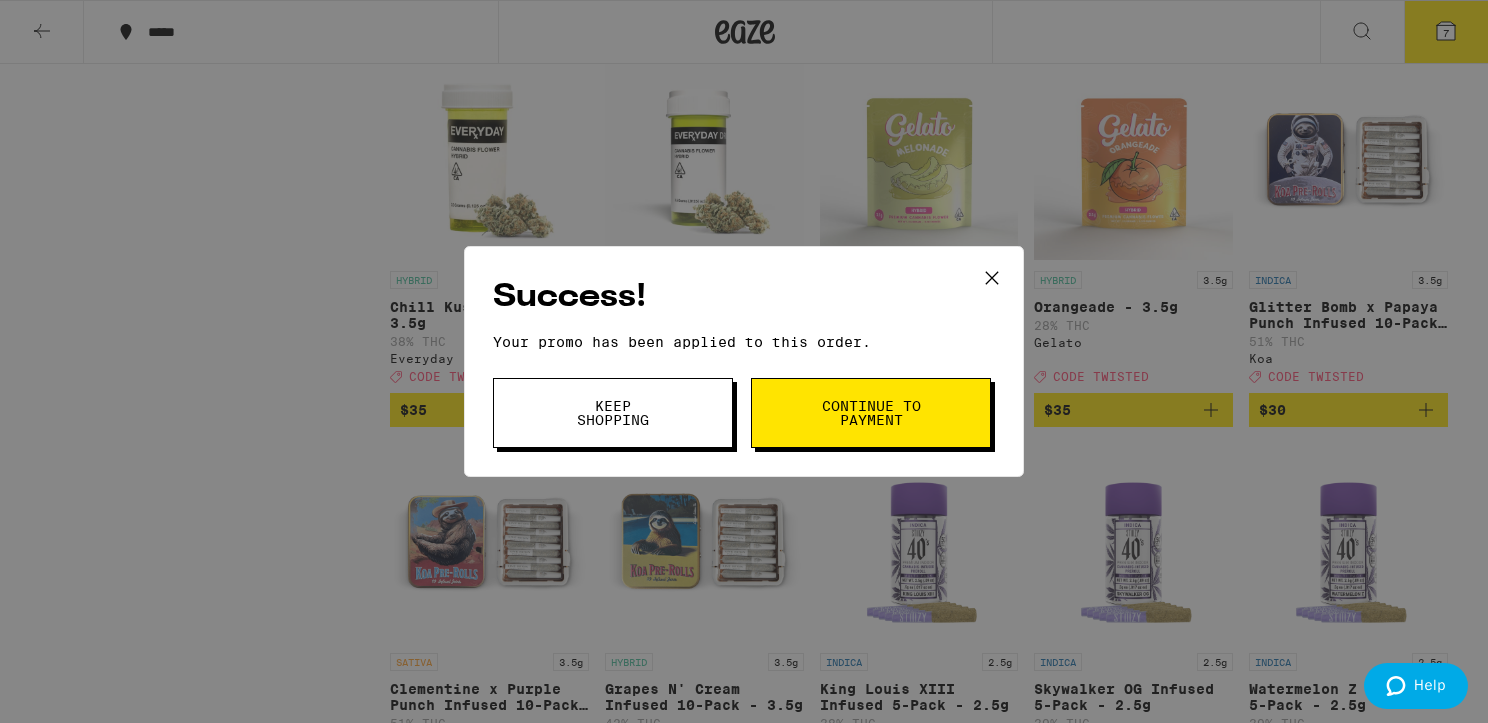 click on "Keep Shopping" at bounding box center [613, 413] 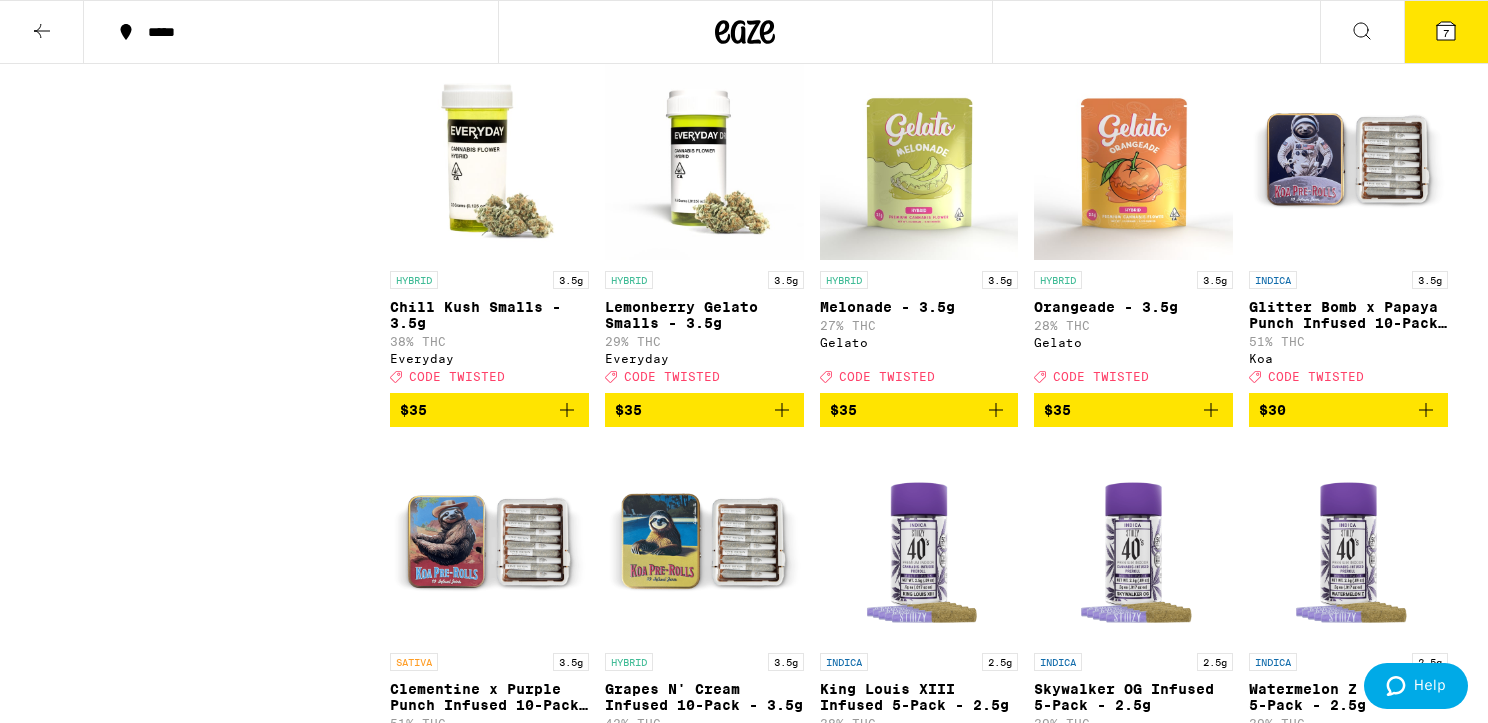 click on "7" at bounding box center (1446, 33) 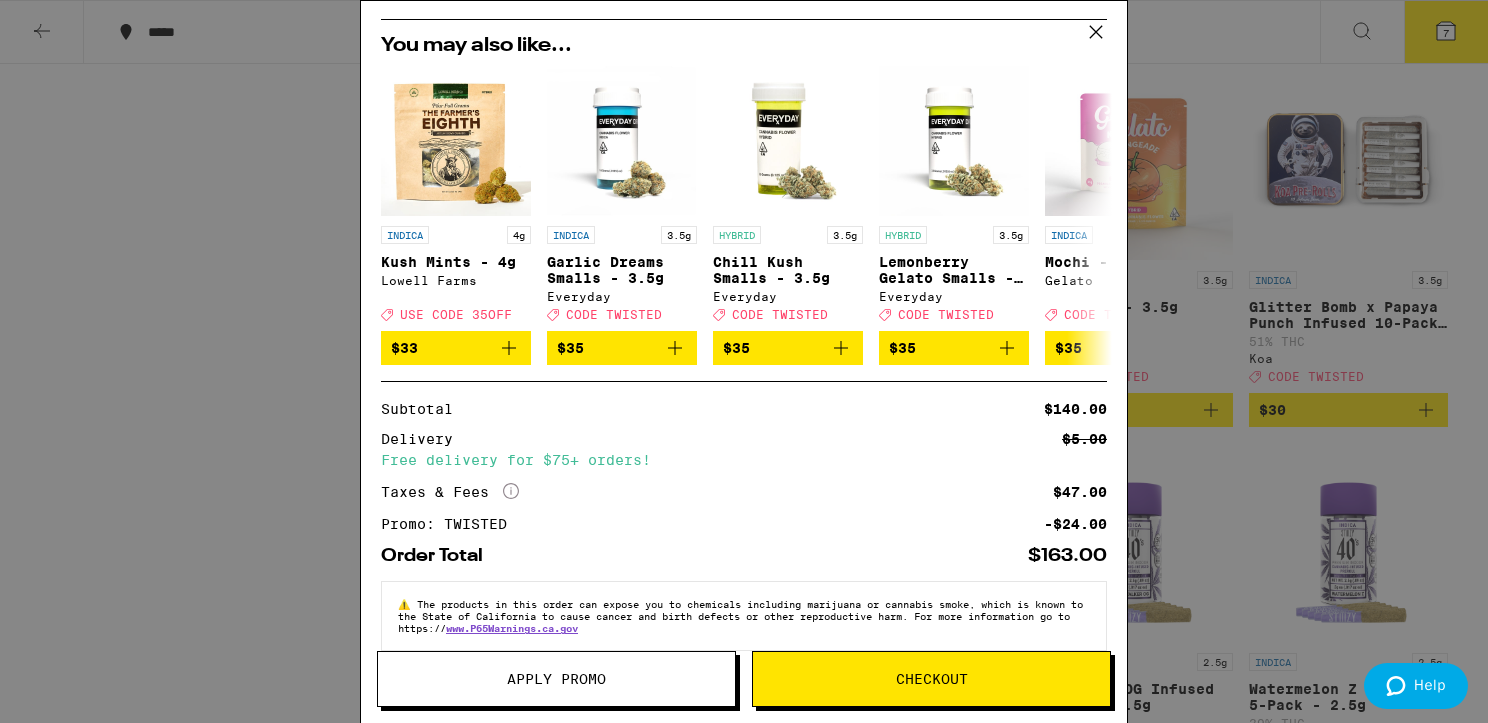 scroll, scrollTop: 589, scrollLeft: 0, axis: vertical 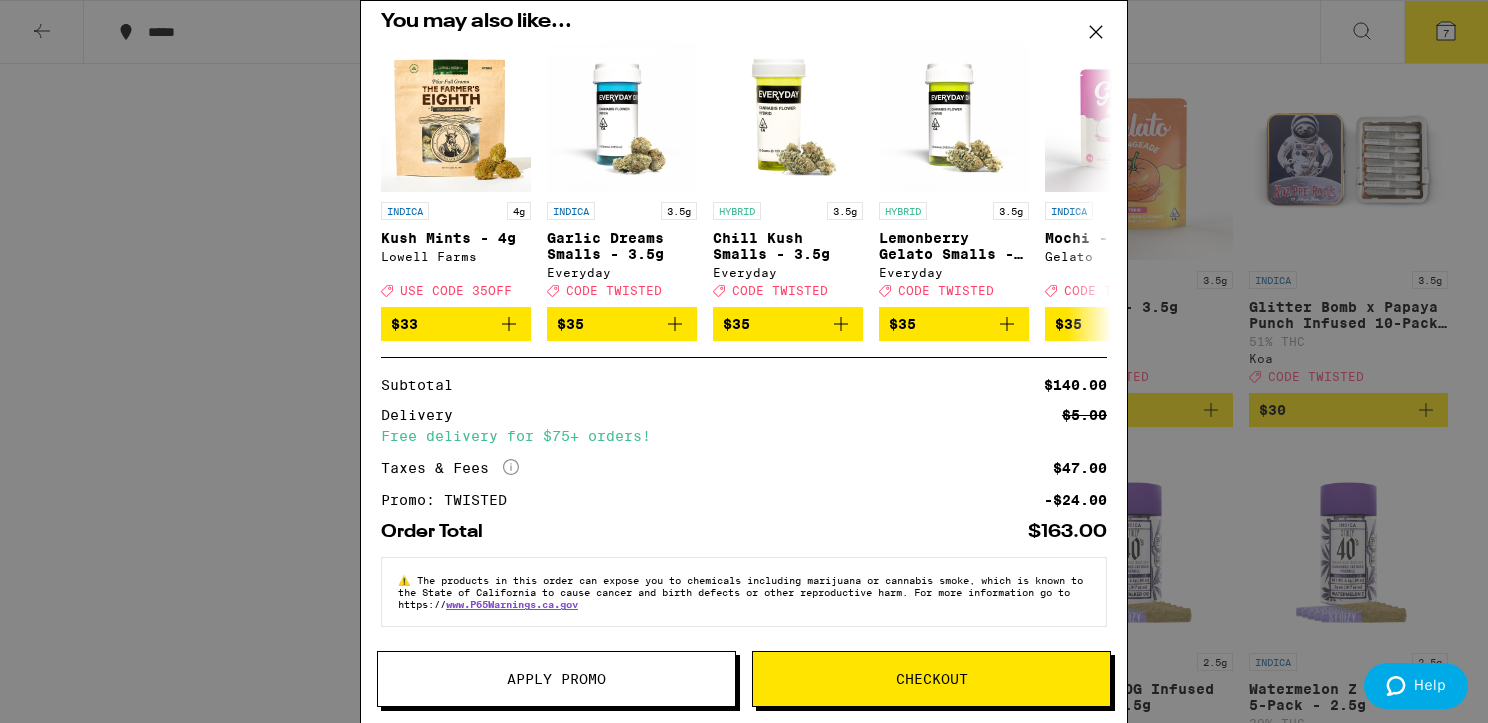 click on "More Info" 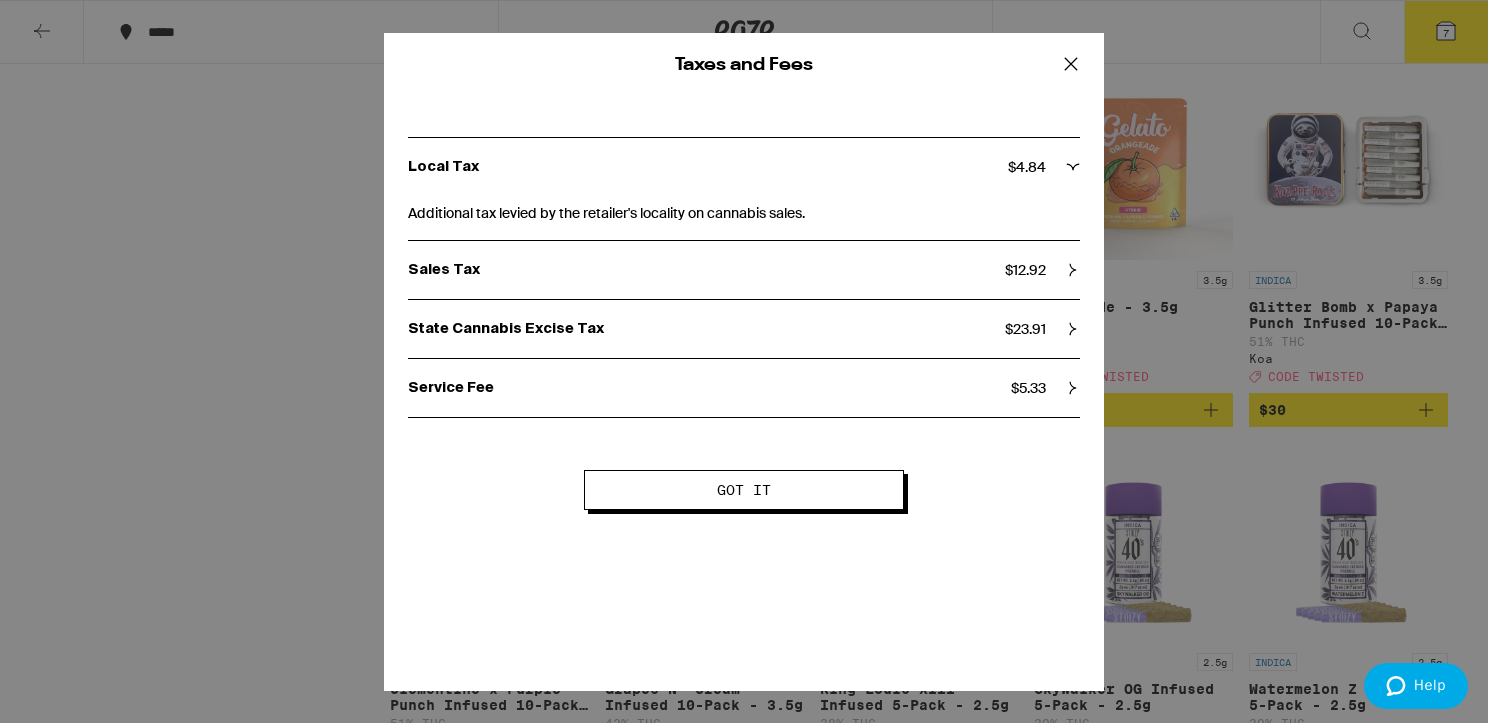 click 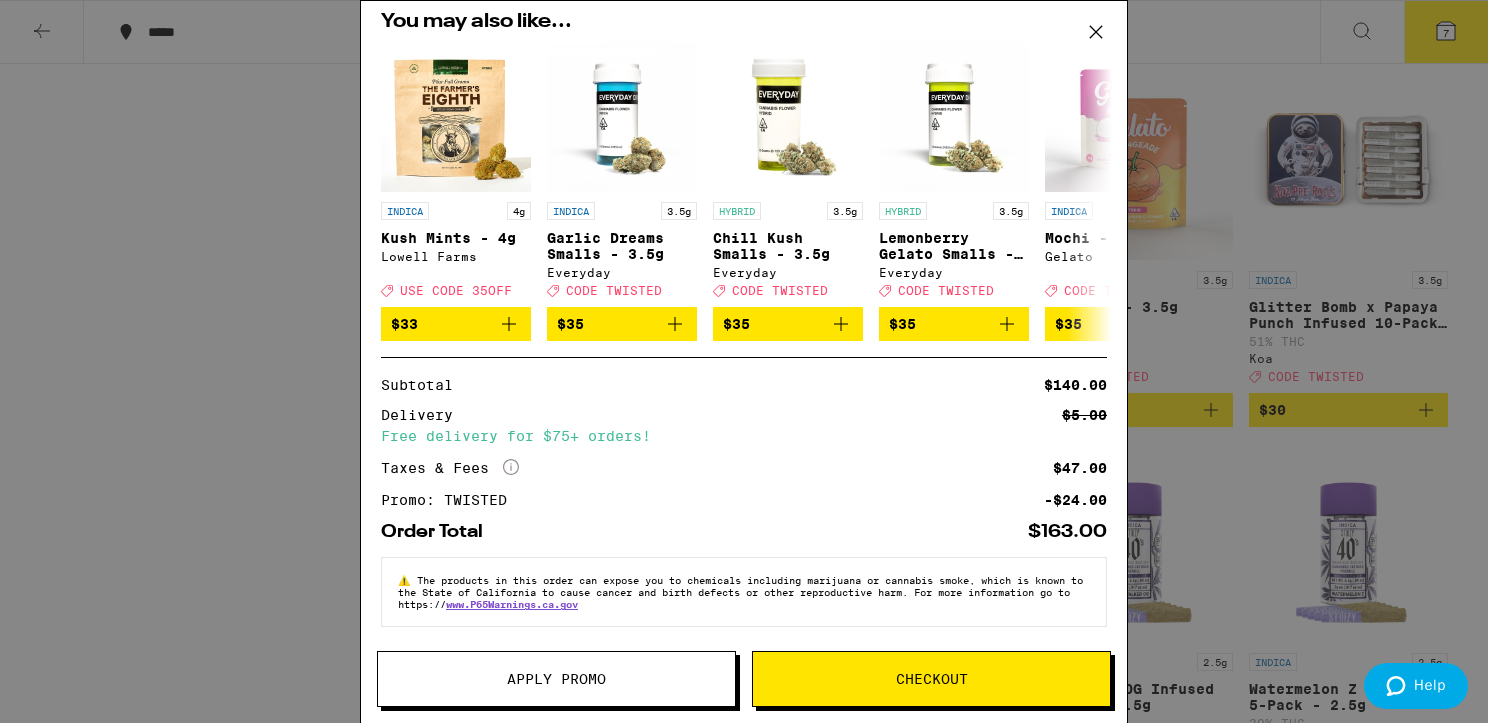 scroll, scrollTop: 0, scrollLeft: 0, axis: both 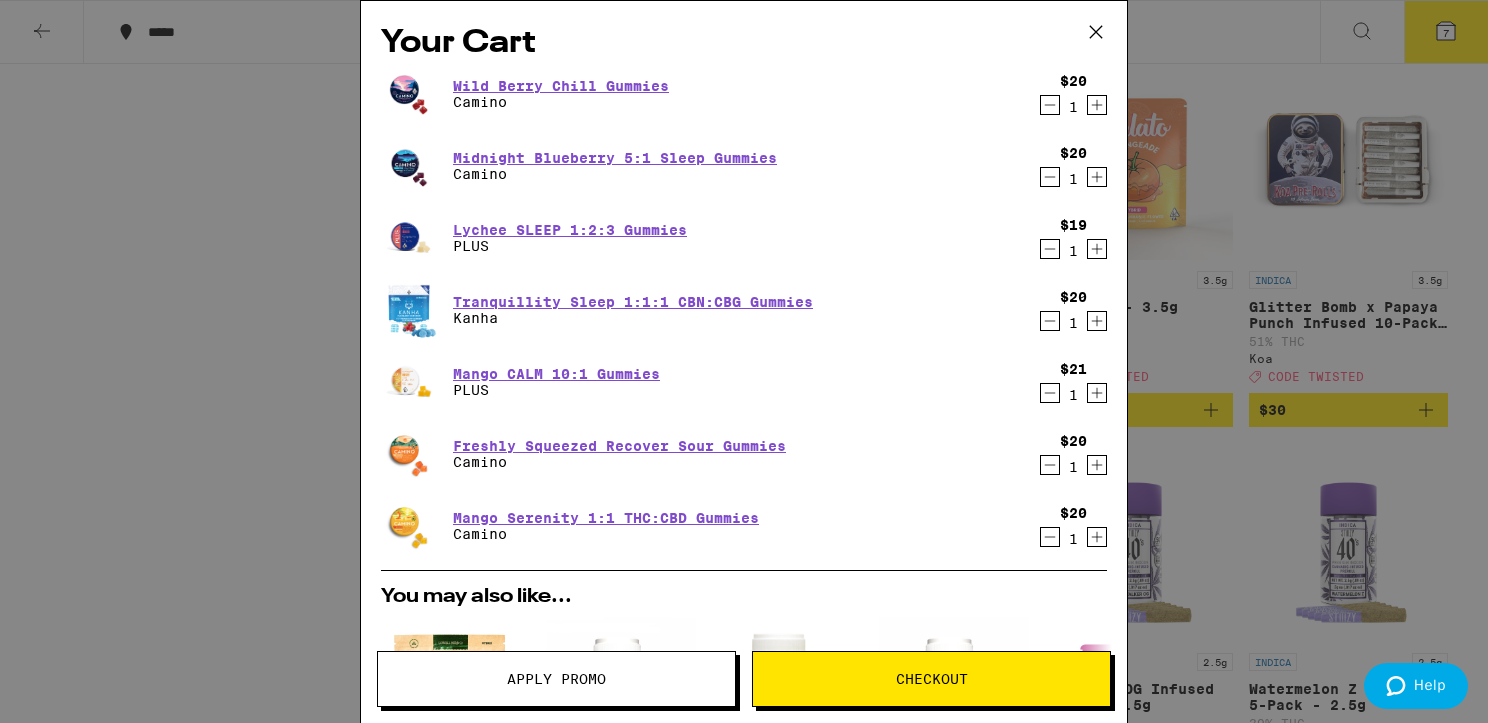 click 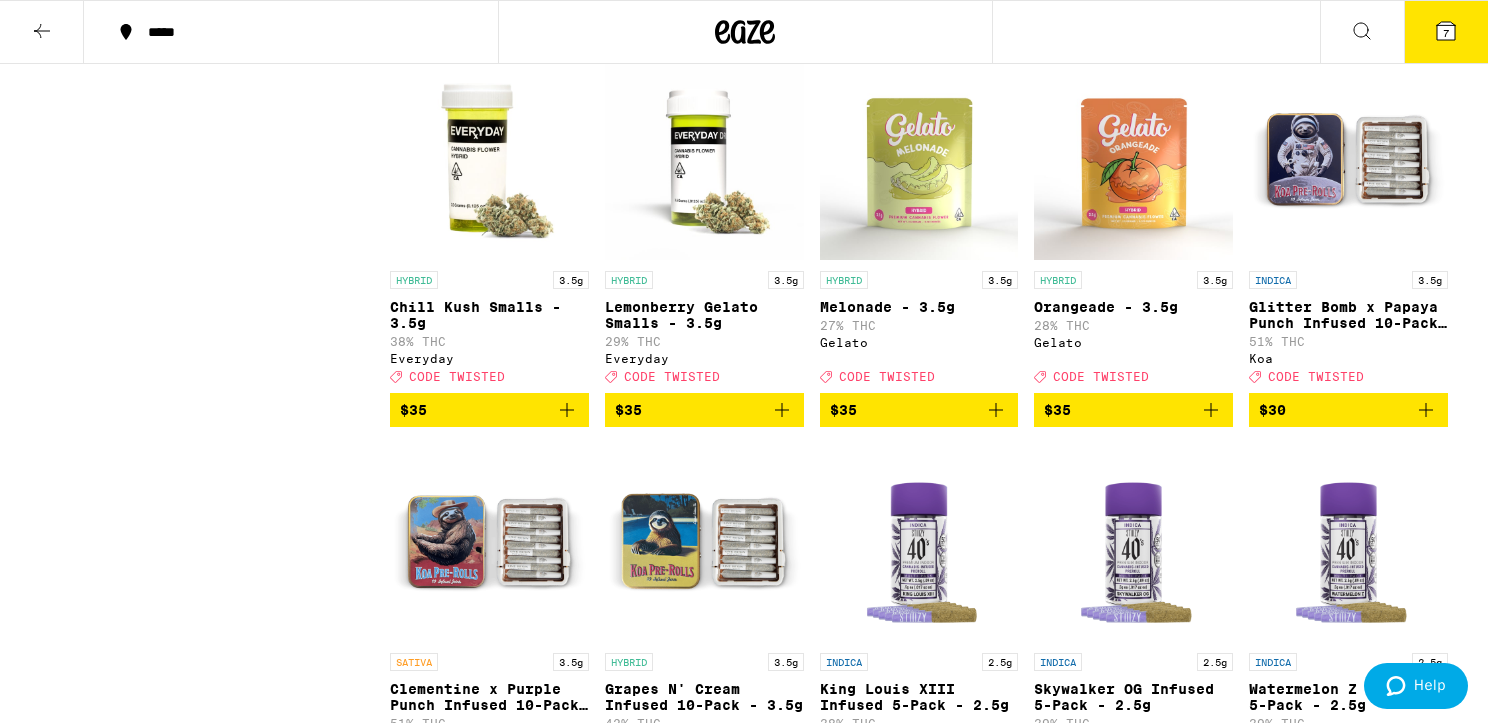 click at bounding box center [745, 32] 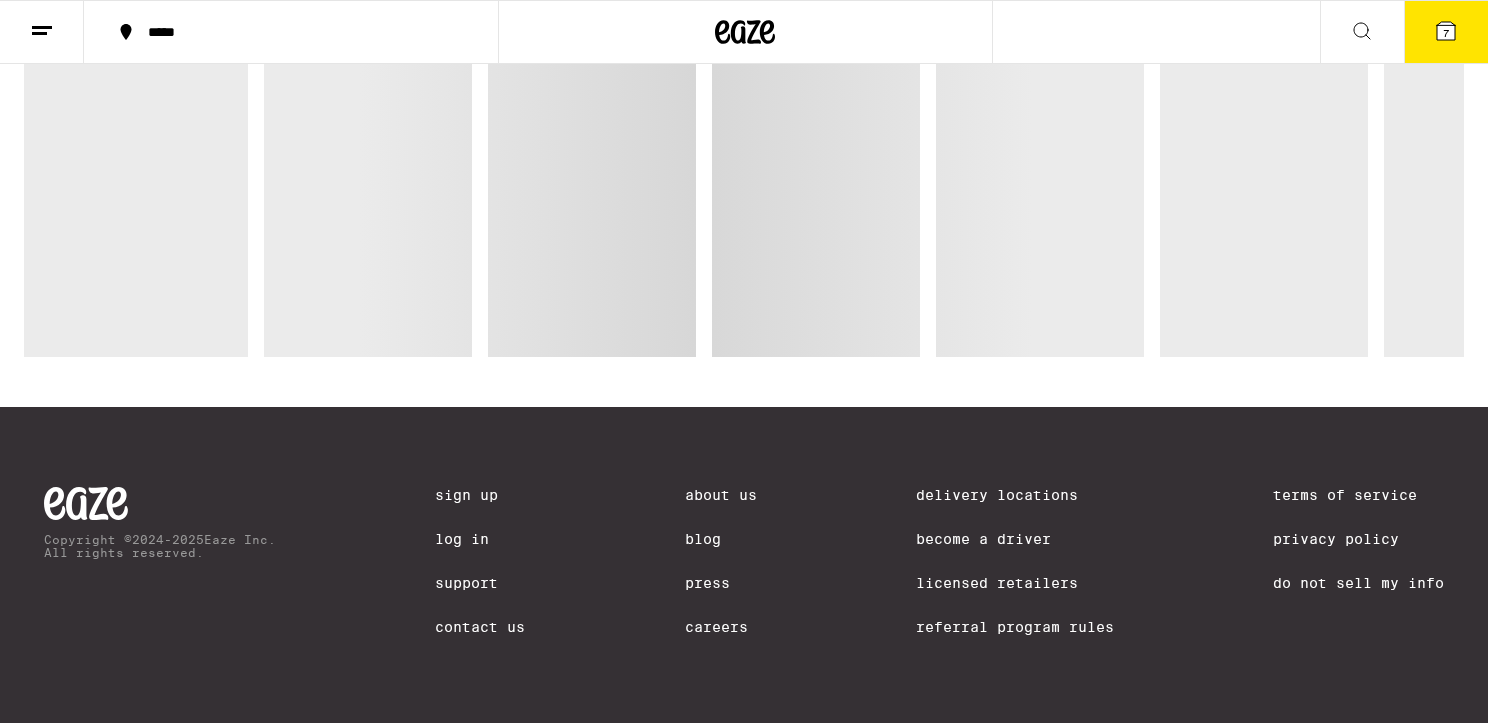 scroll, scrollTop: 0, scrollLeft: 0, axis: both 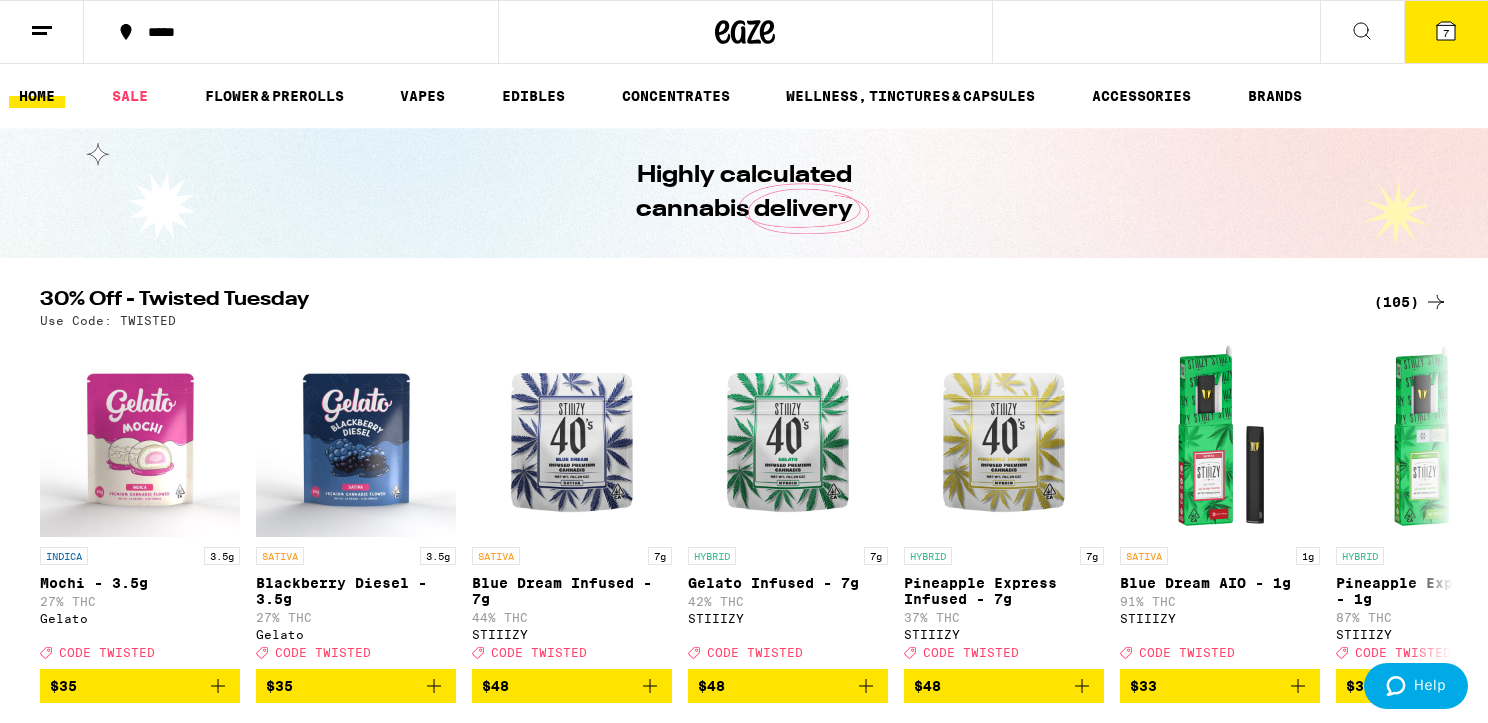 click on "30% Off - Twisted Tuesday" at bounding box center [695, 302] 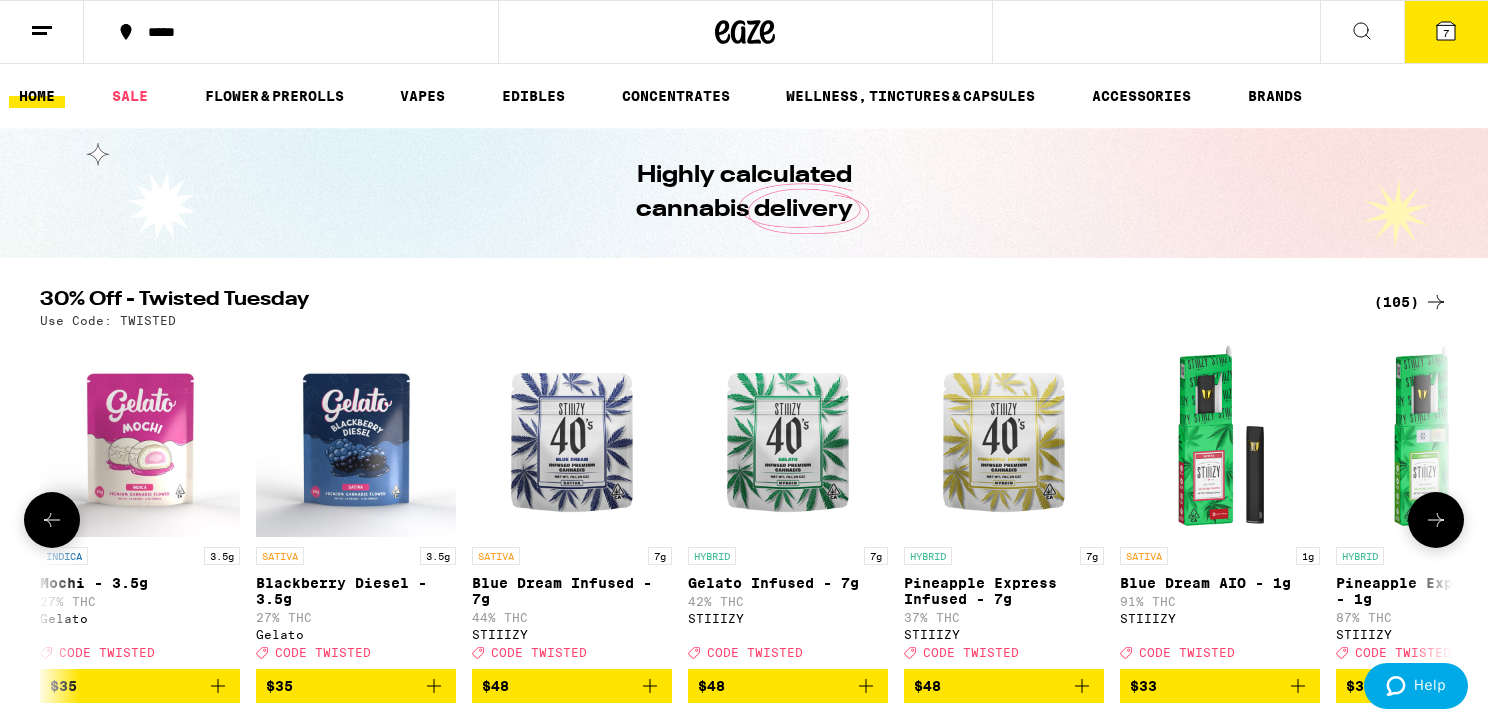 scroll, scrollTop: 167, scrollLeft: 0, axis: vertical 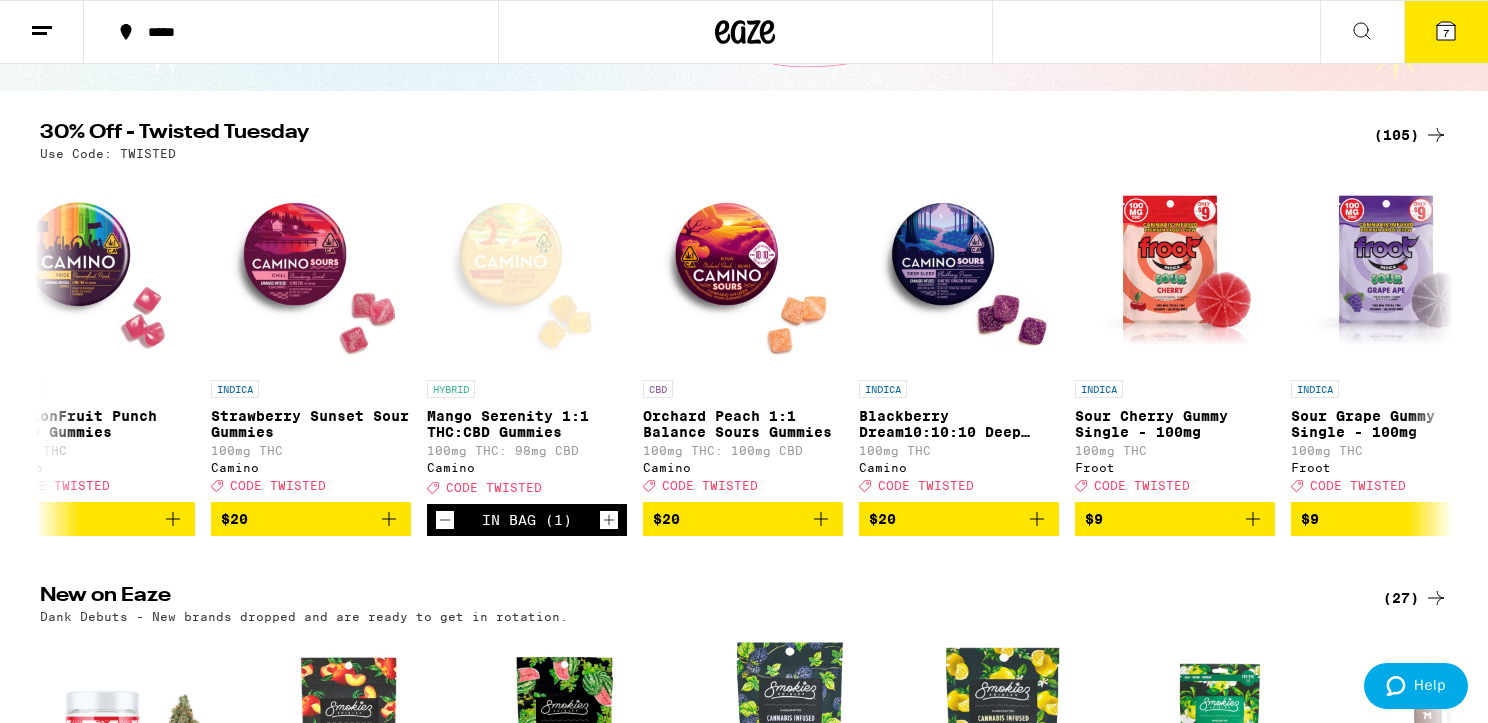 click on "(105)" at bounding box center (1411, 135) 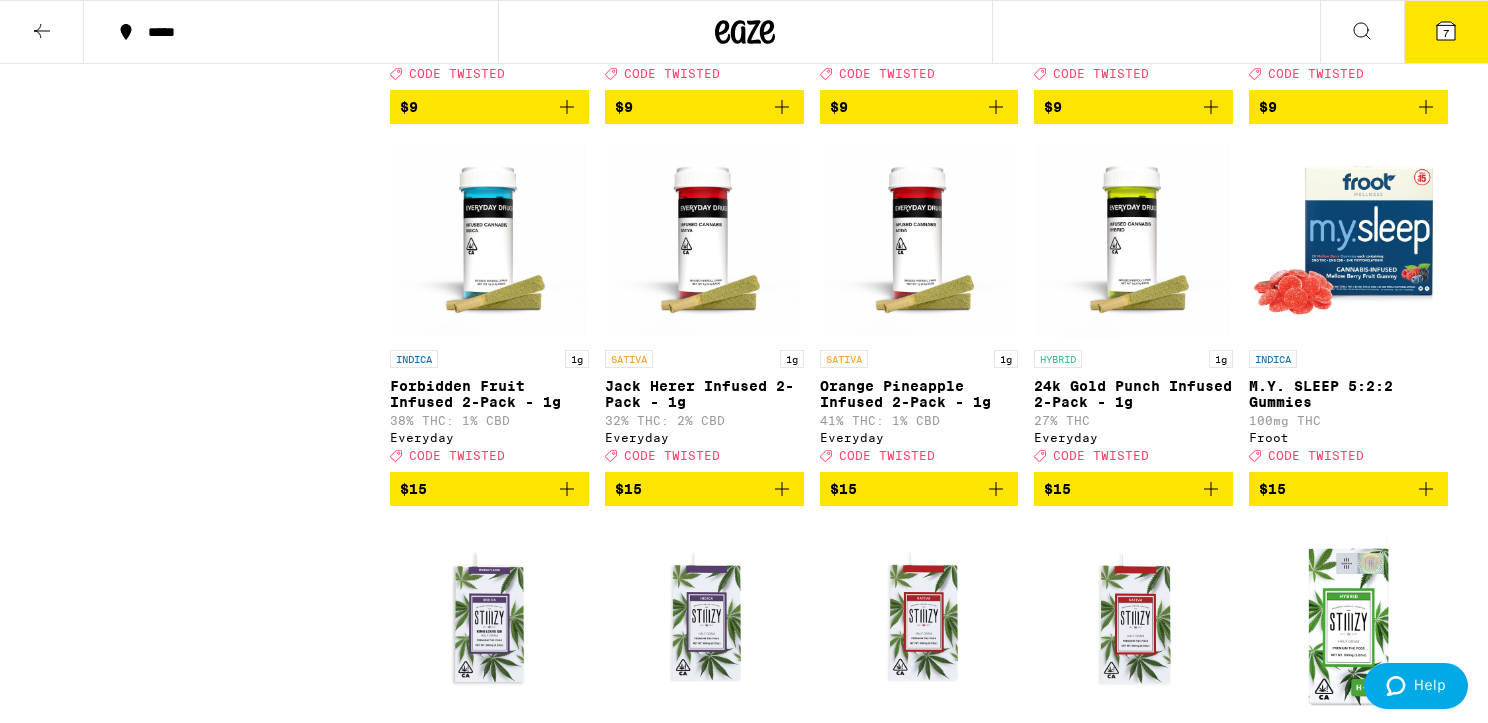 scroll, scrollTop: 1676, scrollLeft: 0, axis: vertical 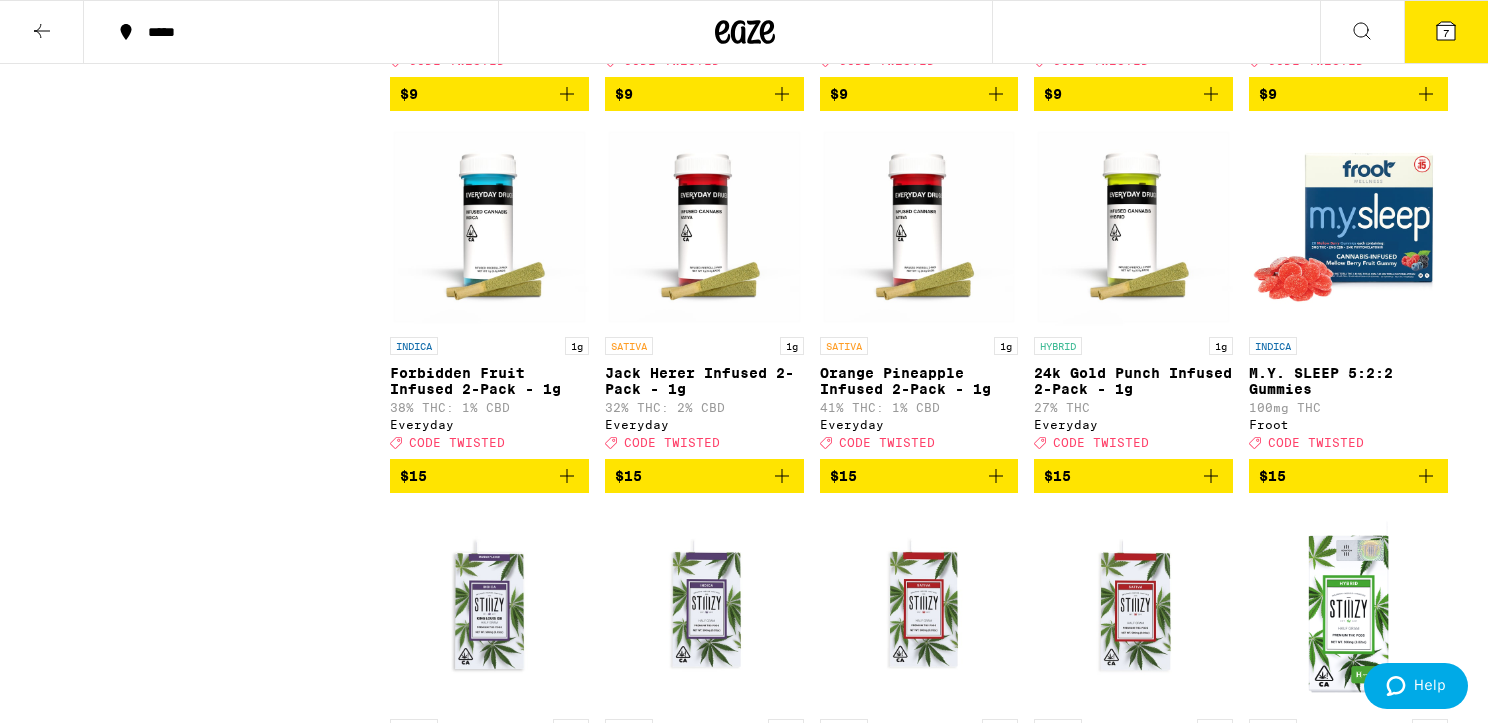 click at bounding box center (1348, 227) 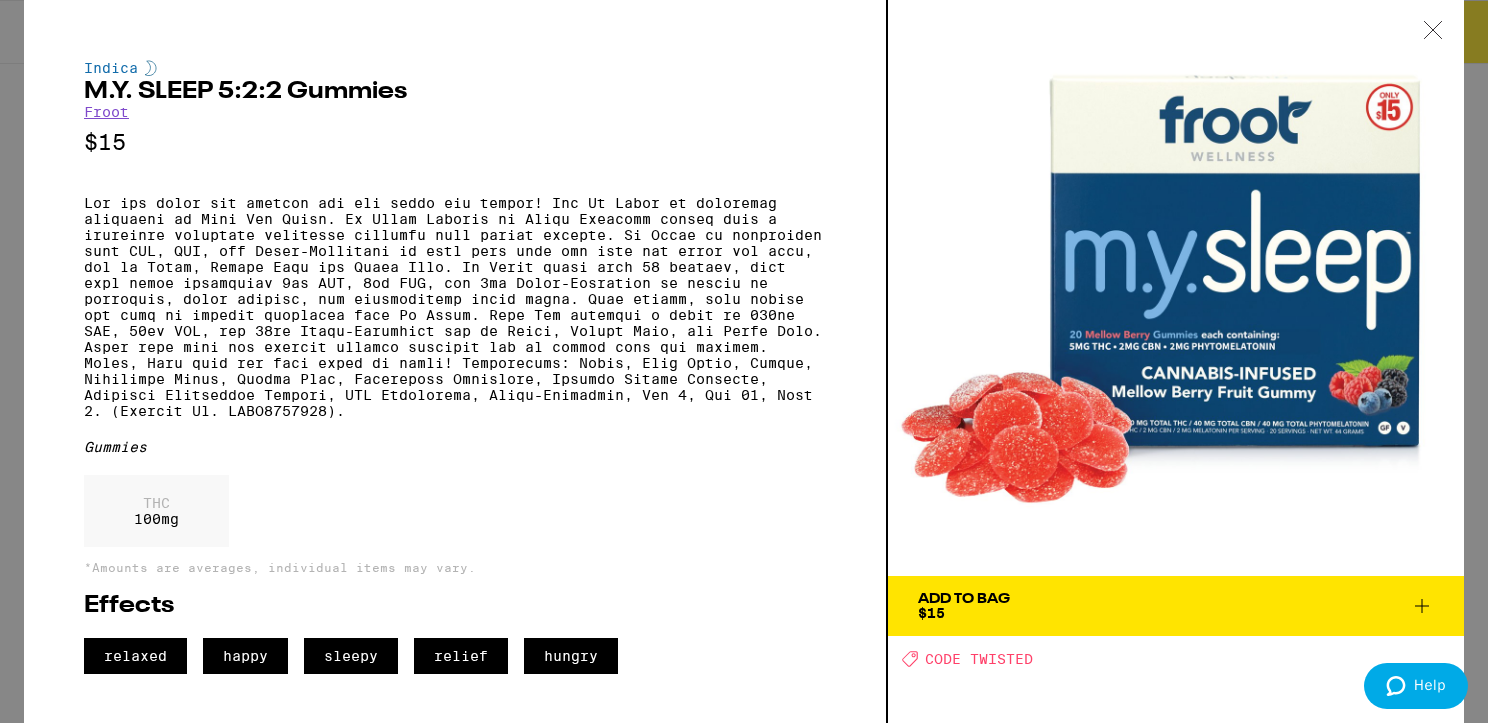 click at bounding box center [1433, 31] 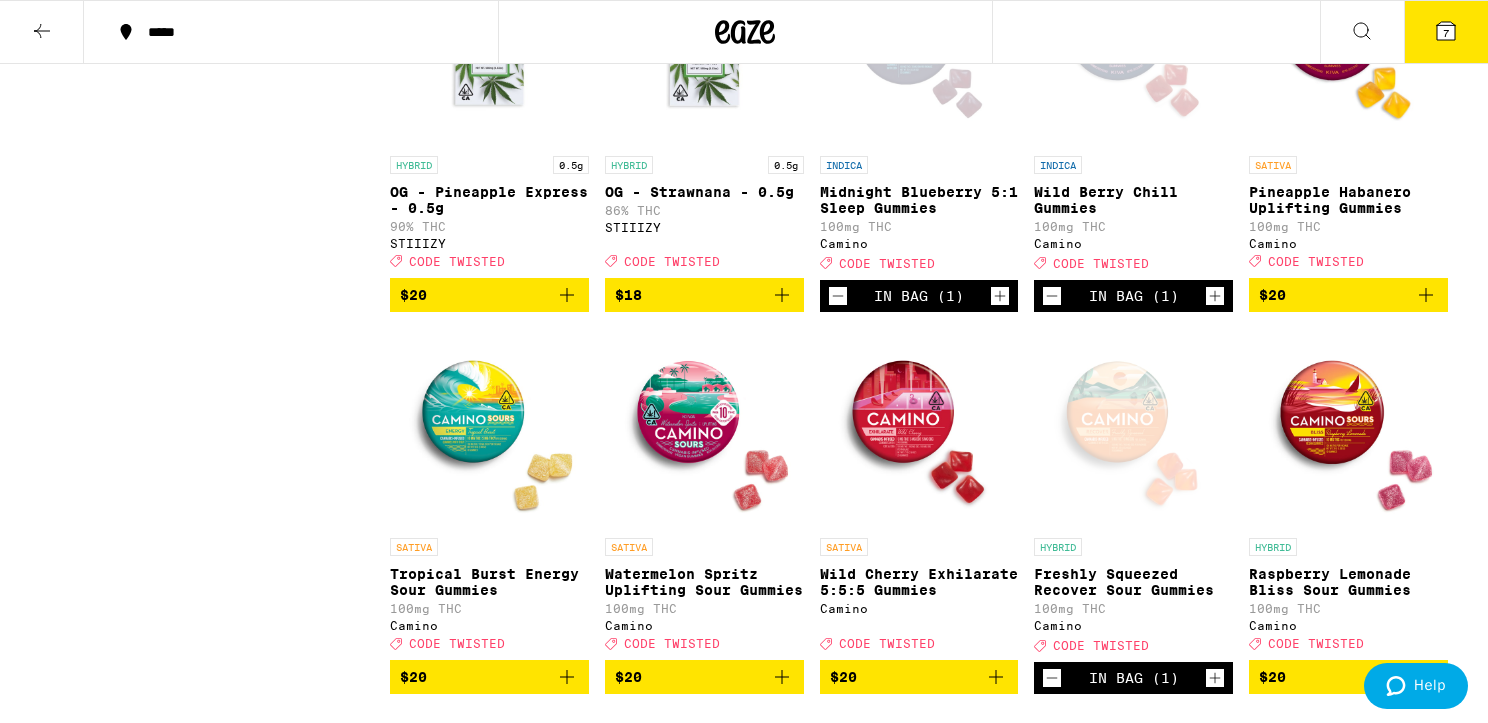 scroll, scrollTop: 2620, scrollLeft: 0, axis: vertical 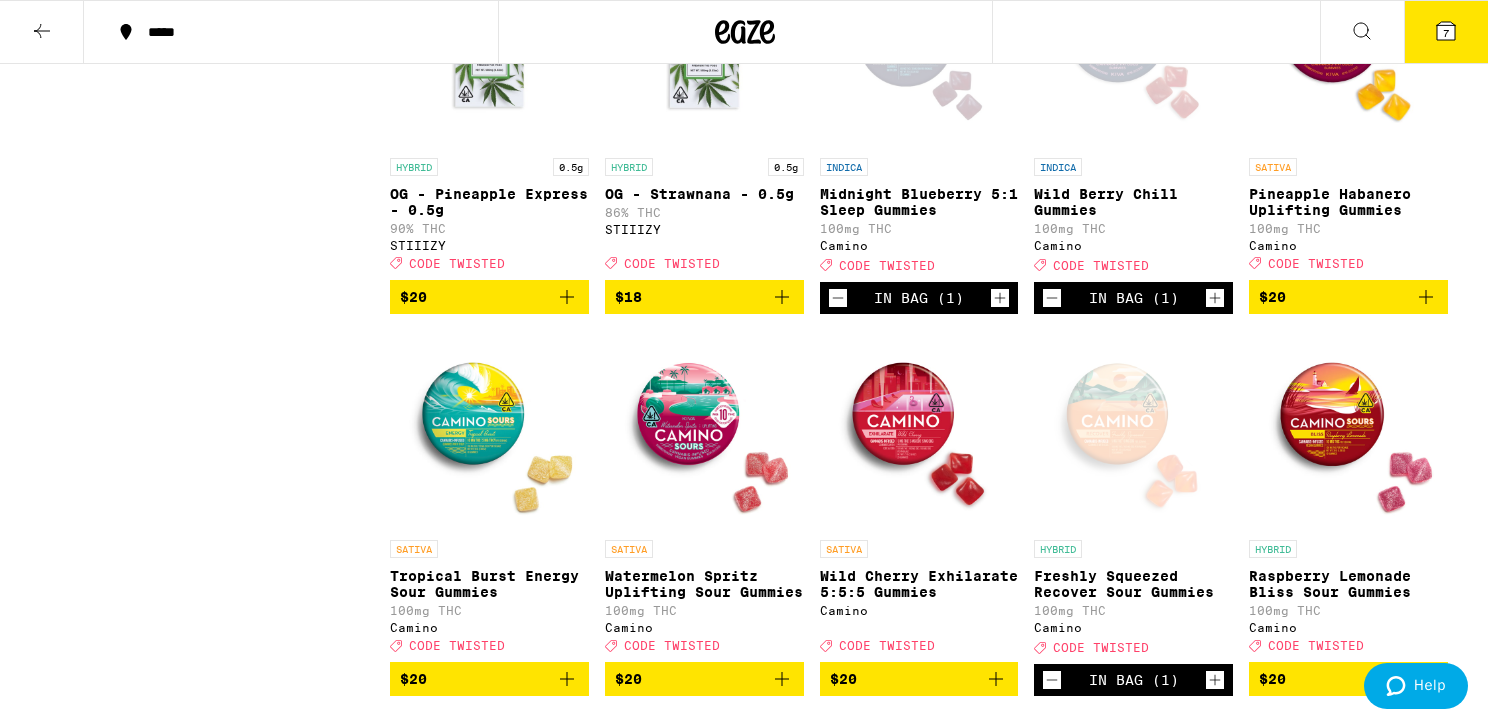 click at bounding box center (1348, 48) 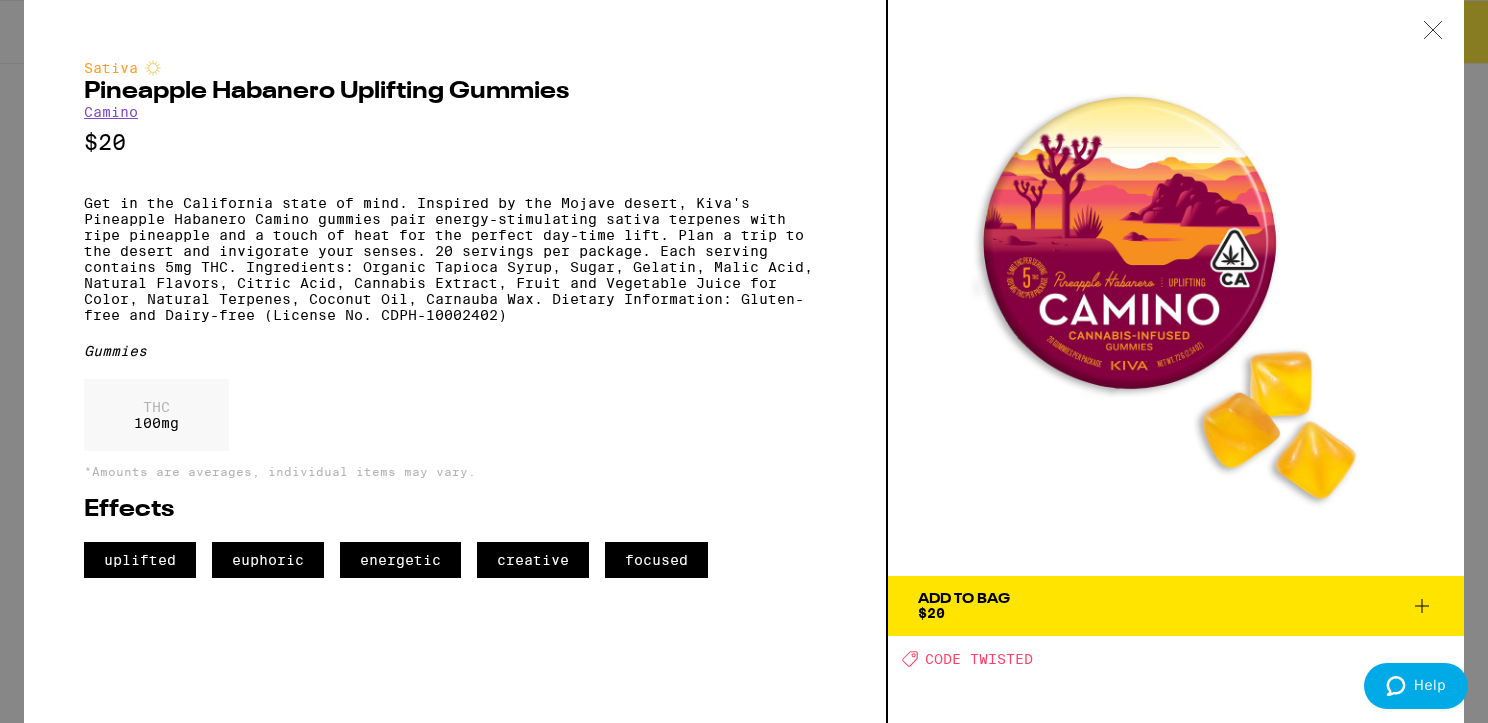 click at bounding box center (1433, 31) 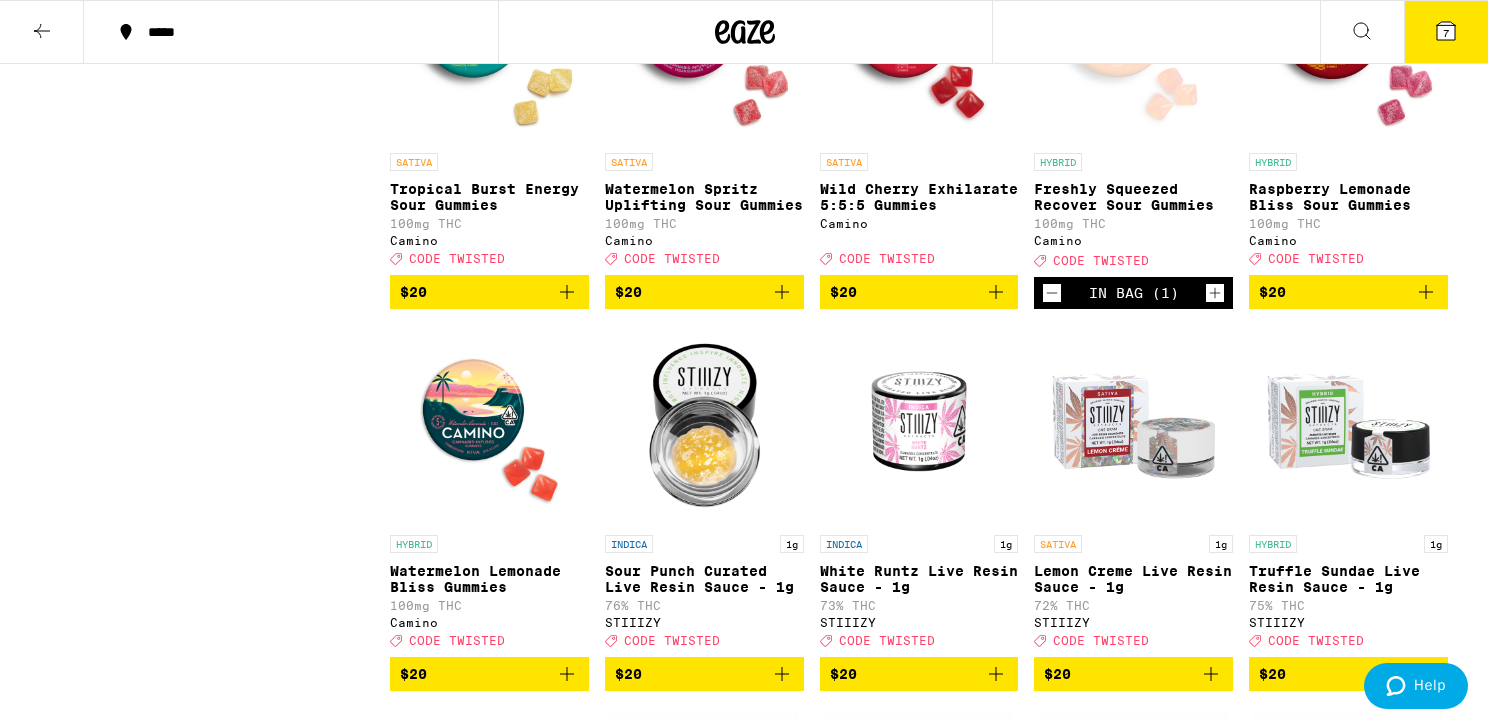 scroll, scrollTop: 3118, scrollLeft: 0, axis: vertical 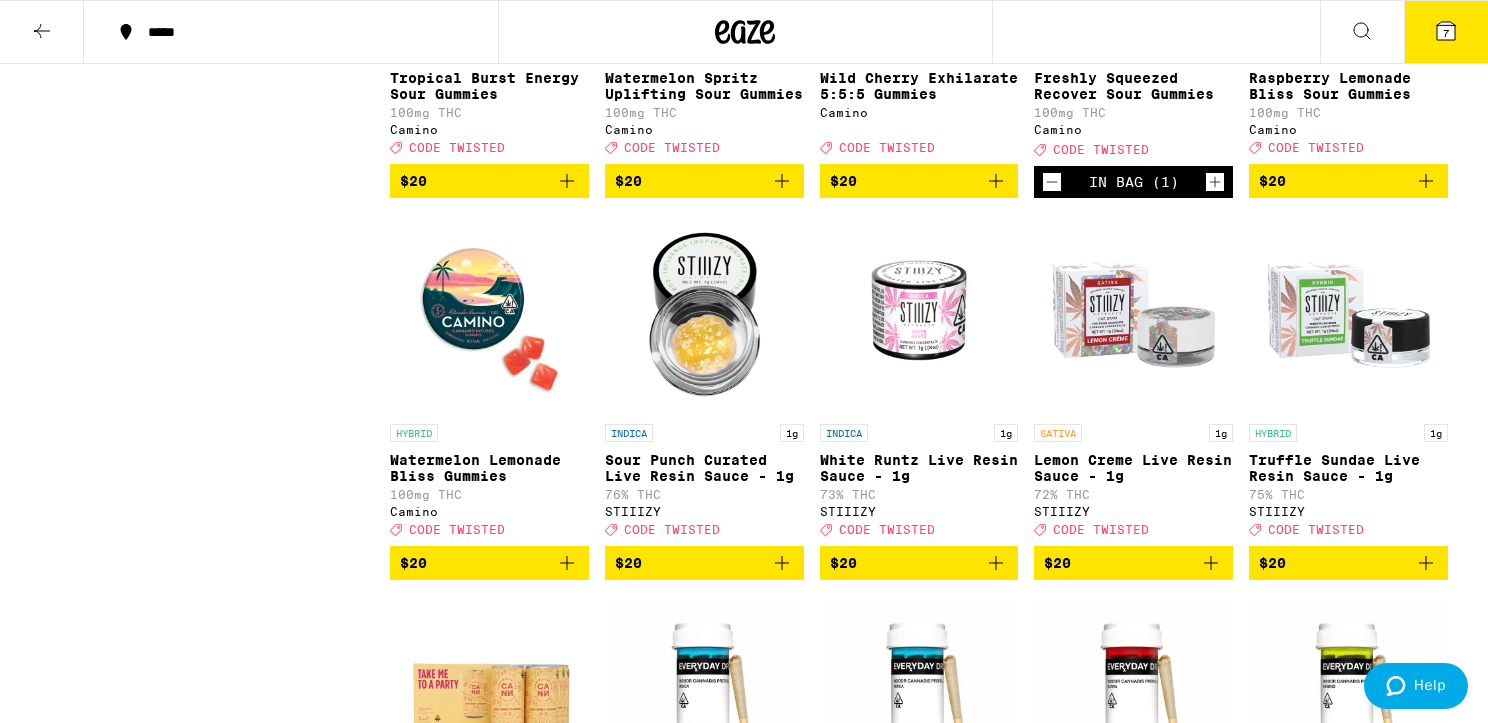 click at bounding box center [489, 314] 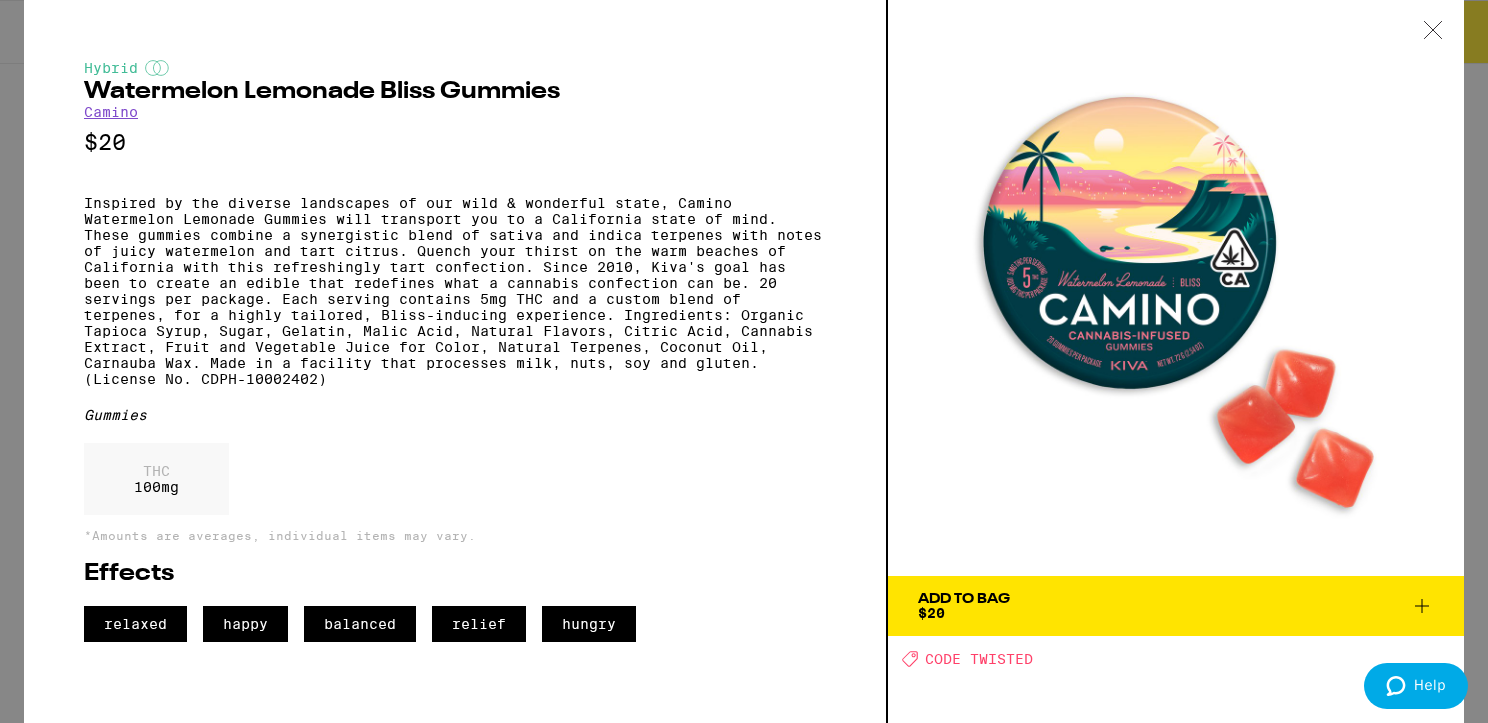 click 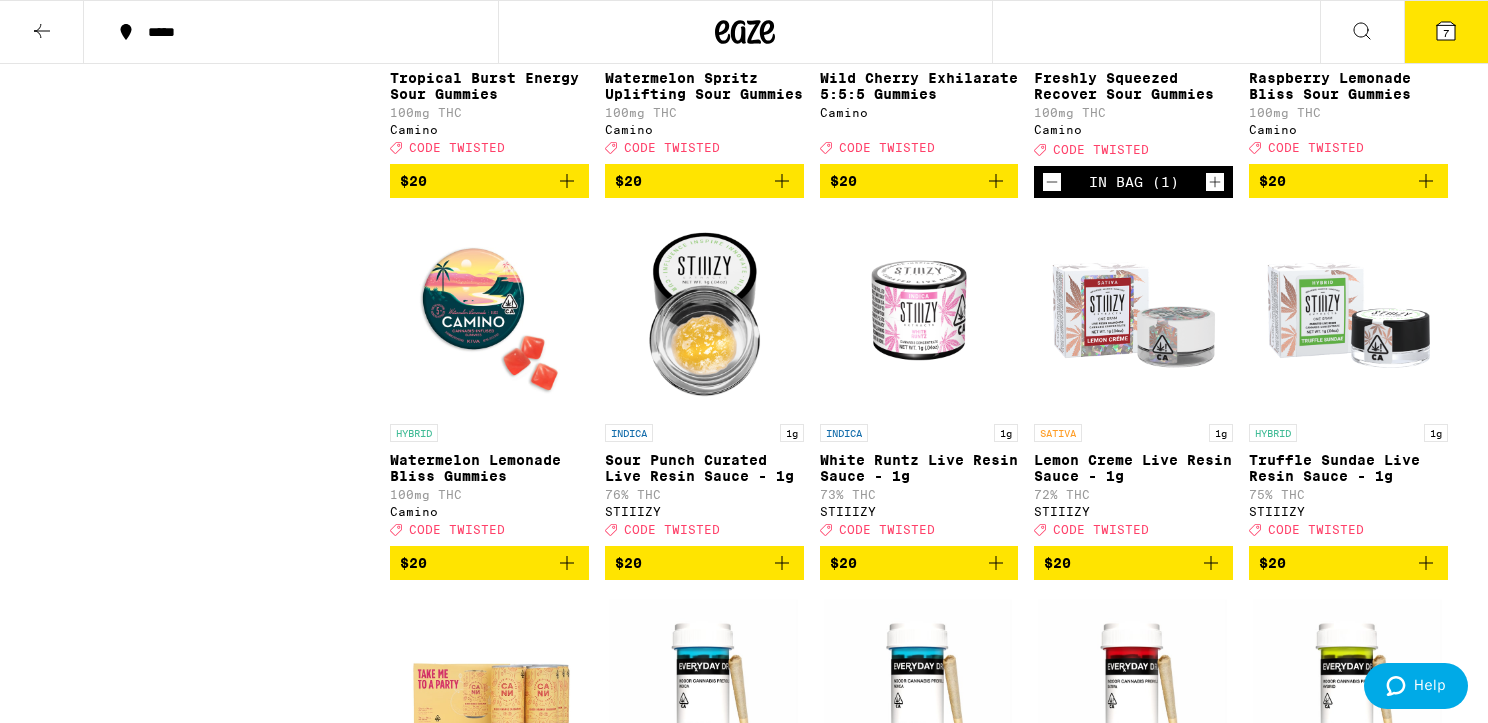 click at bounding box center [489, 314] 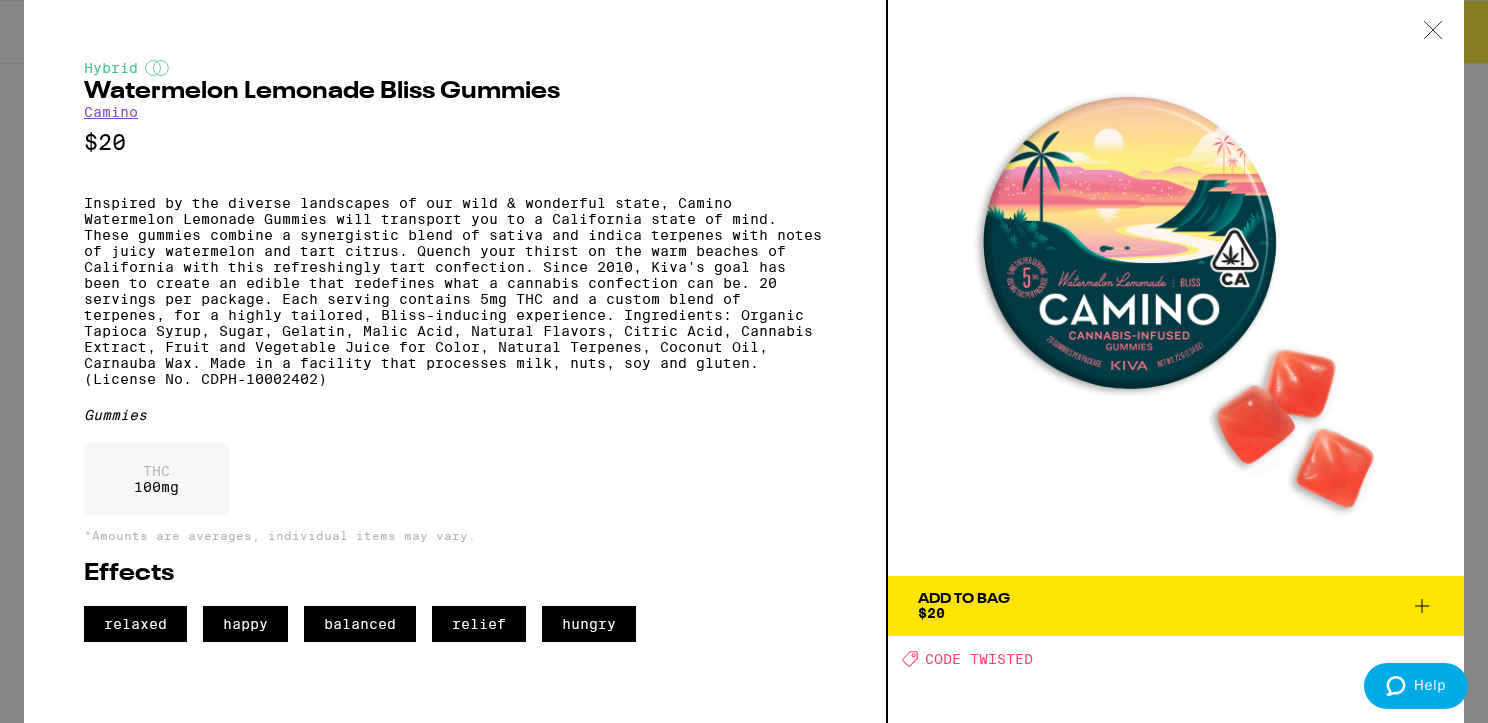 click 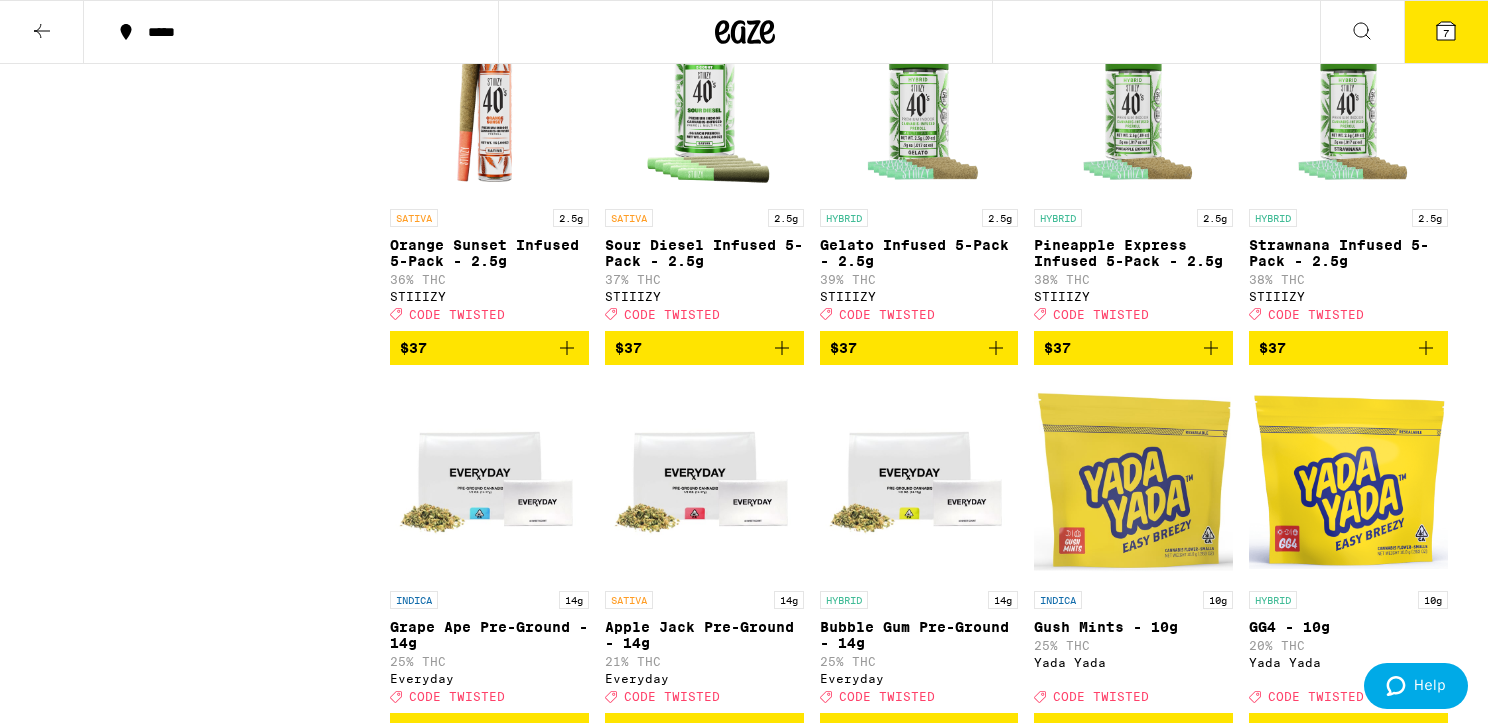 scroll, scrollTop: 6900, scrollLeft: 0, axis: vertical 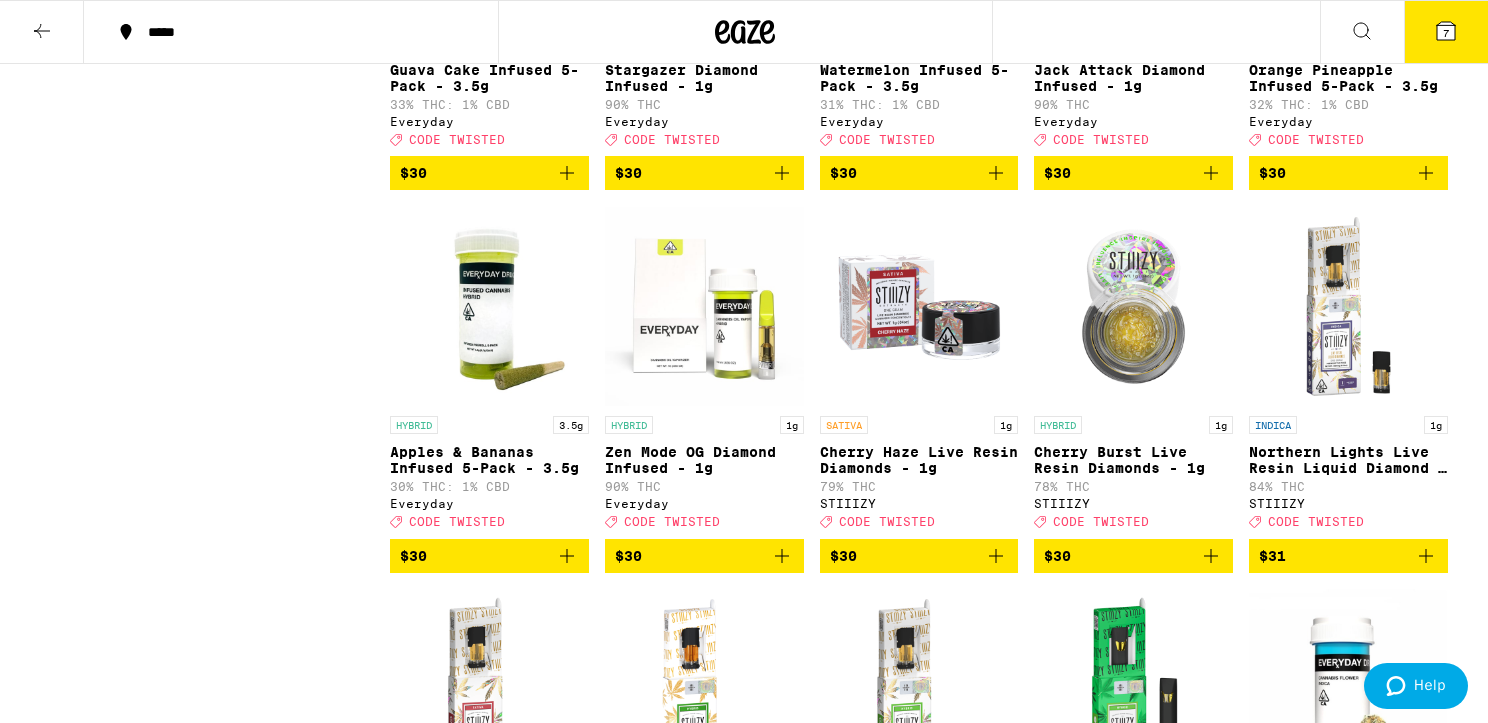 click on "7" at bounding box center (1446, 32) 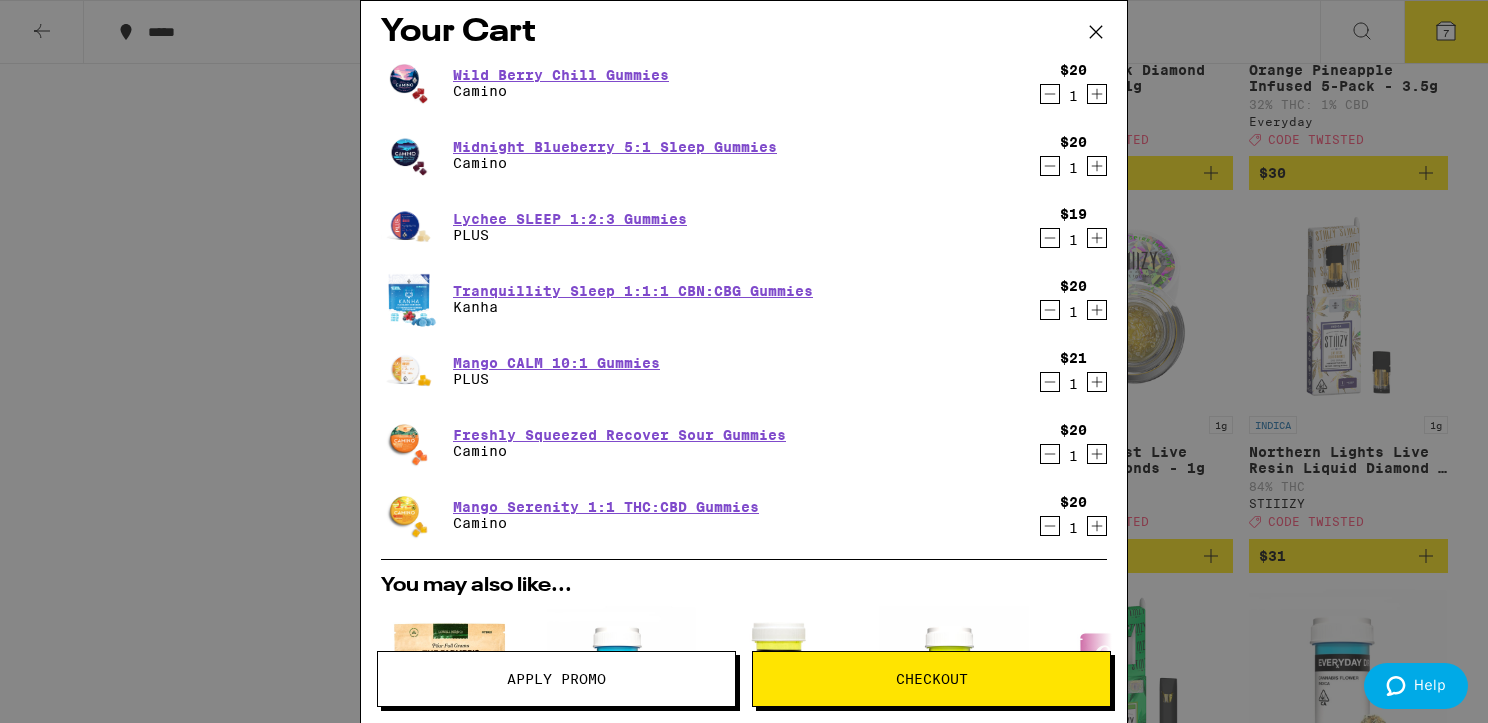 scroll, scrollTop: 13, scrollLeft: 0, axis: vertical 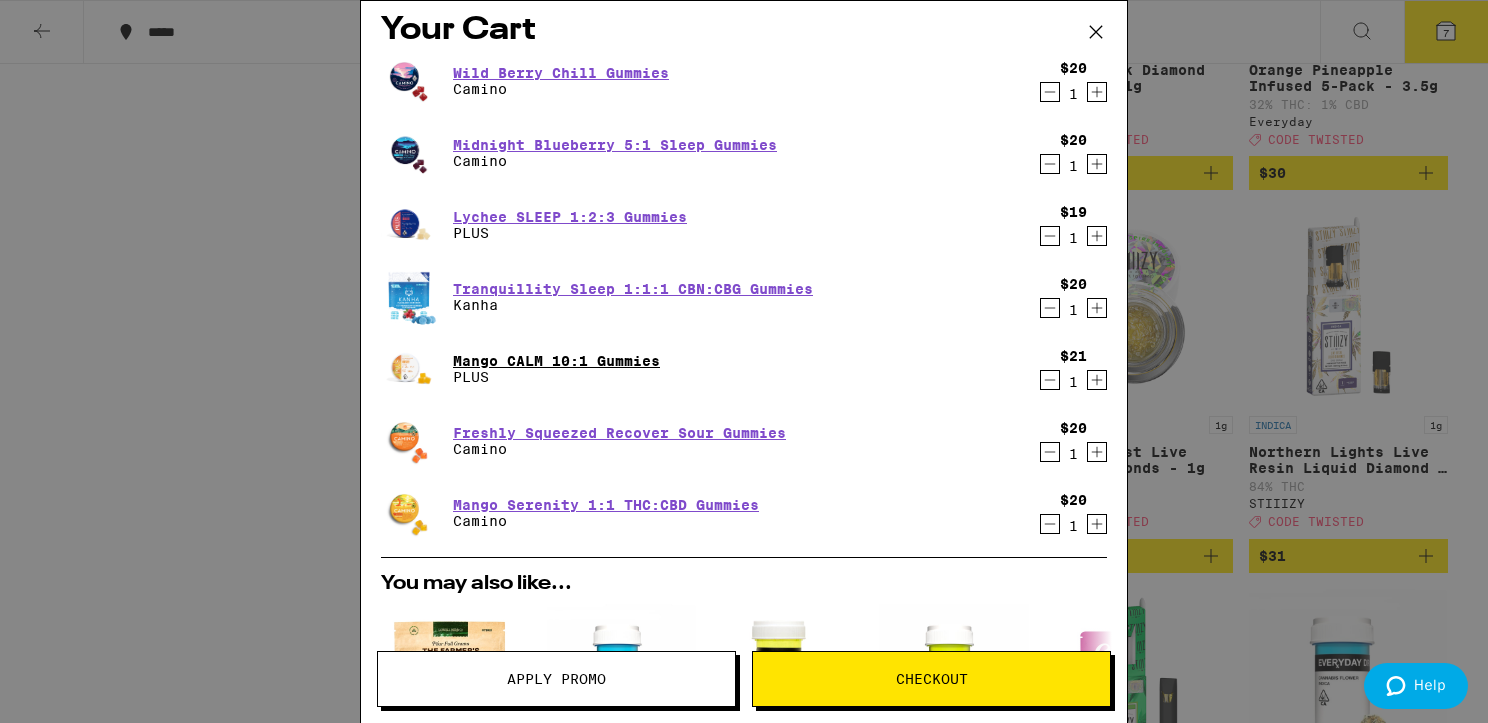 click on "Mango CALM 10:1 Gummies" at bounding box center [556, 361] 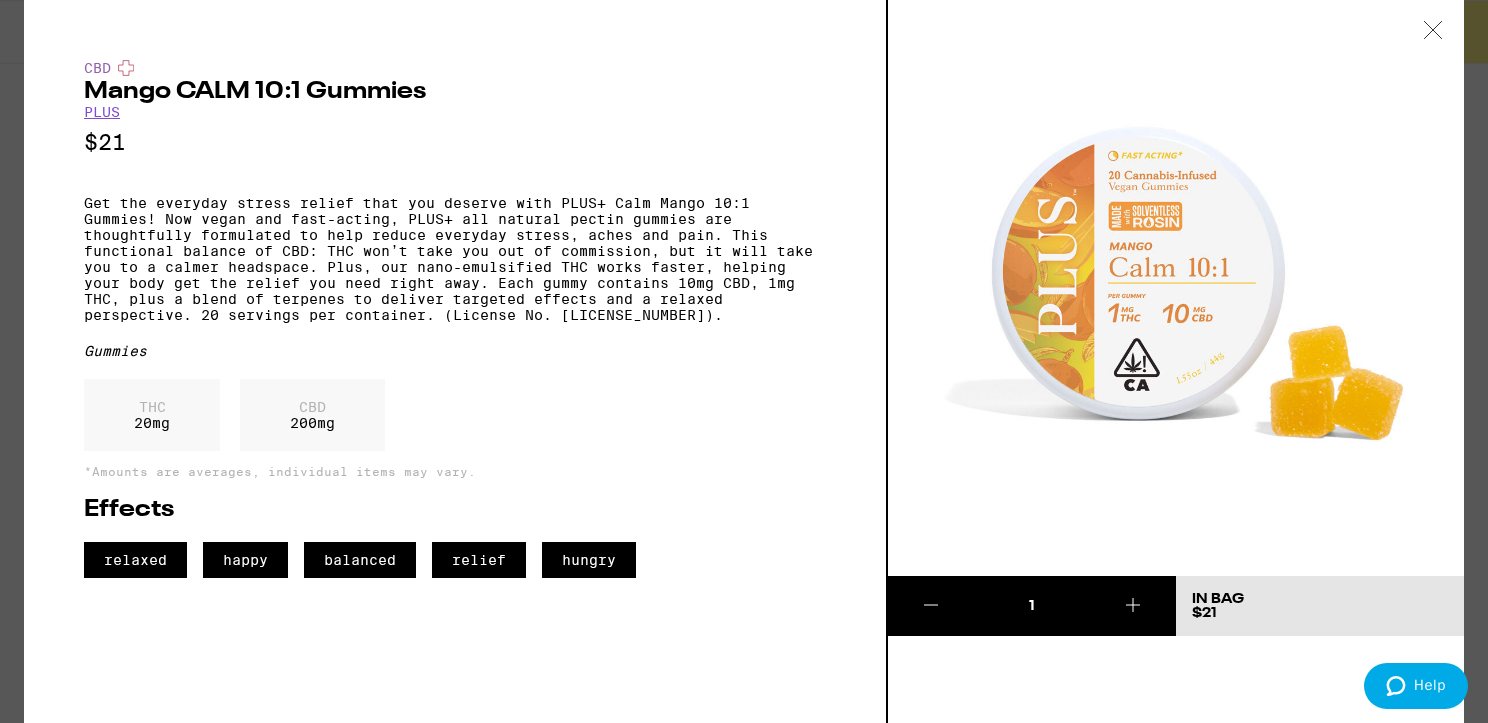 click 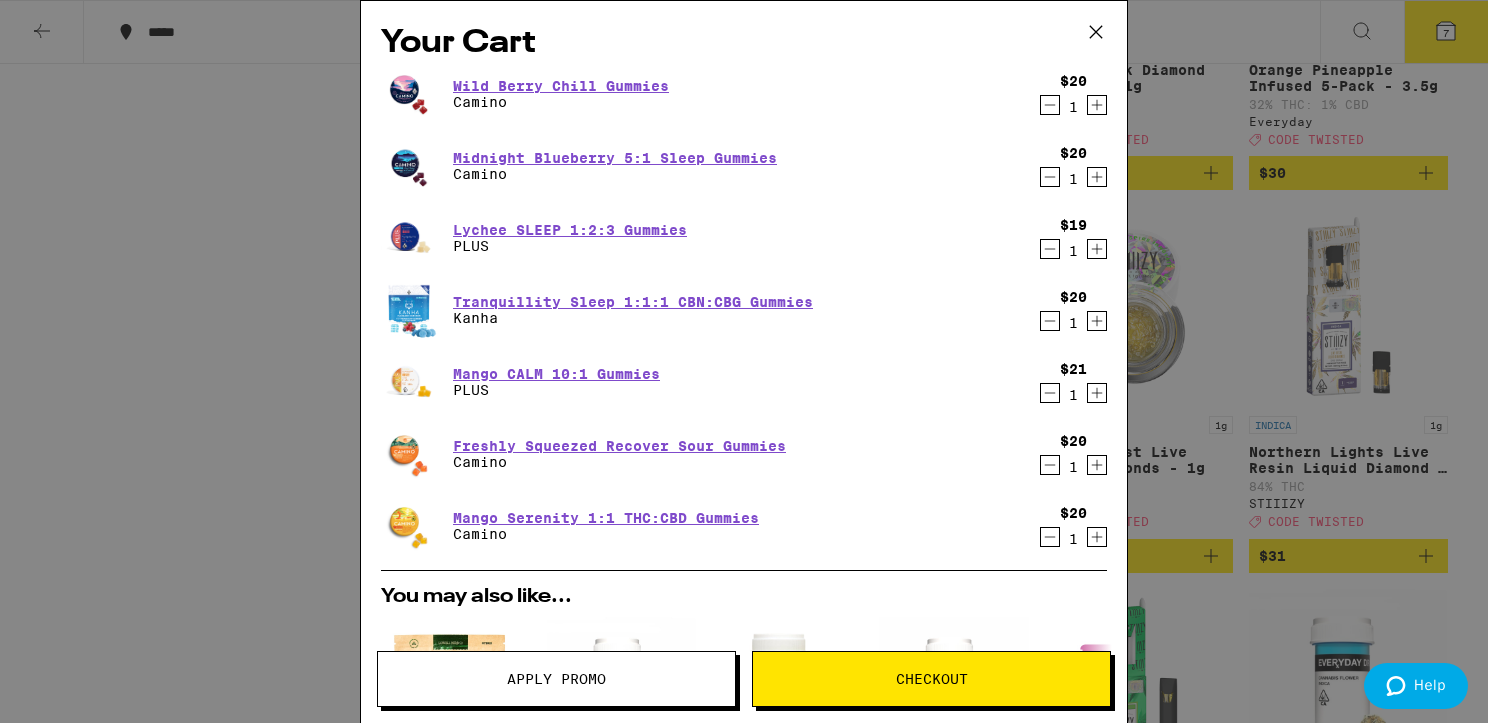 scroll, scrollTop: 7, scrollLeft: 0, axis: vertical 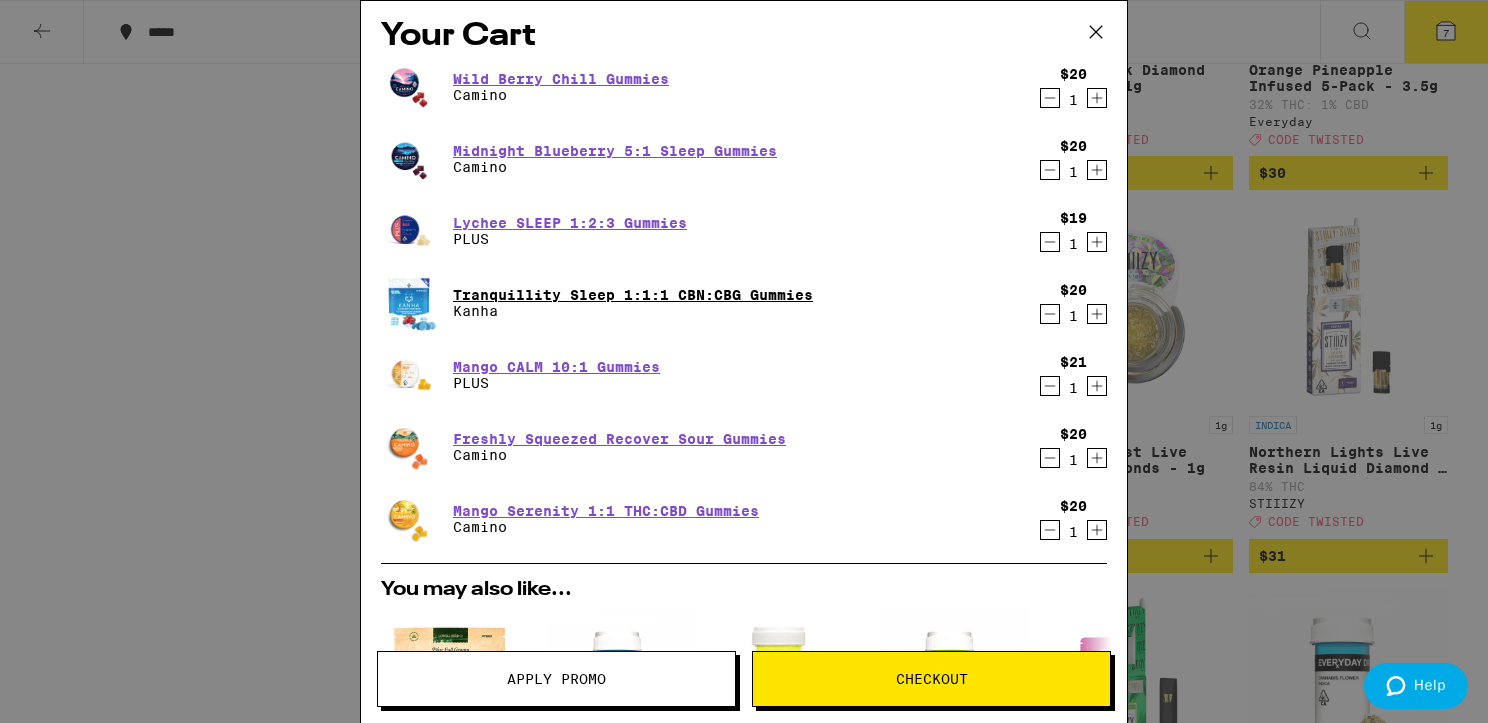 click on "Tranquillity Sleep 1:1:1 CBN:CBG Gummies" at bounding box center (633, 295) 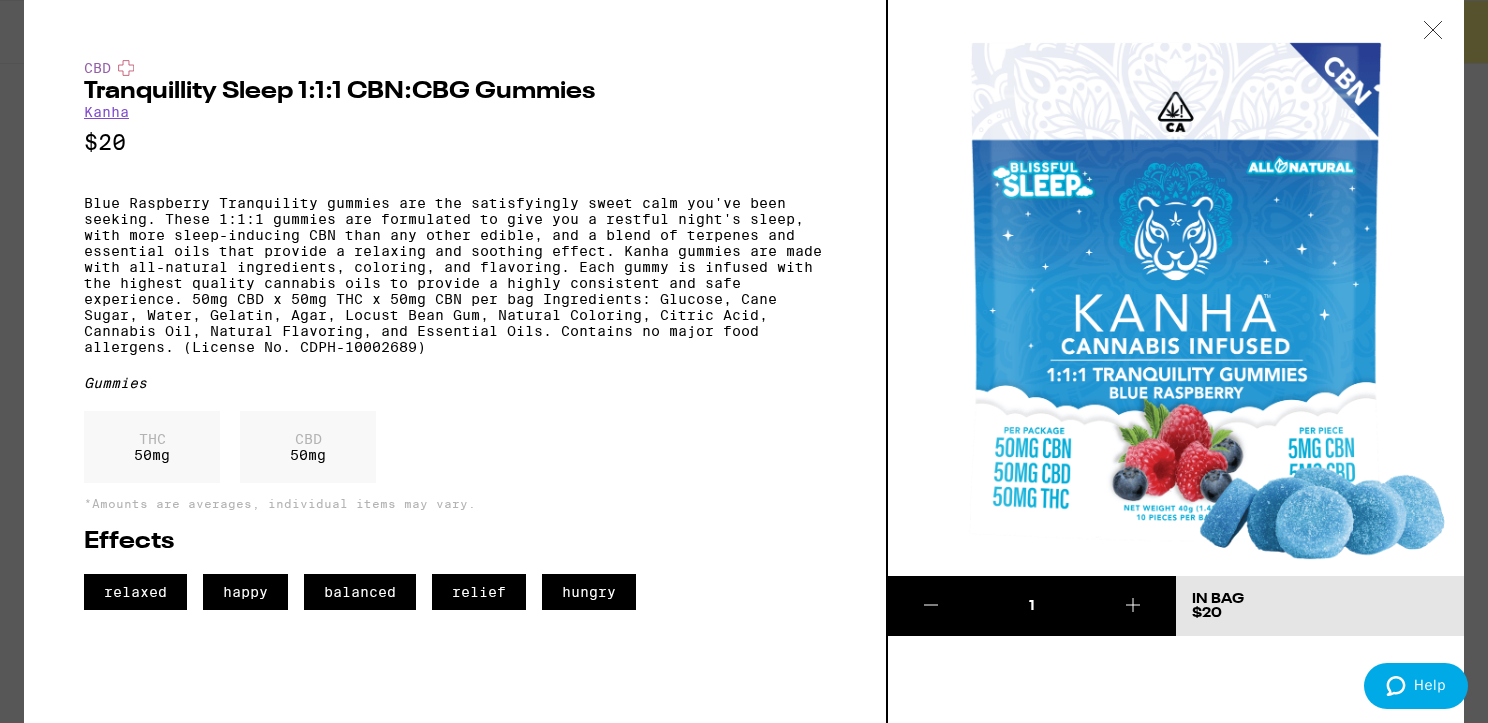 click 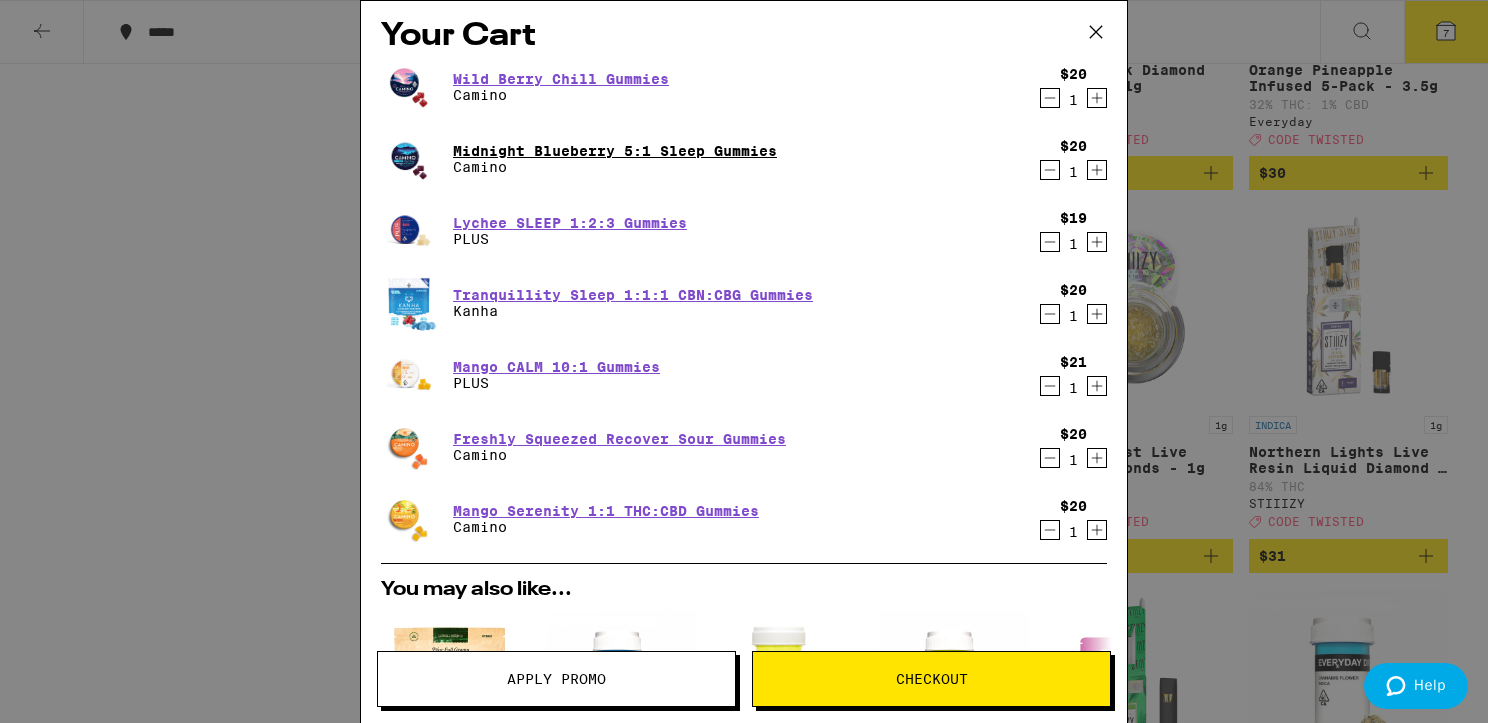 click on "Midnight Blueberry 5:1 Sleep Gummies" at bounding box center [615, 151] 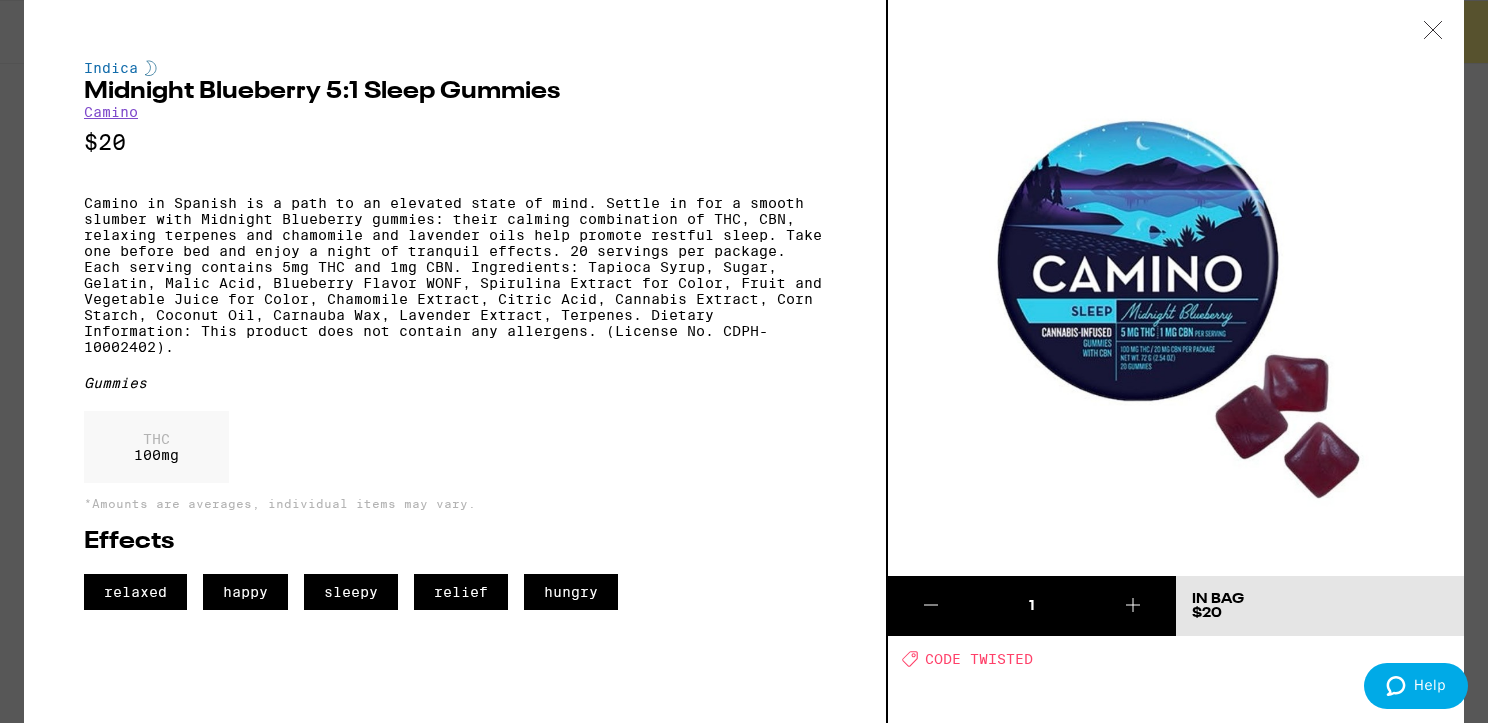 click 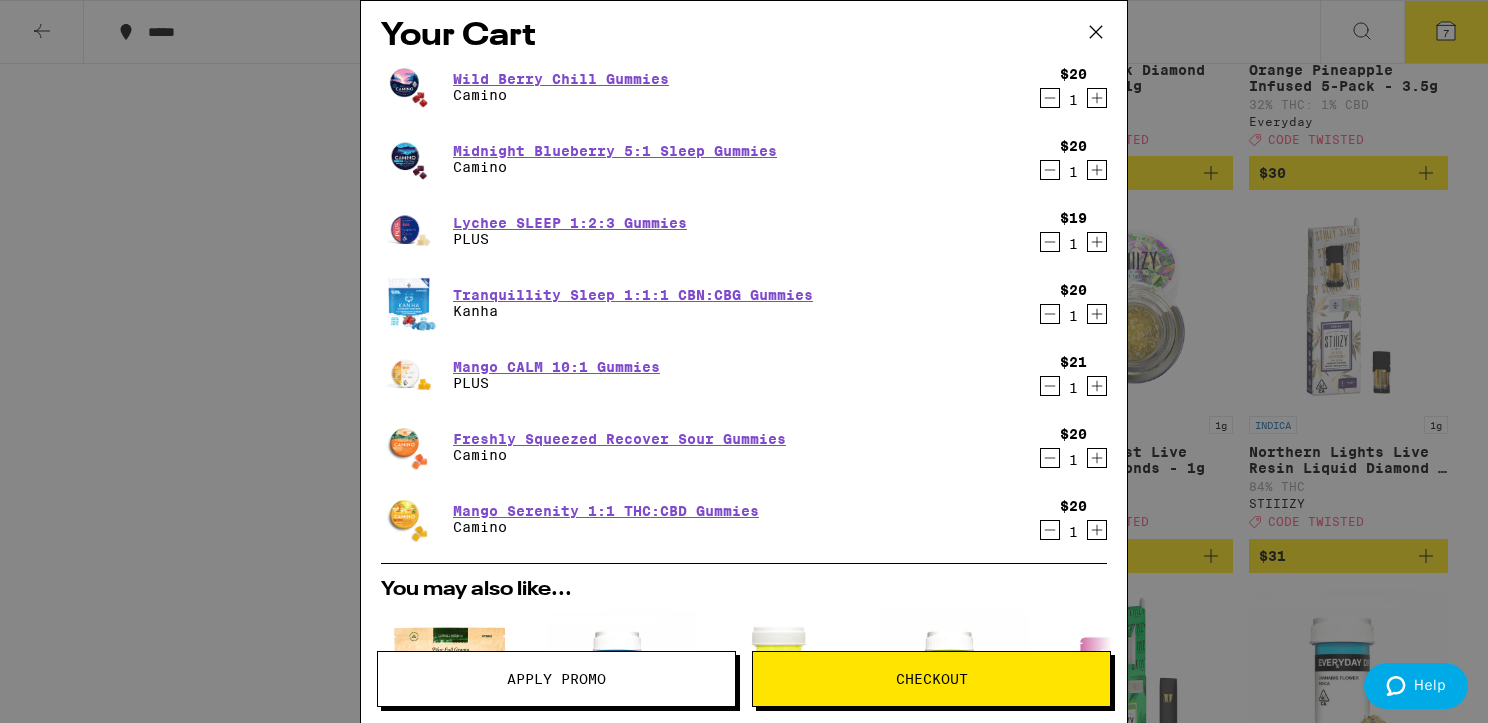 scroll, scrollTop: 25, scrollLeft: 0, axis: vertical 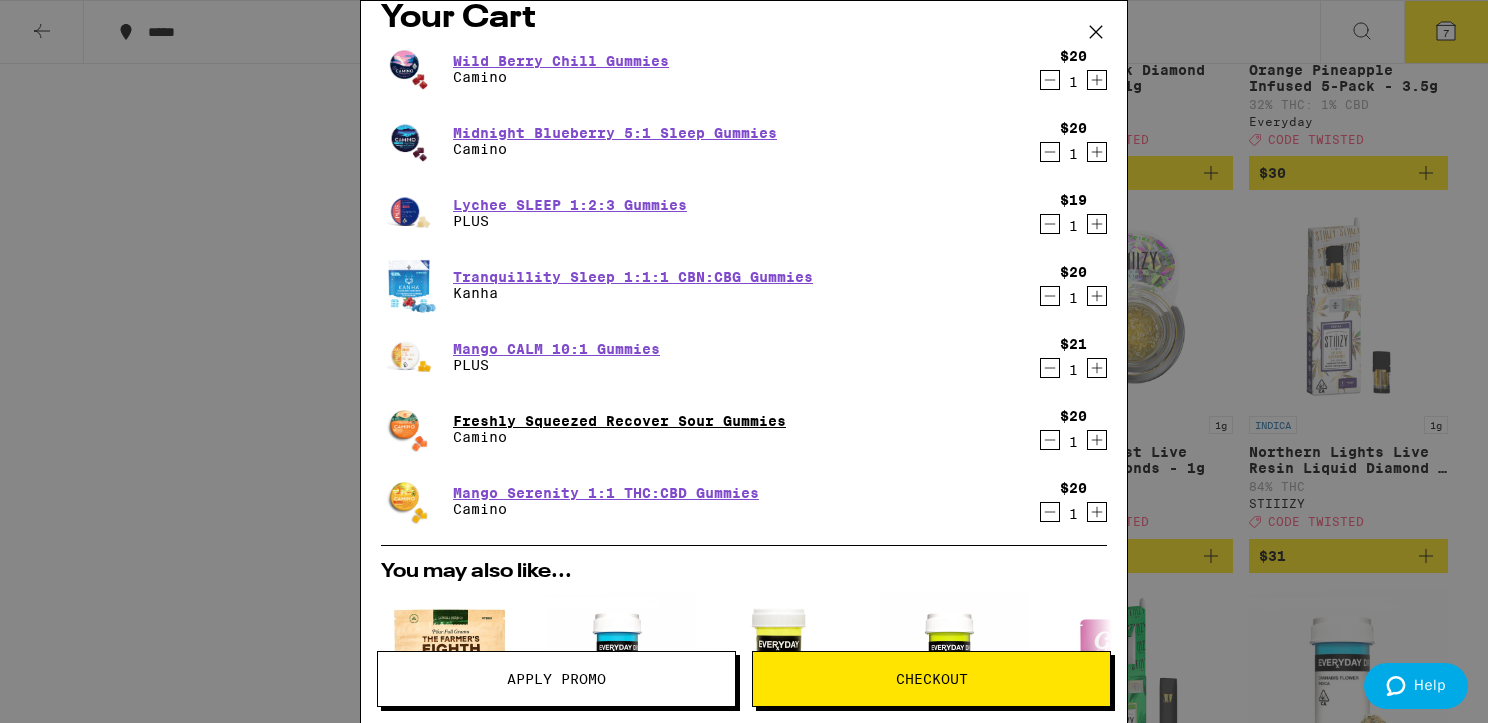 click on "Freshly Squeezed Recover Sour Gummies" at bounding box center (619, 421) 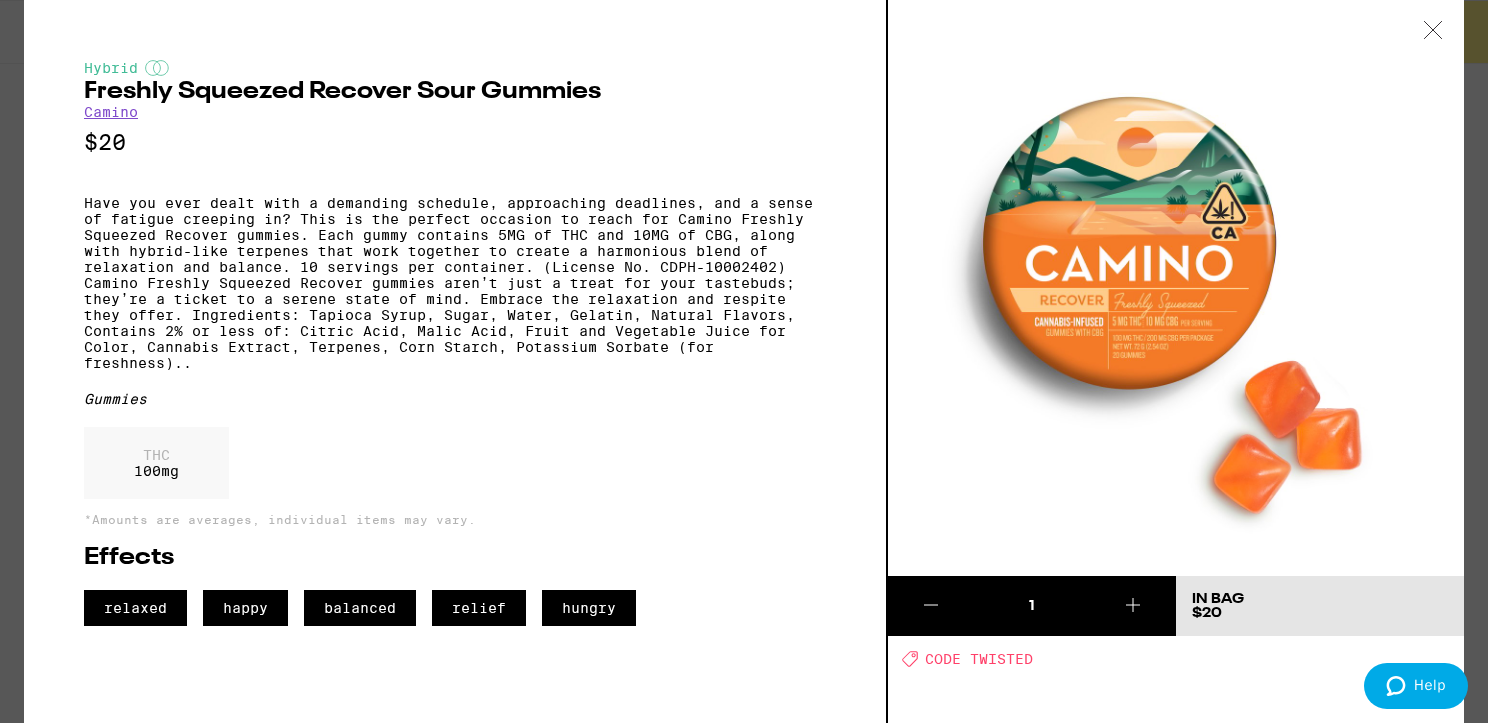 click 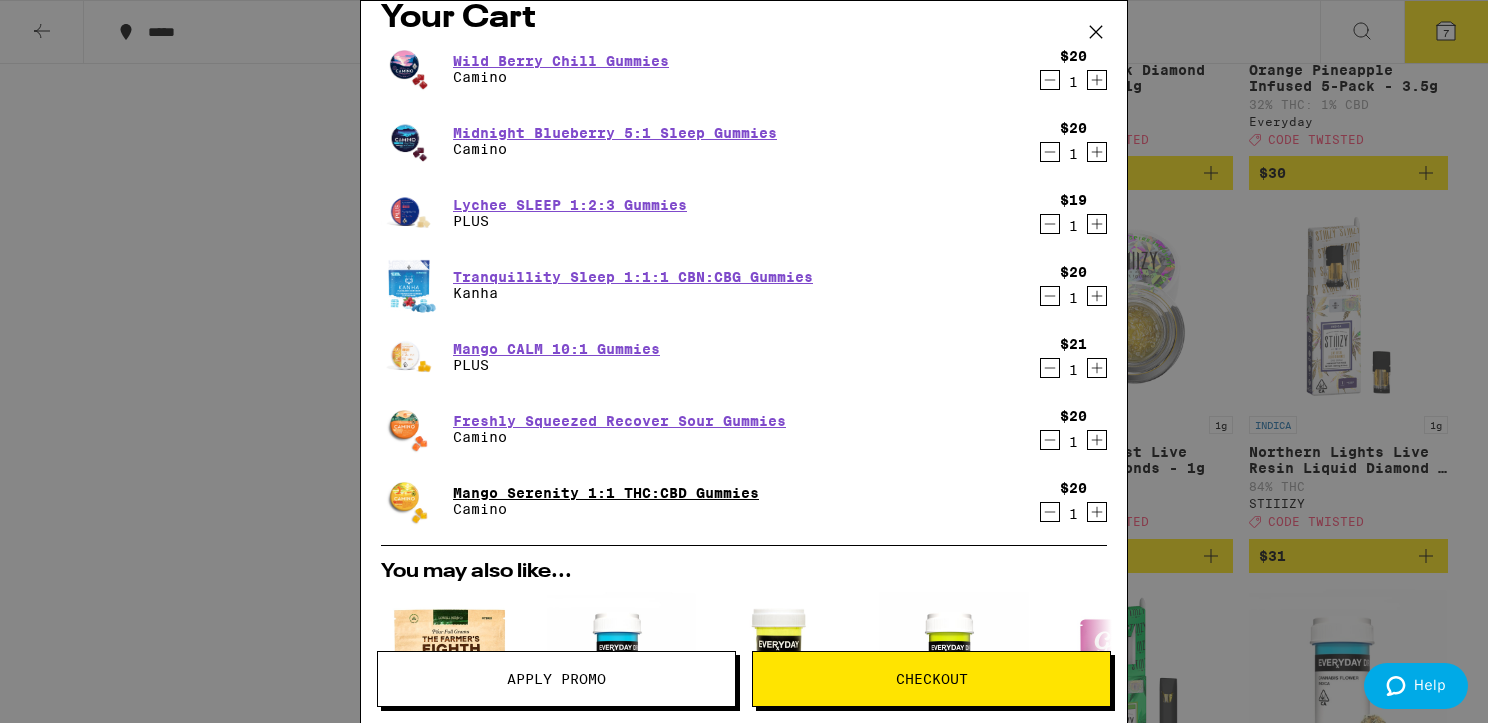 click on "Mango Serenity 1:1 THC:CBD Gummies" at bounding box center (606, 493) 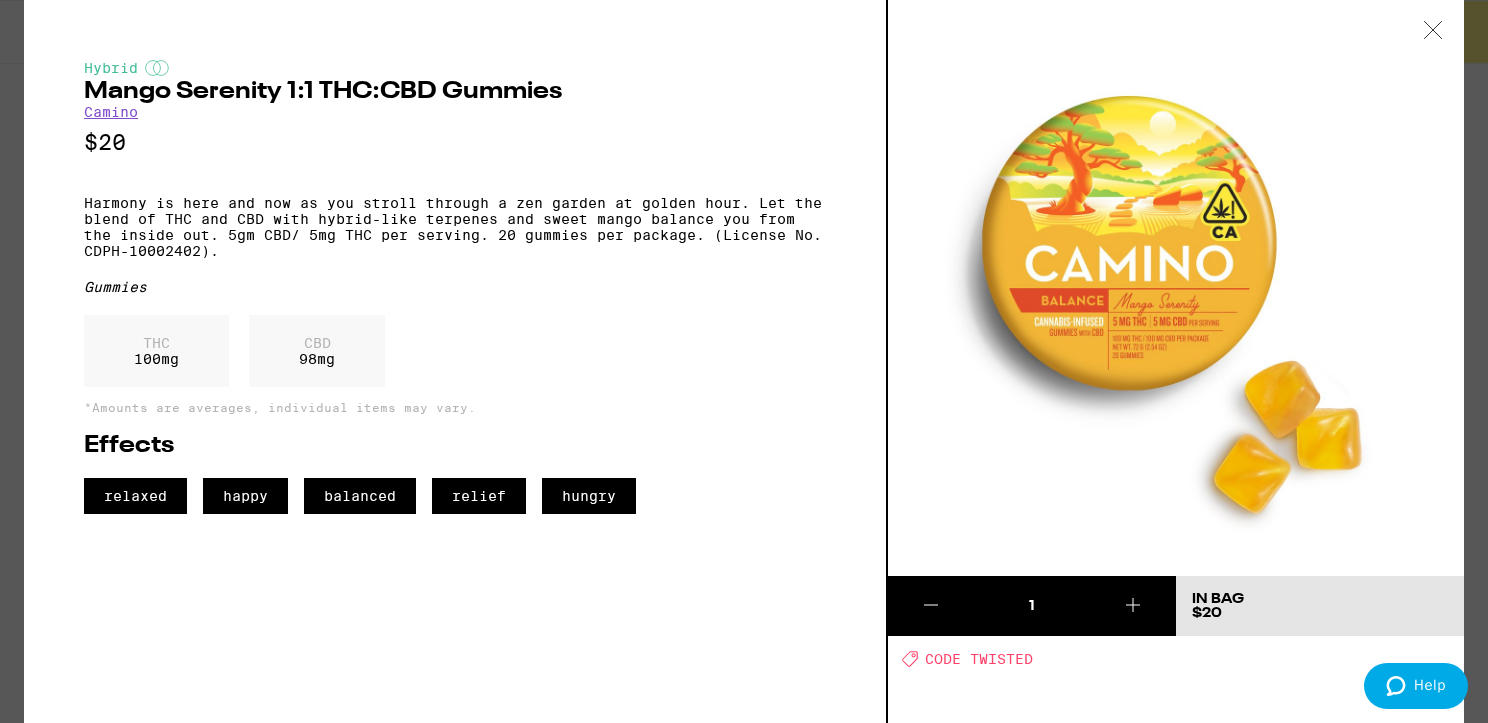 click 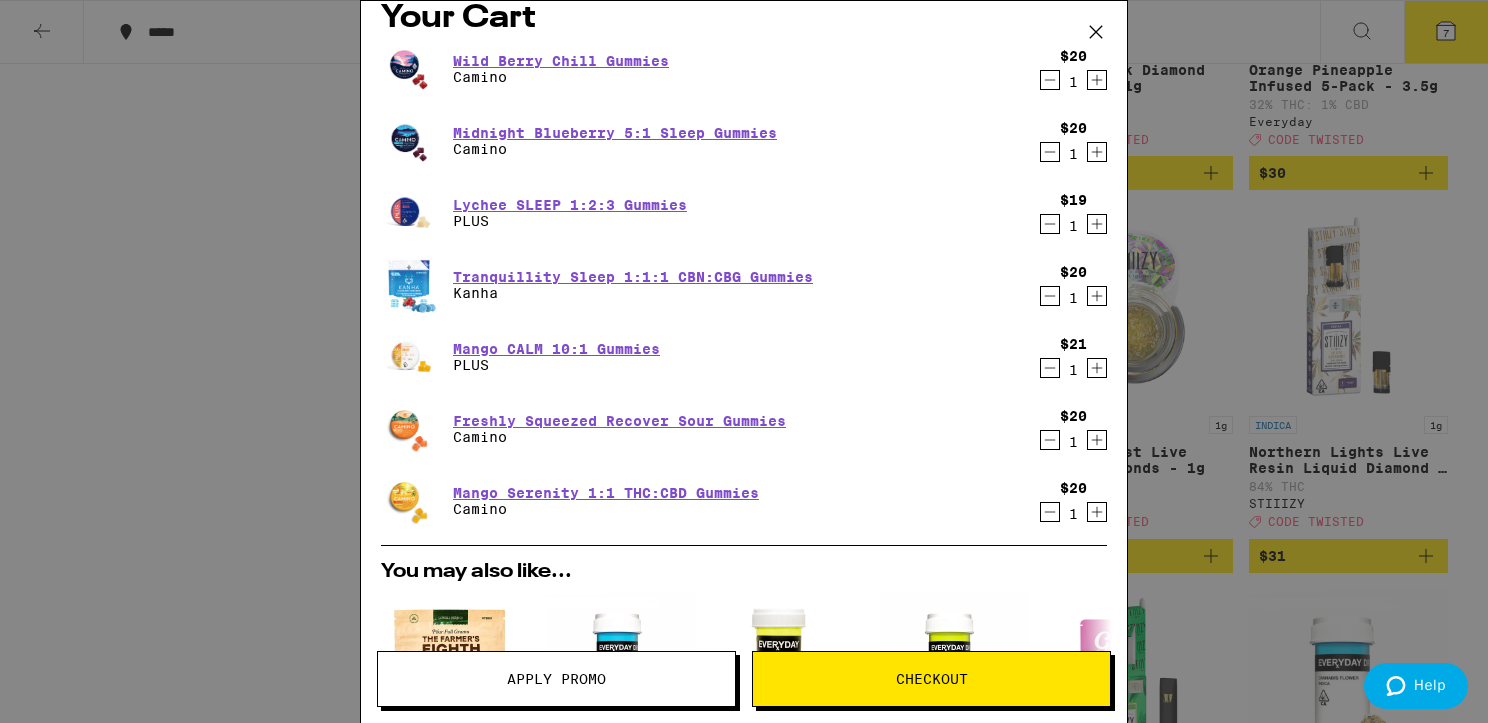 click 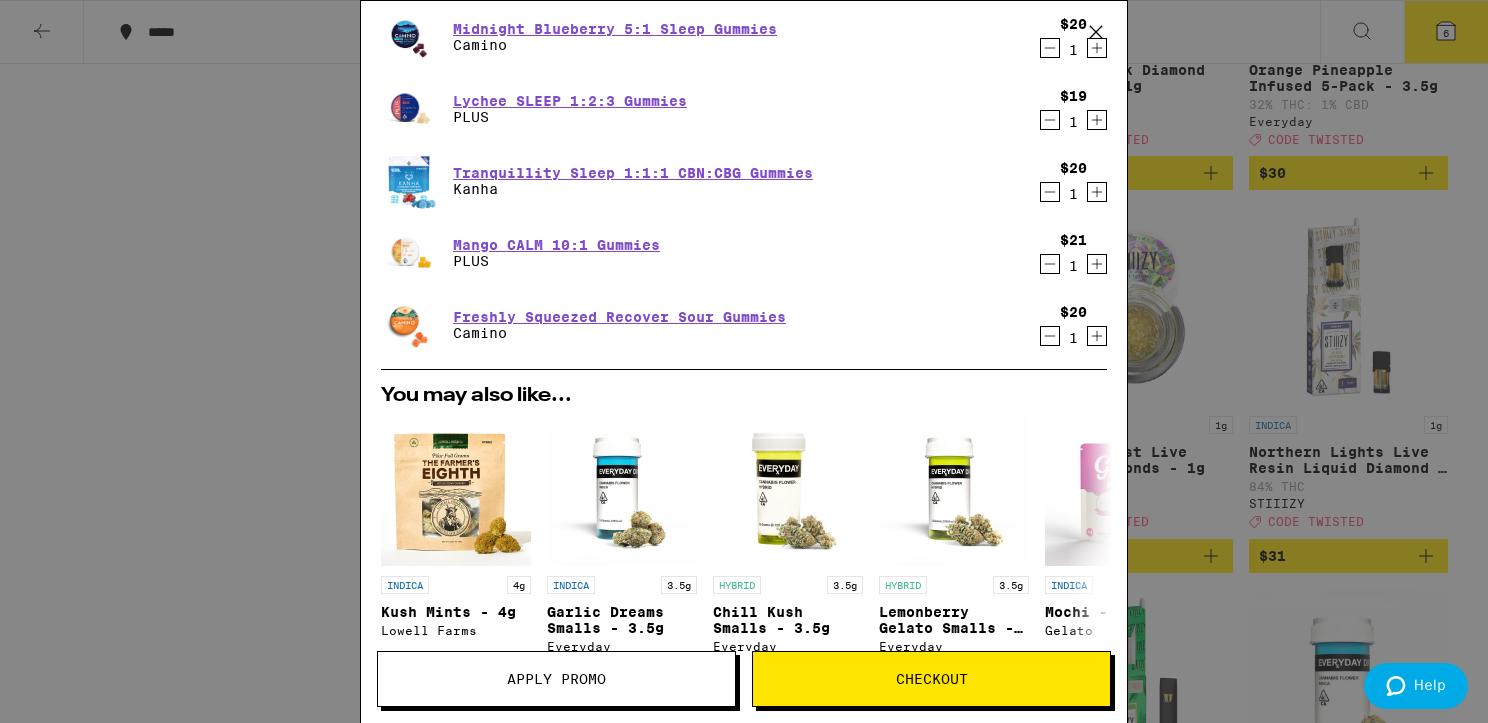 scroll, scrollTop: 0, scrollLeft: 0, axis: both 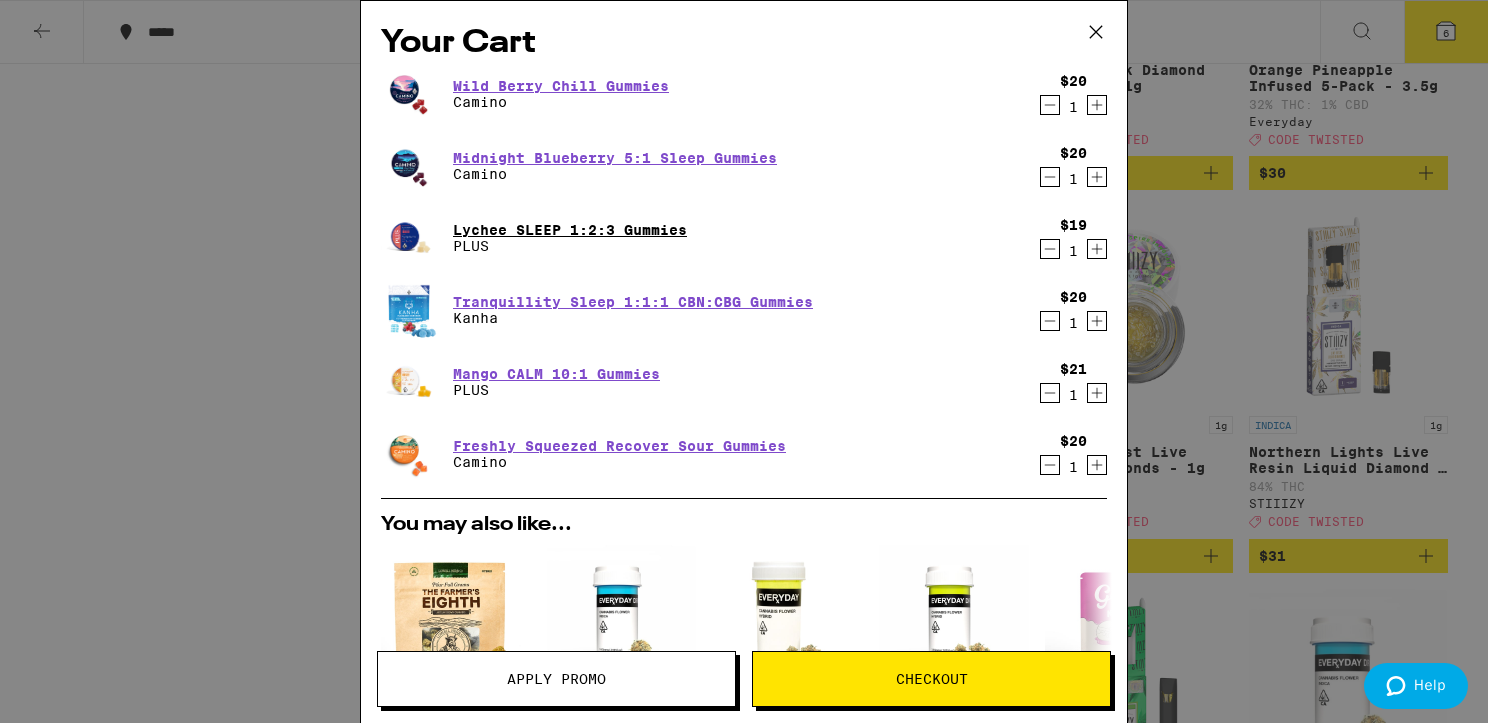 click on "Lychee SLEEP 1:2:3 Gummies" at bounding box center [570, 230] 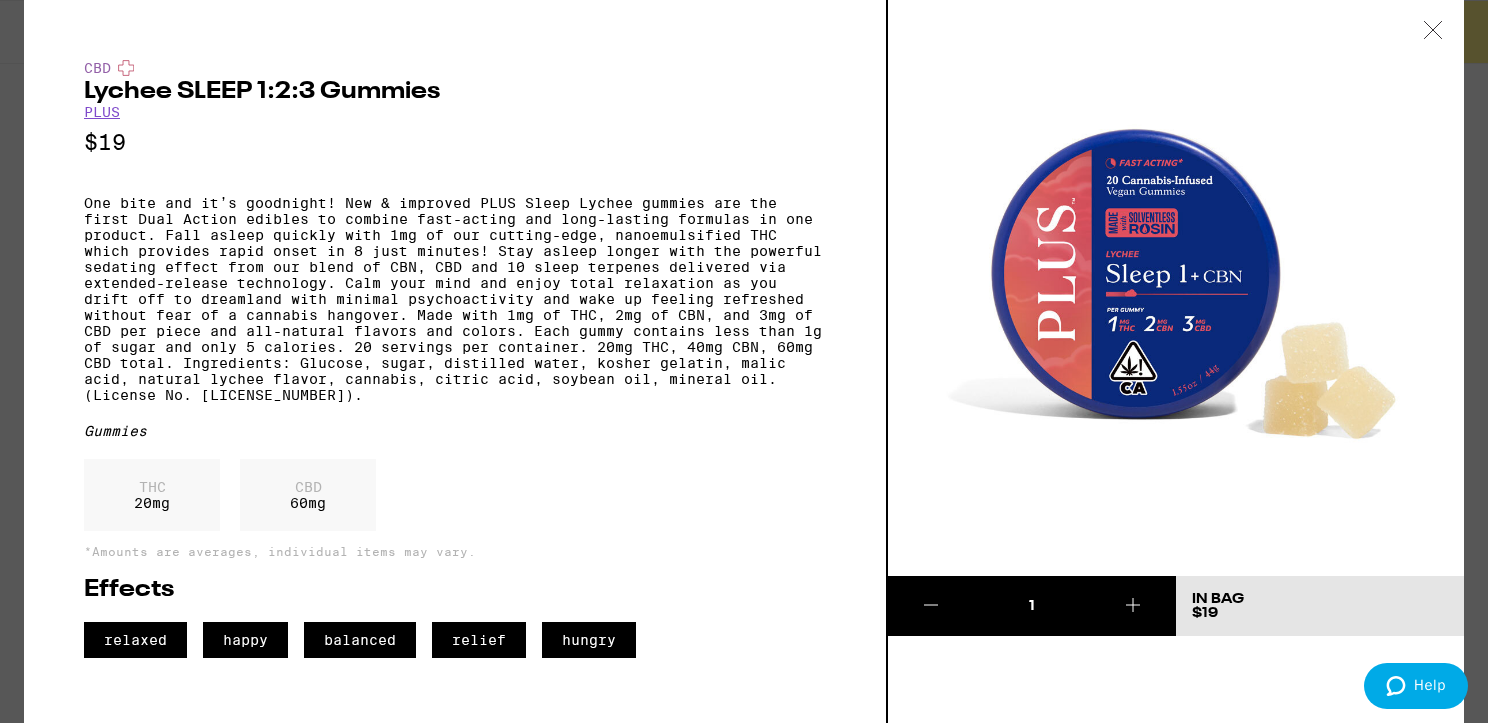 click 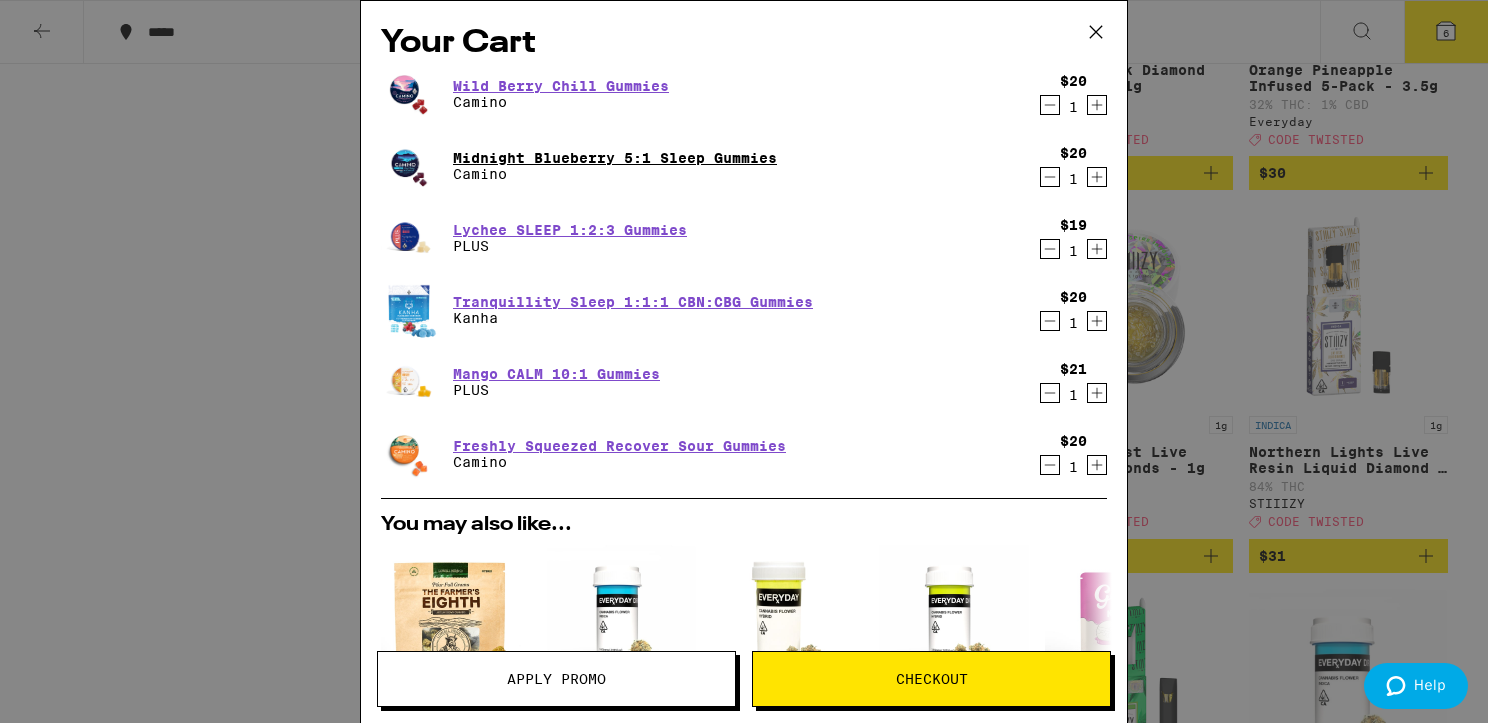 click on "Midnight Blueberry 5:1 Sleep Gummies" at bounding box center [615, 158] 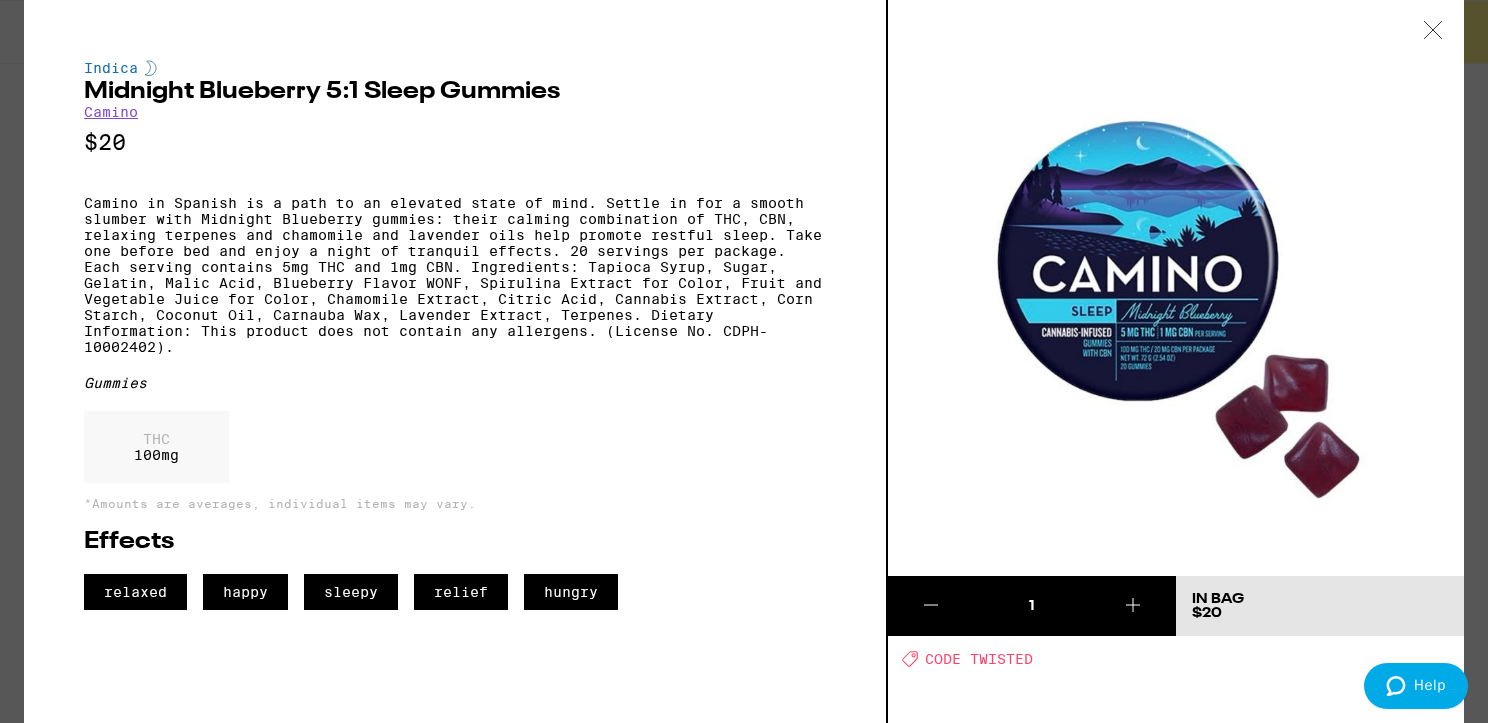 click 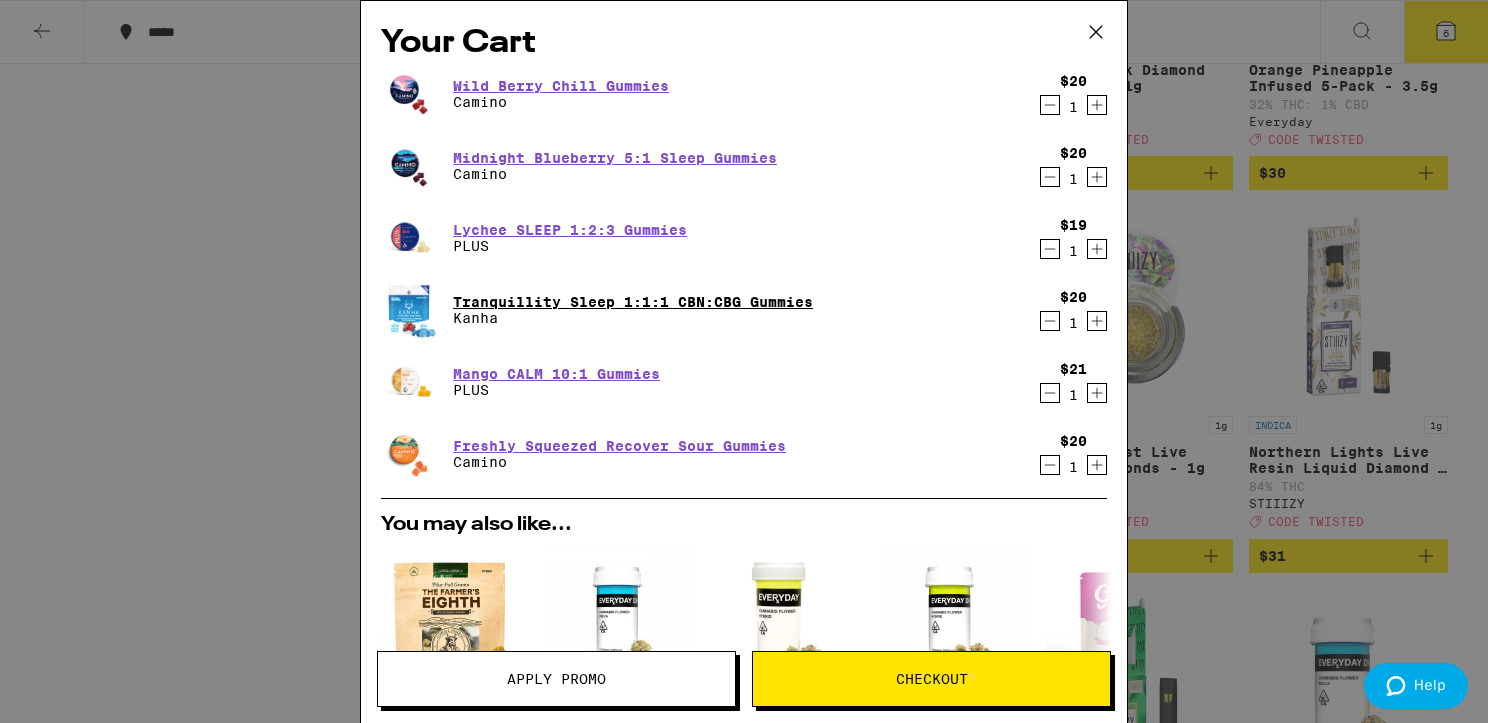 click on "Tranquillity Sleep 1:1:1 CBN:CBG Gummies" at bounding box center [633, 302] 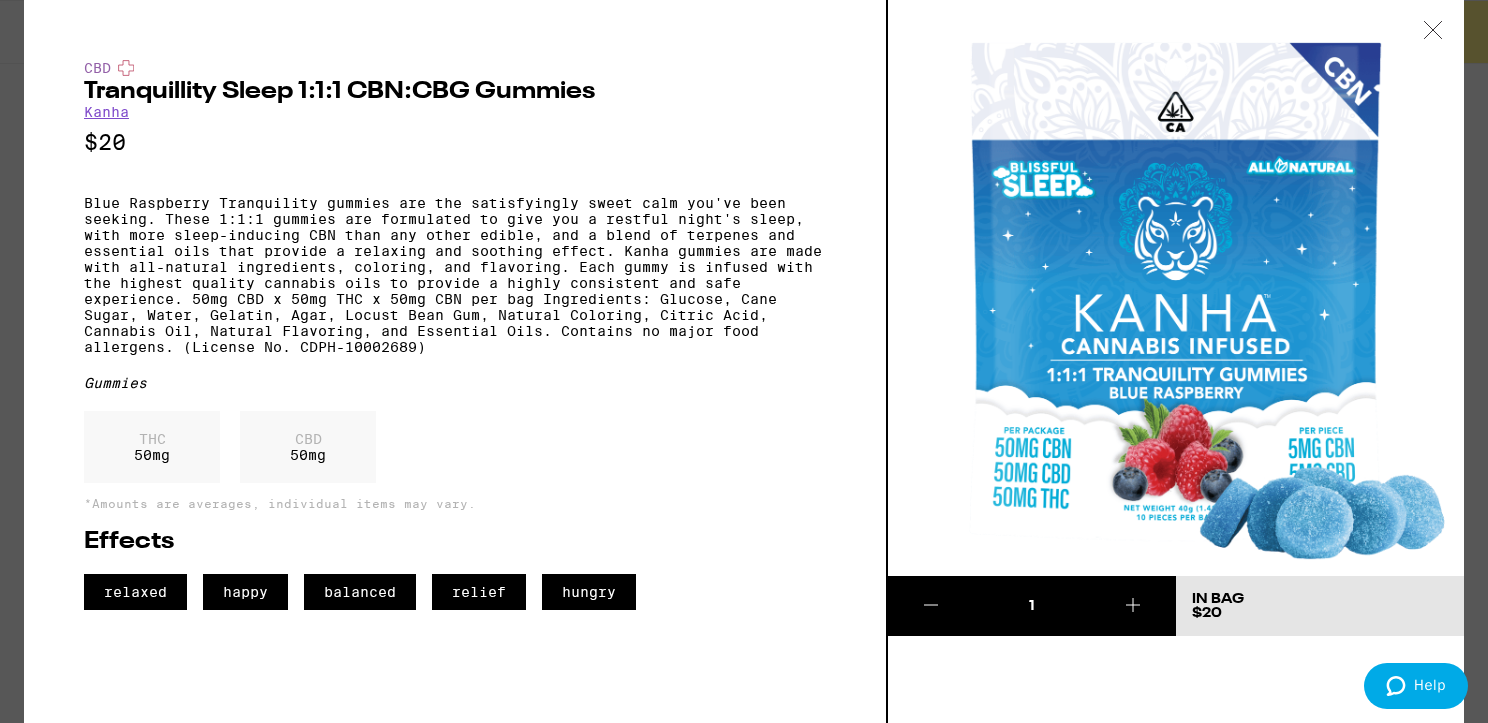 click 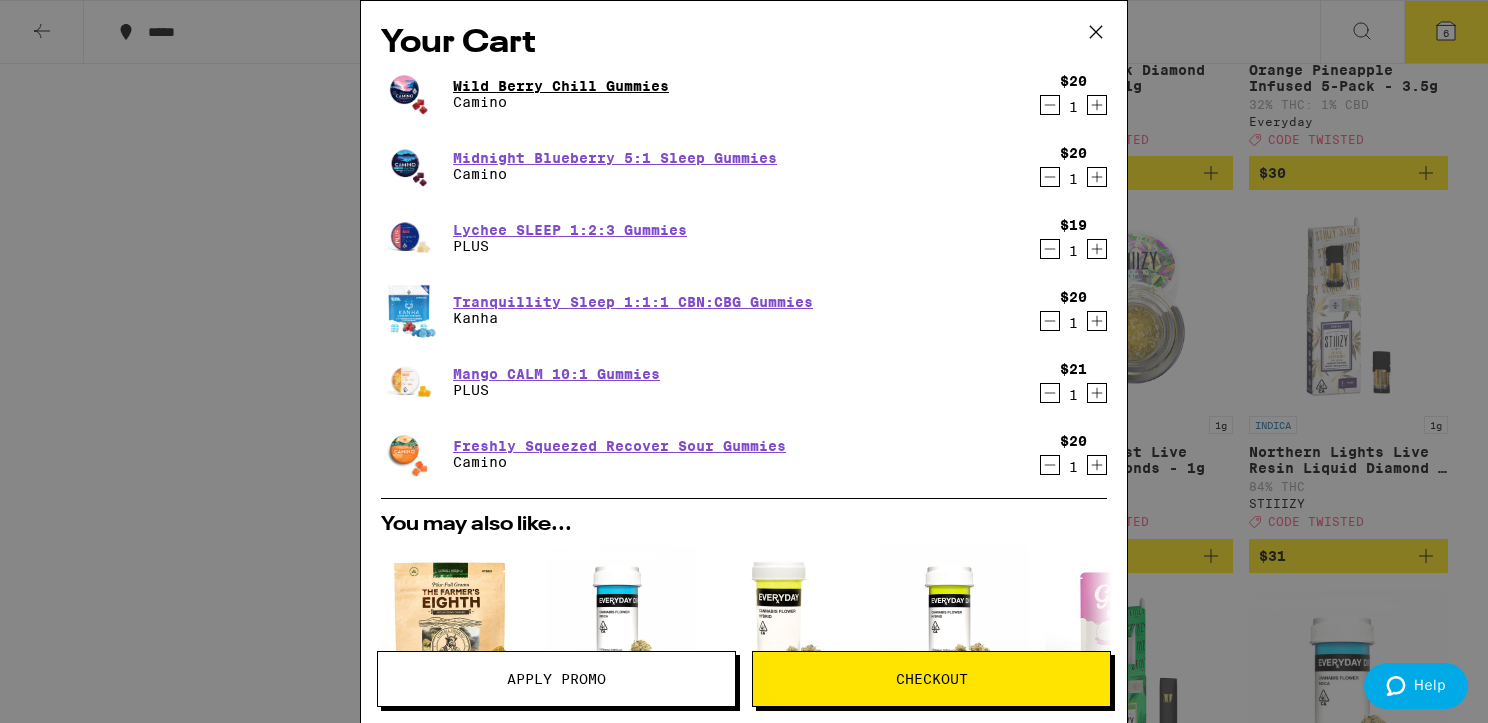 click on "Wild Berry Chill Gummies" at bounding box center [561, 86] 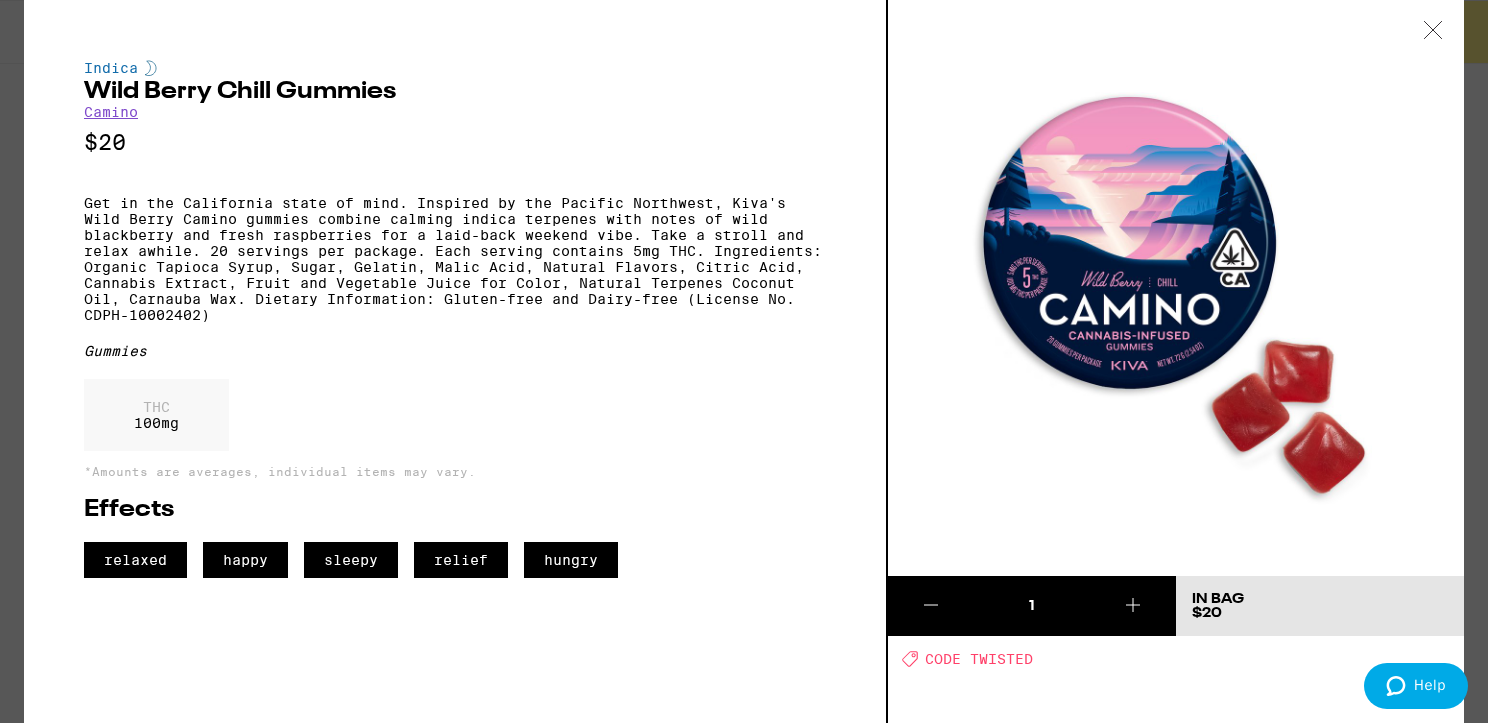 click 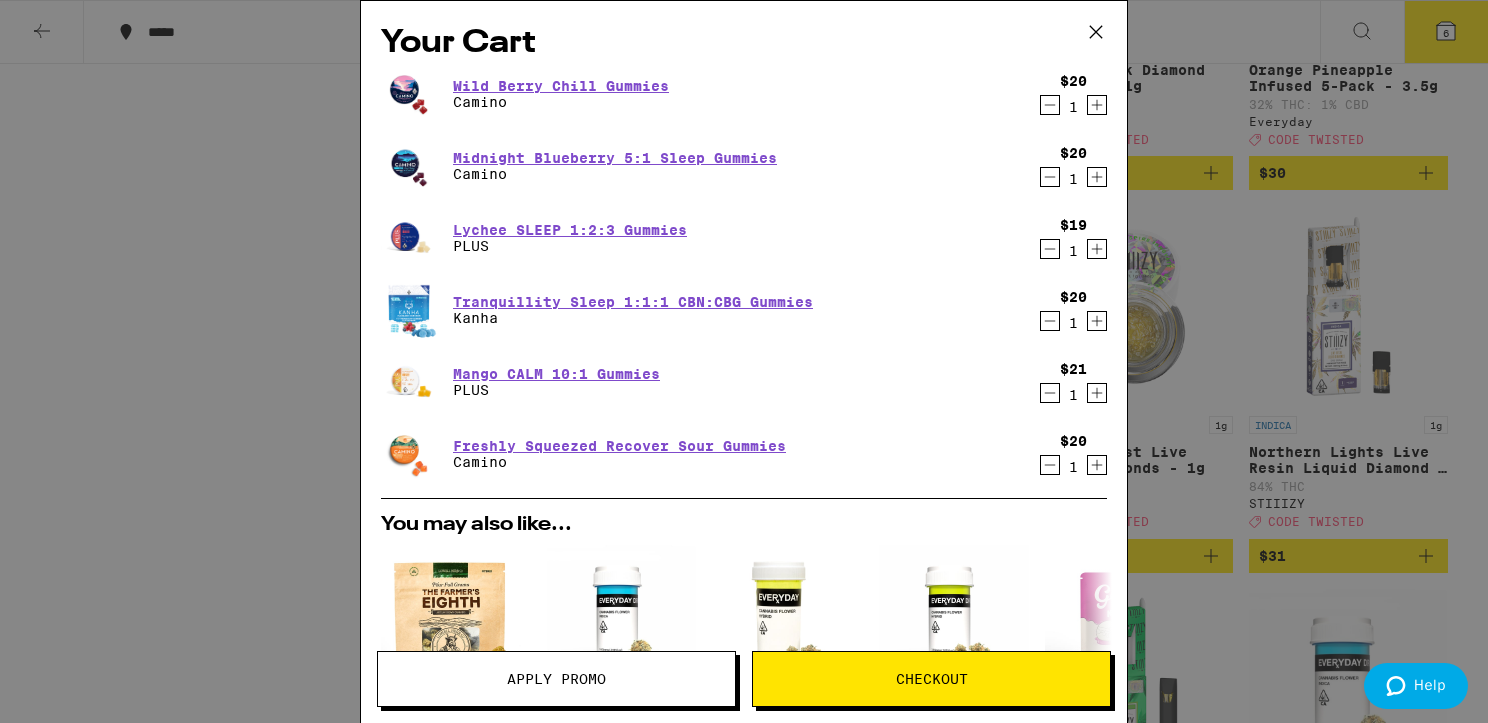click 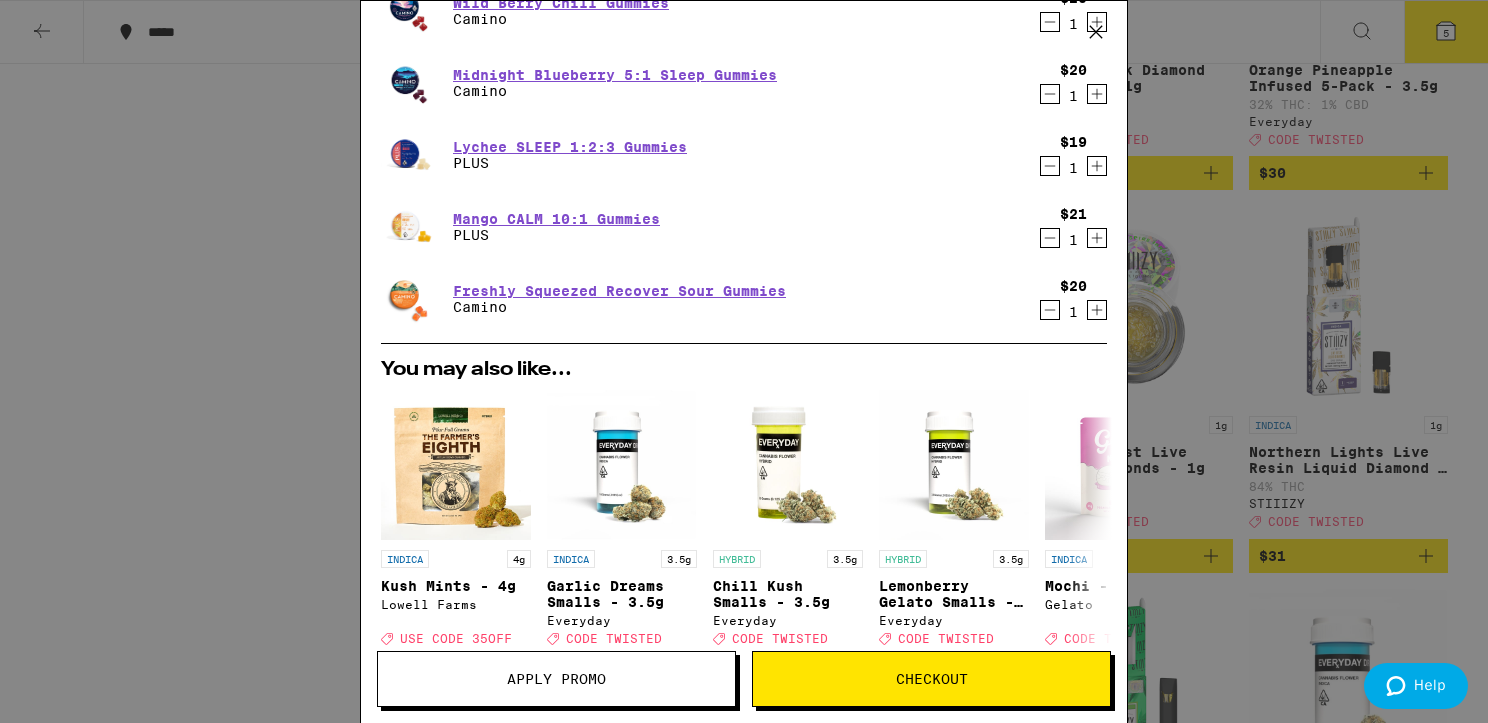 scroll, scrollTop: 0, scrollLeft: 0, axis: both 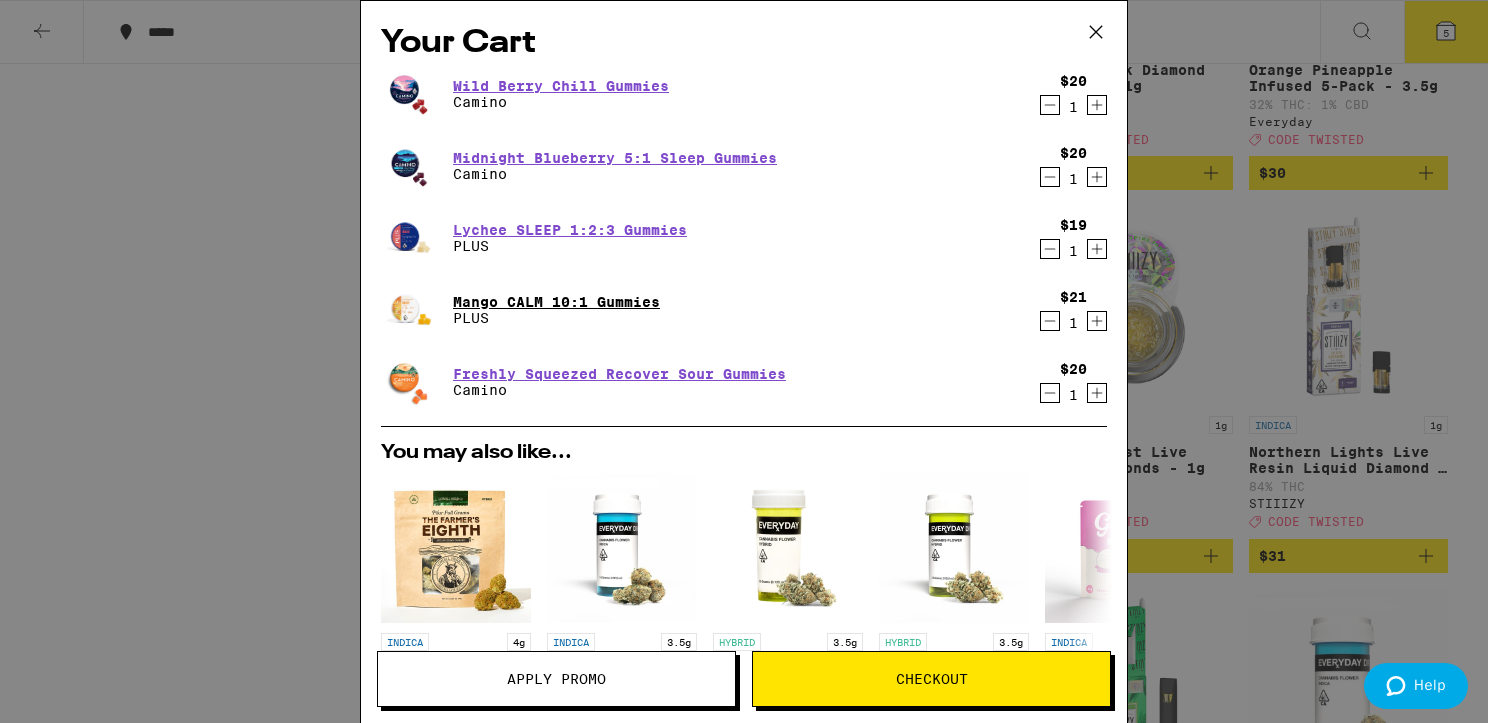 click on "Mango CALM 10:1 Gummies" at bounding box center (556, 302) 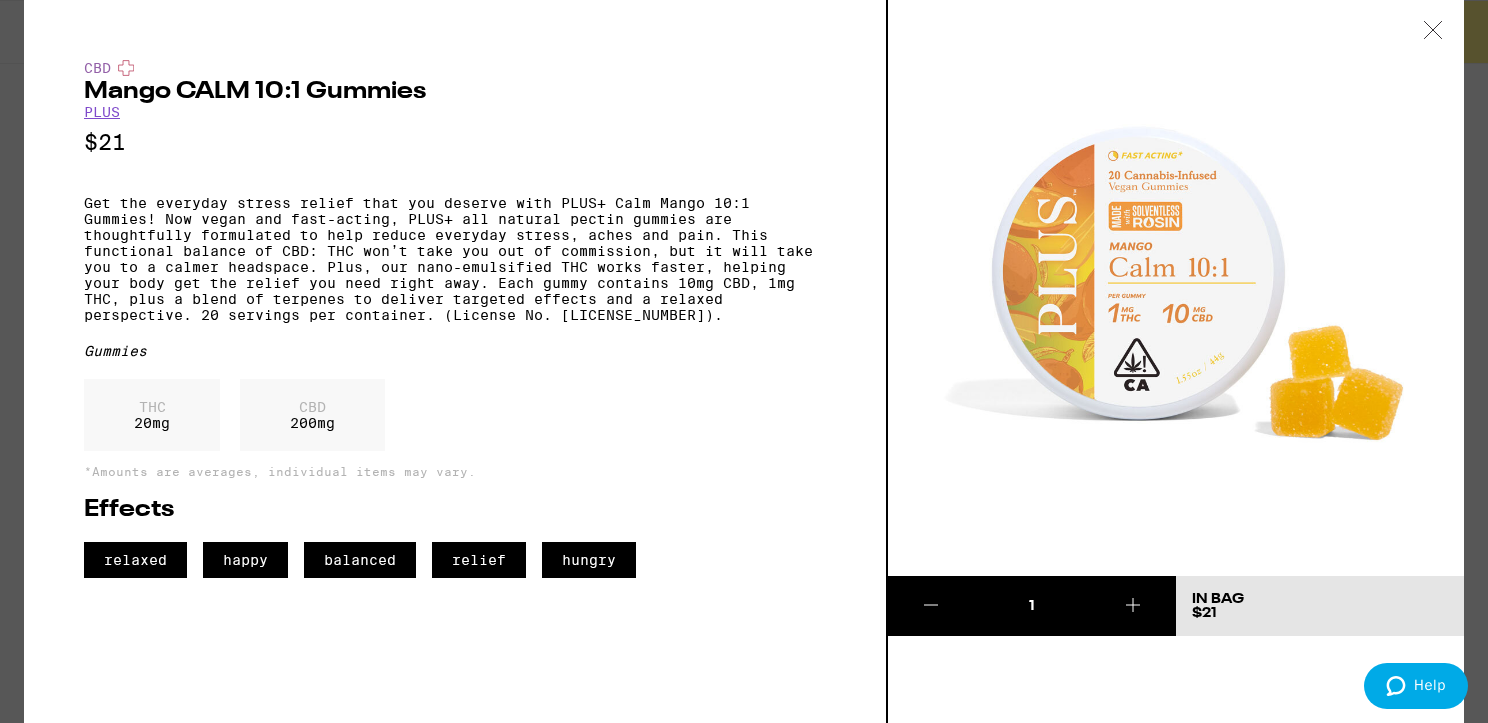 click 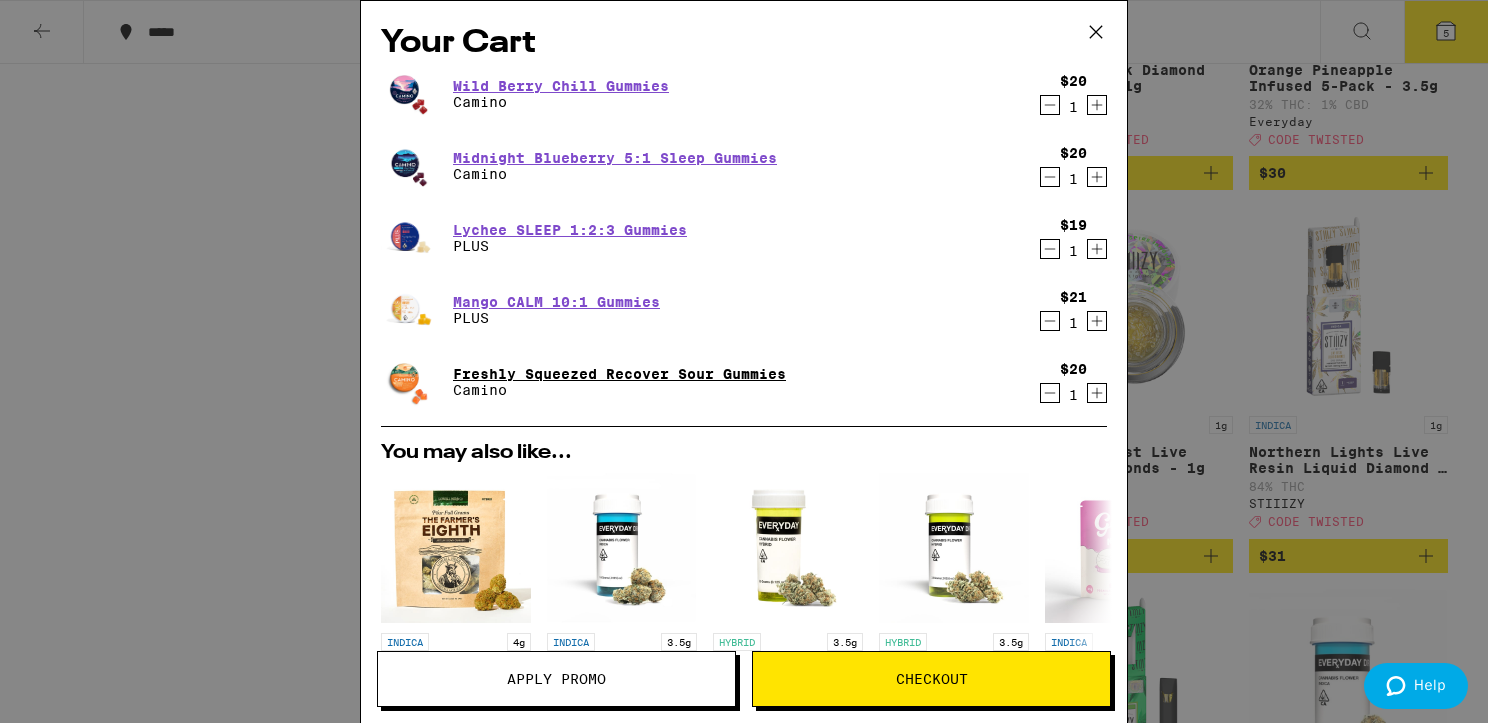 click on "Freshly Squeezed Recover Sour Gummies" at bounding box center [619, 374] 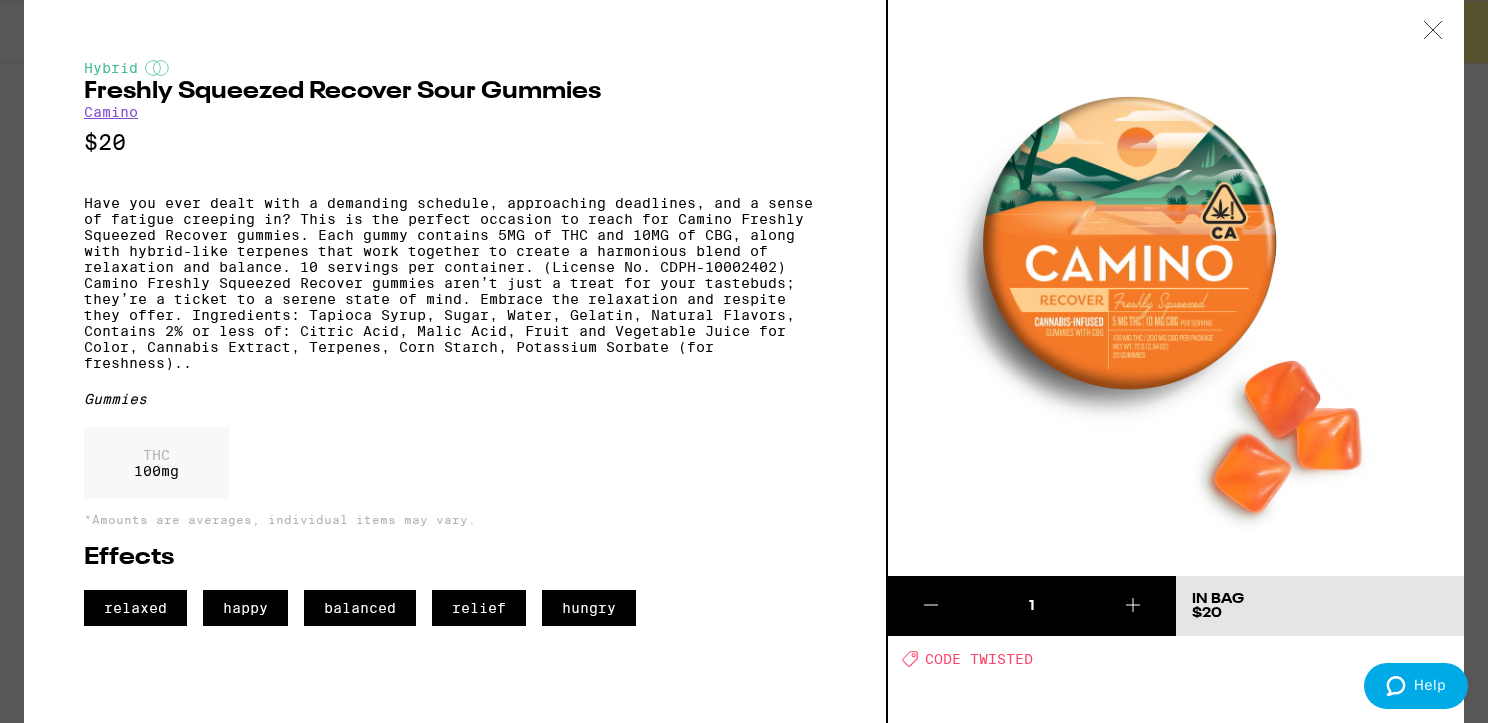 click at bounding box center (1433, 31) 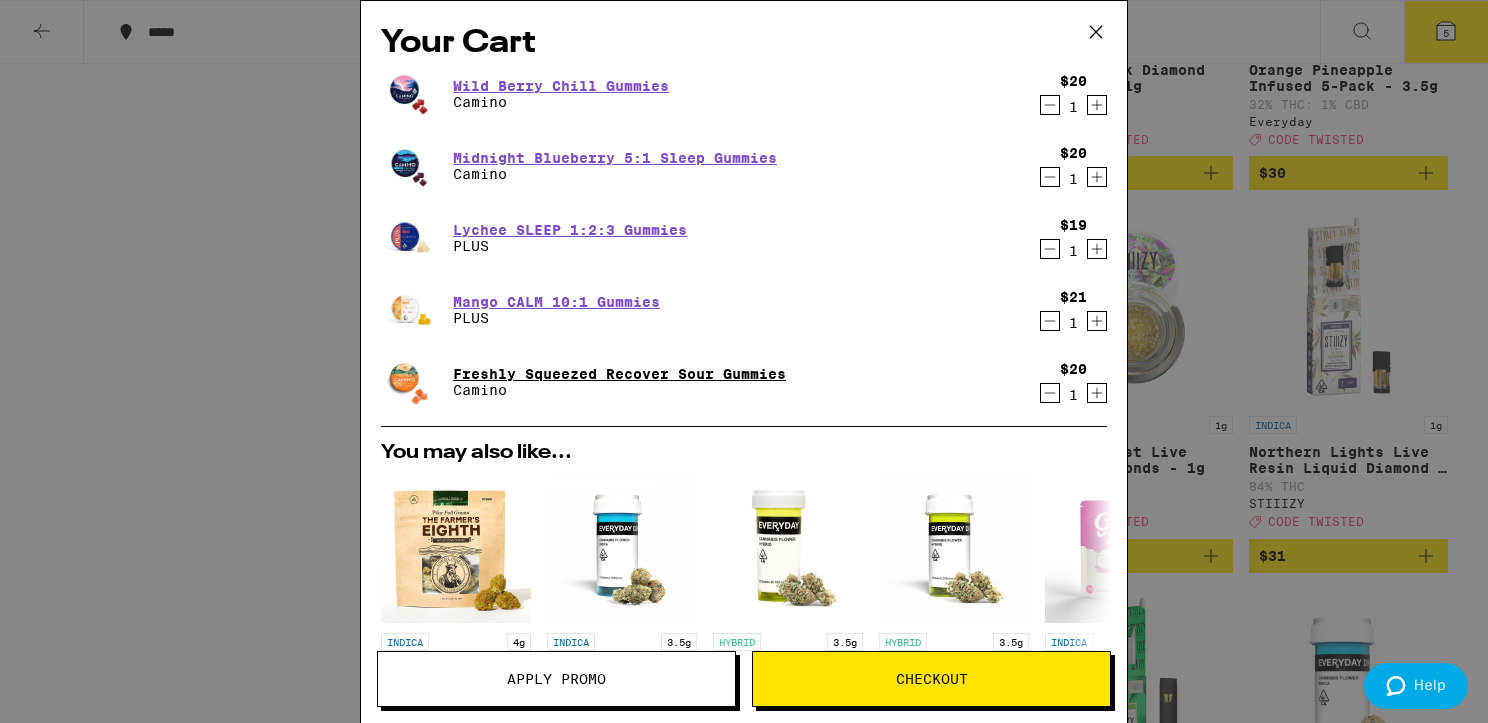 click on "Freshly Squeezed Recover Sour Gummies" at bounding box center (619, 374) 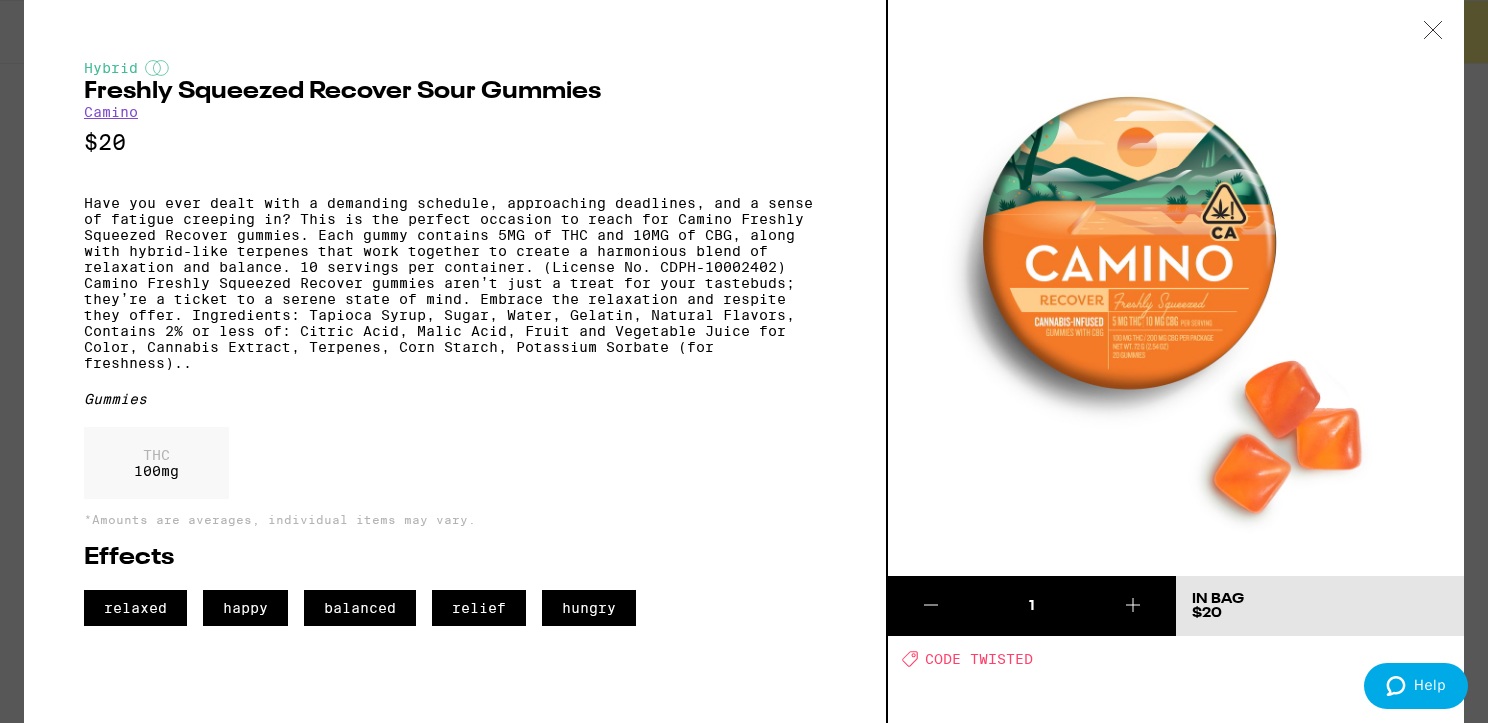 click at bounding box center [1433, 31] 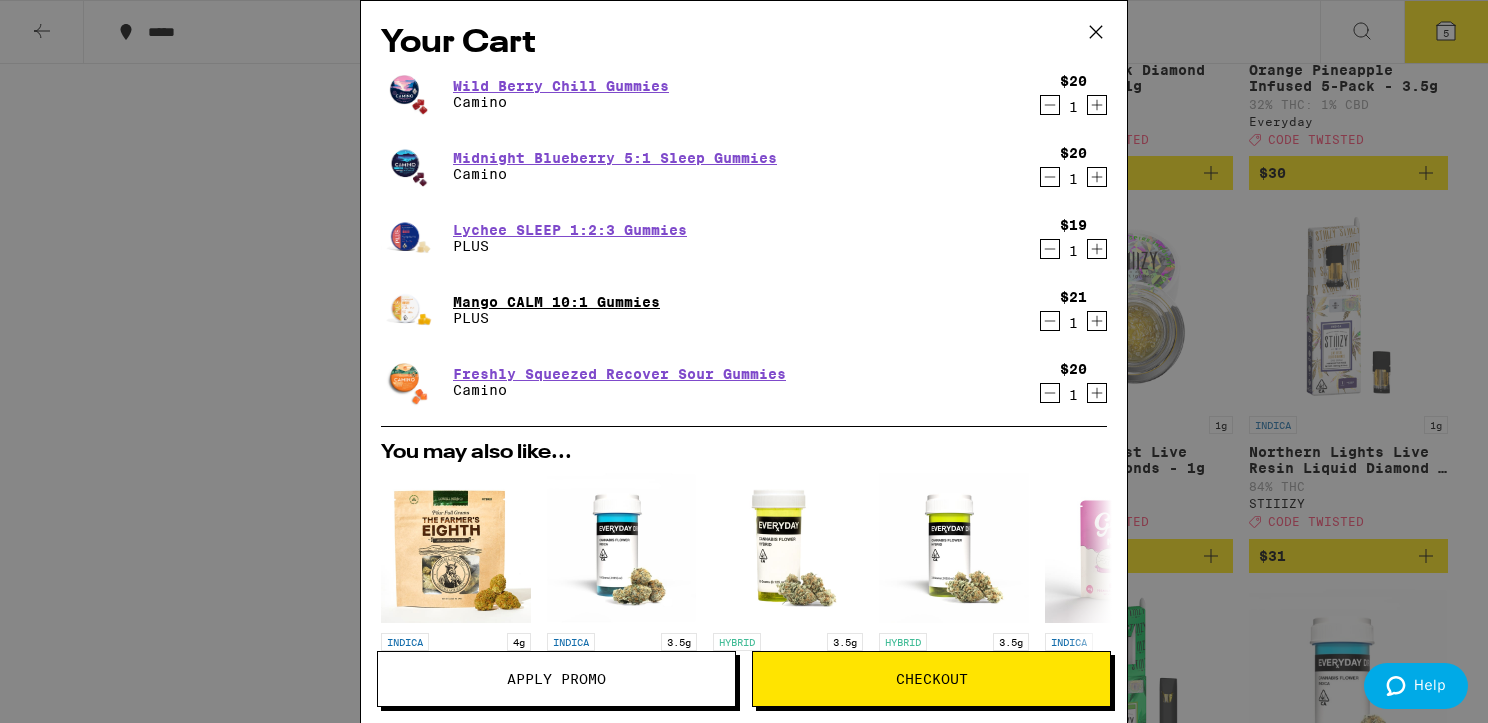 click on "Mango CALM 10:1 Gummies" at bounding box center [556, 302] 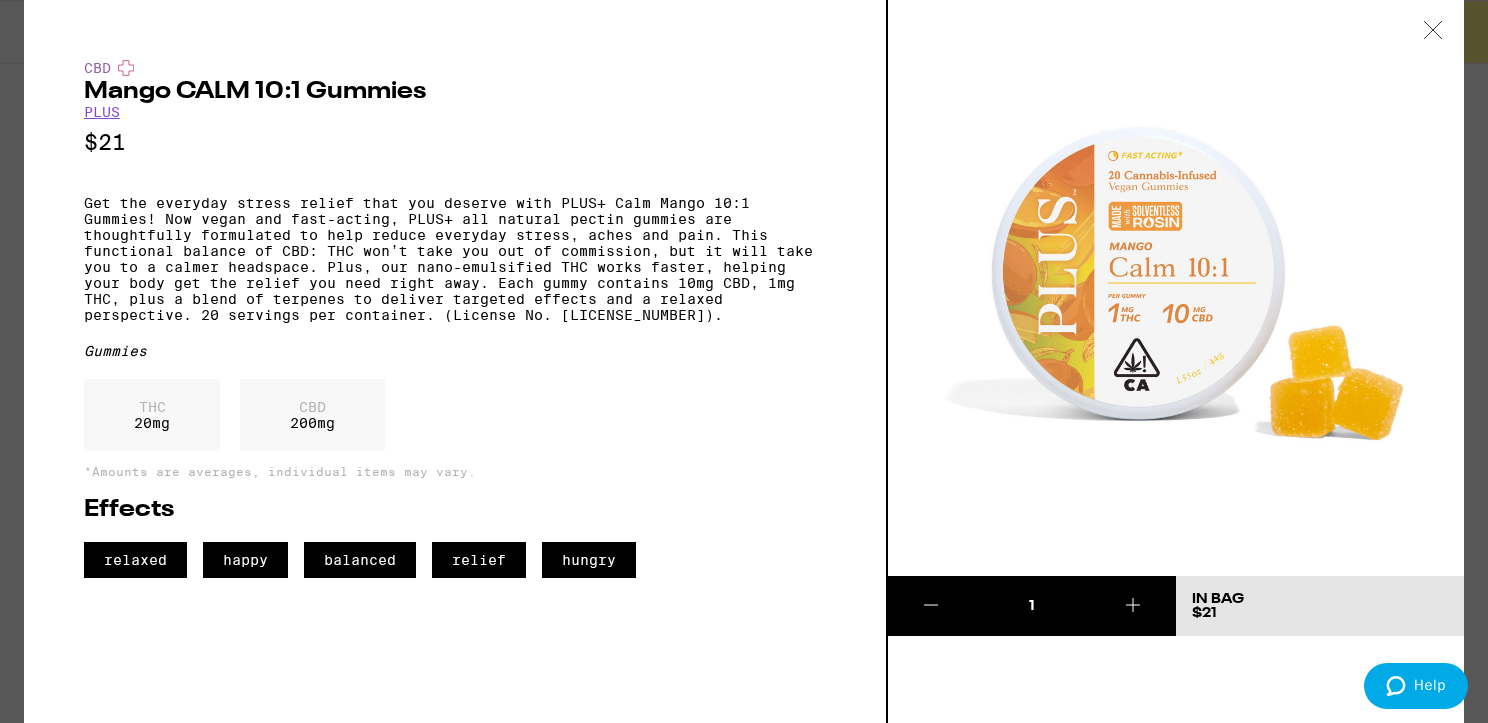 click at bounding box center [1433, 31] 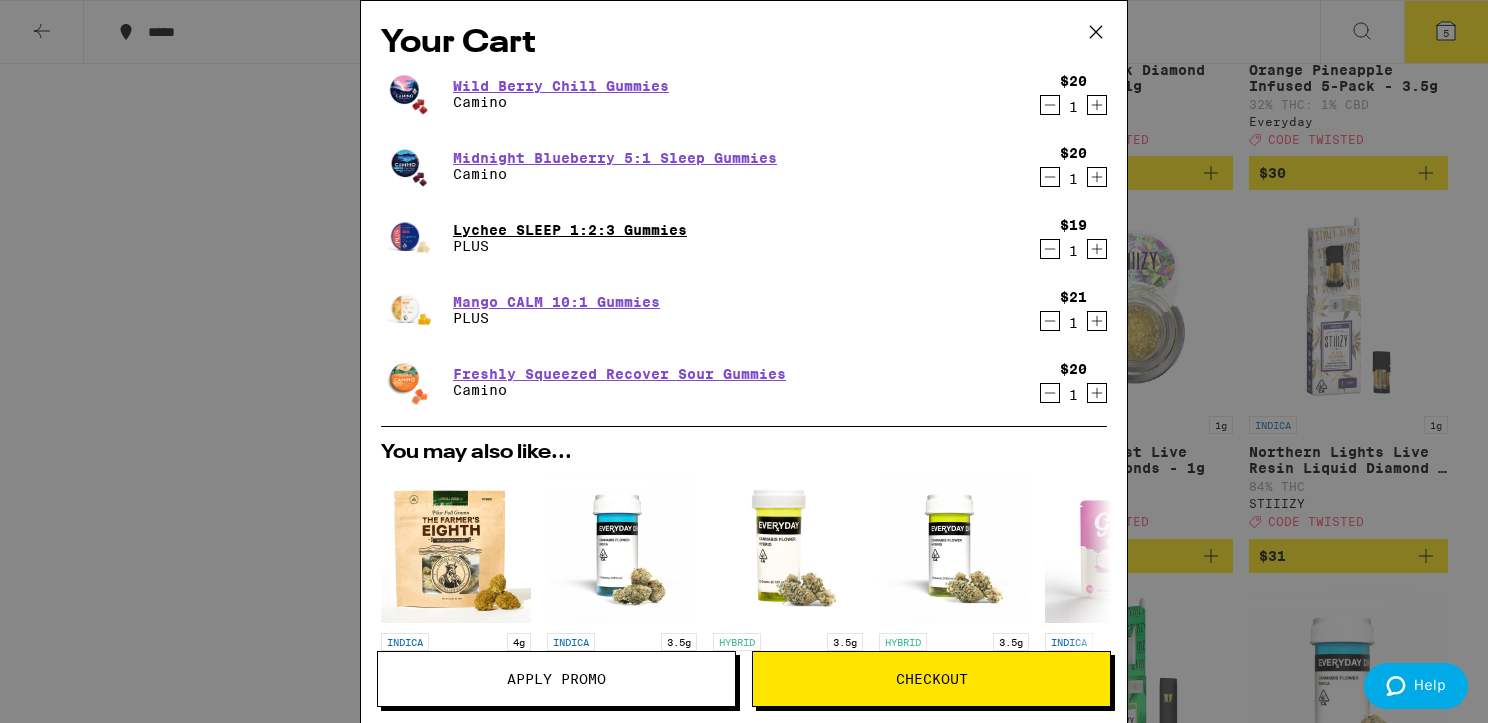 click on "Lychee SLEEP 1:2:3 Gummies" at bounding box center [570, 230] 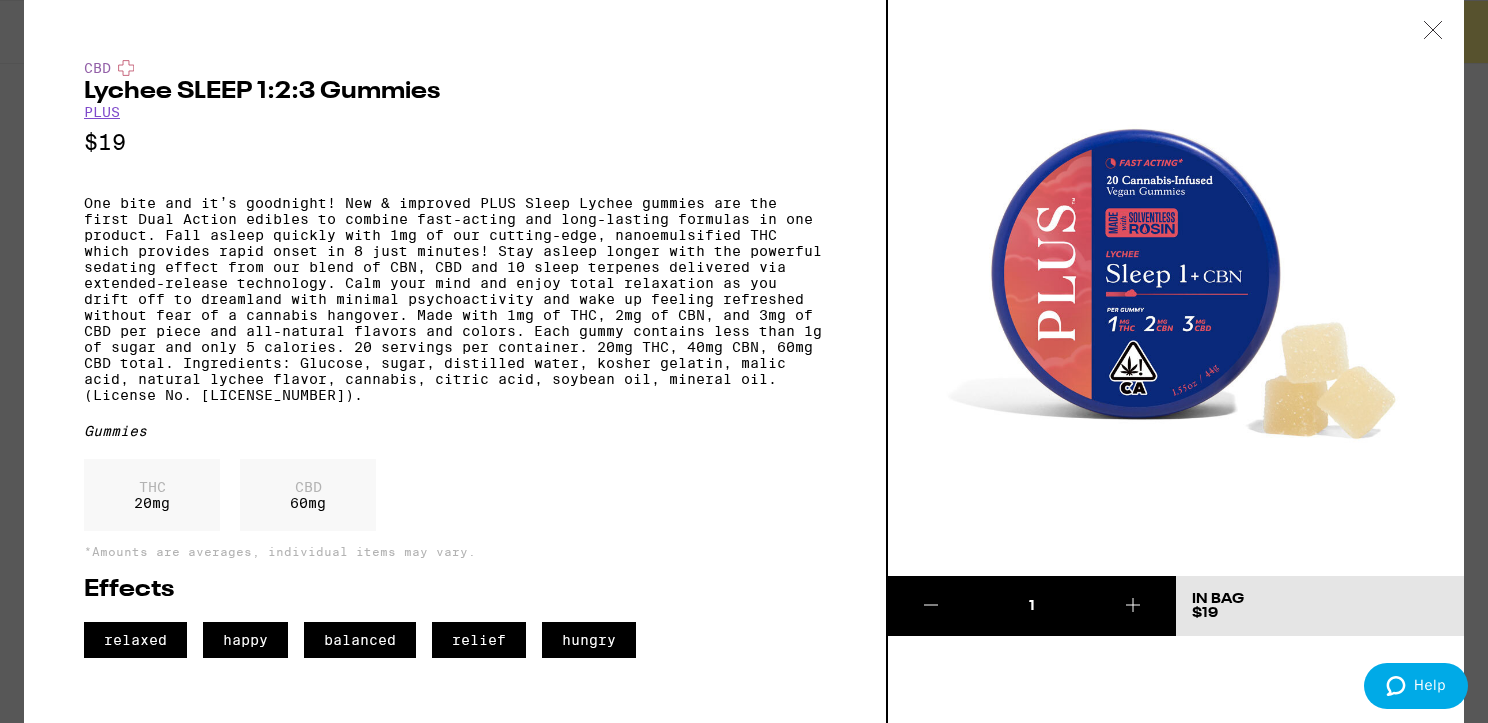click 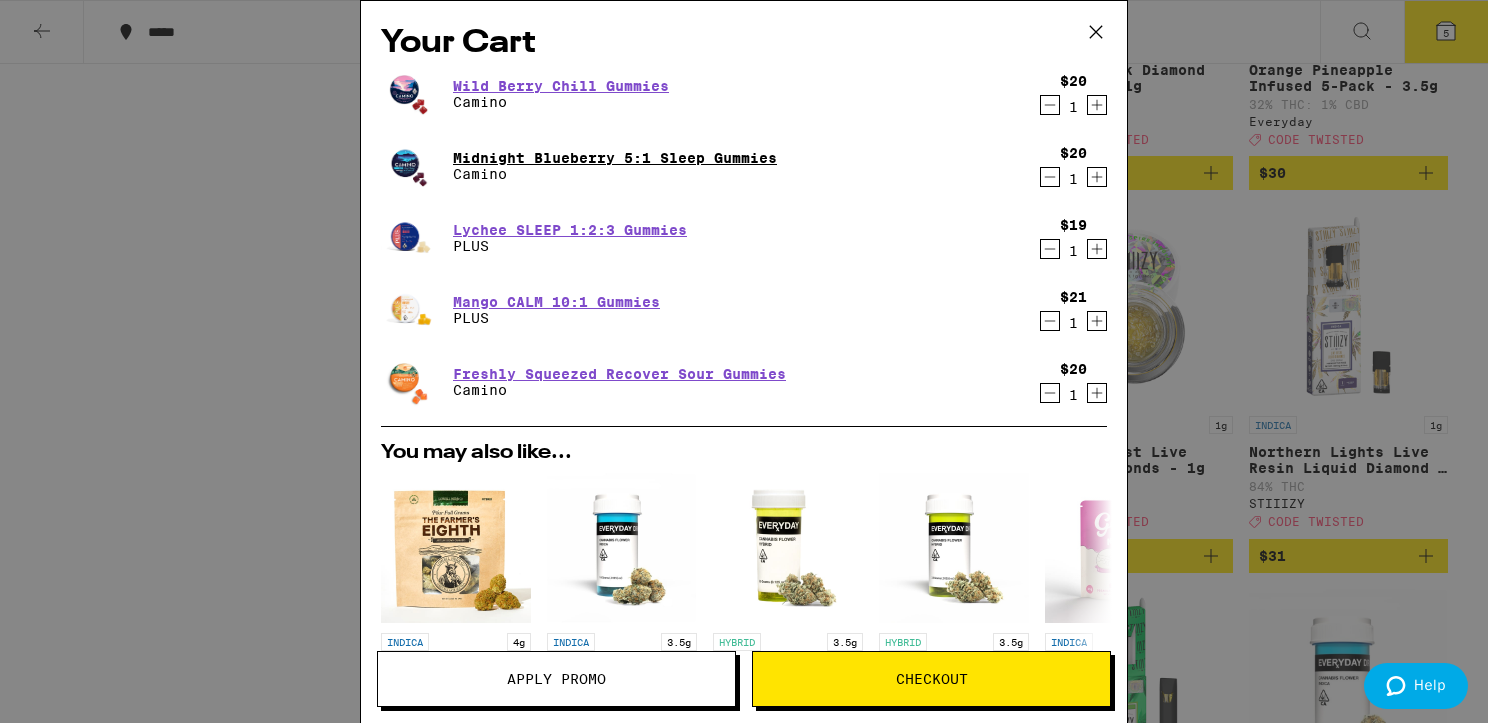 click on "Midnight Blueberry 5:1 Sleep Gummies" at bounding box center [615, 158] 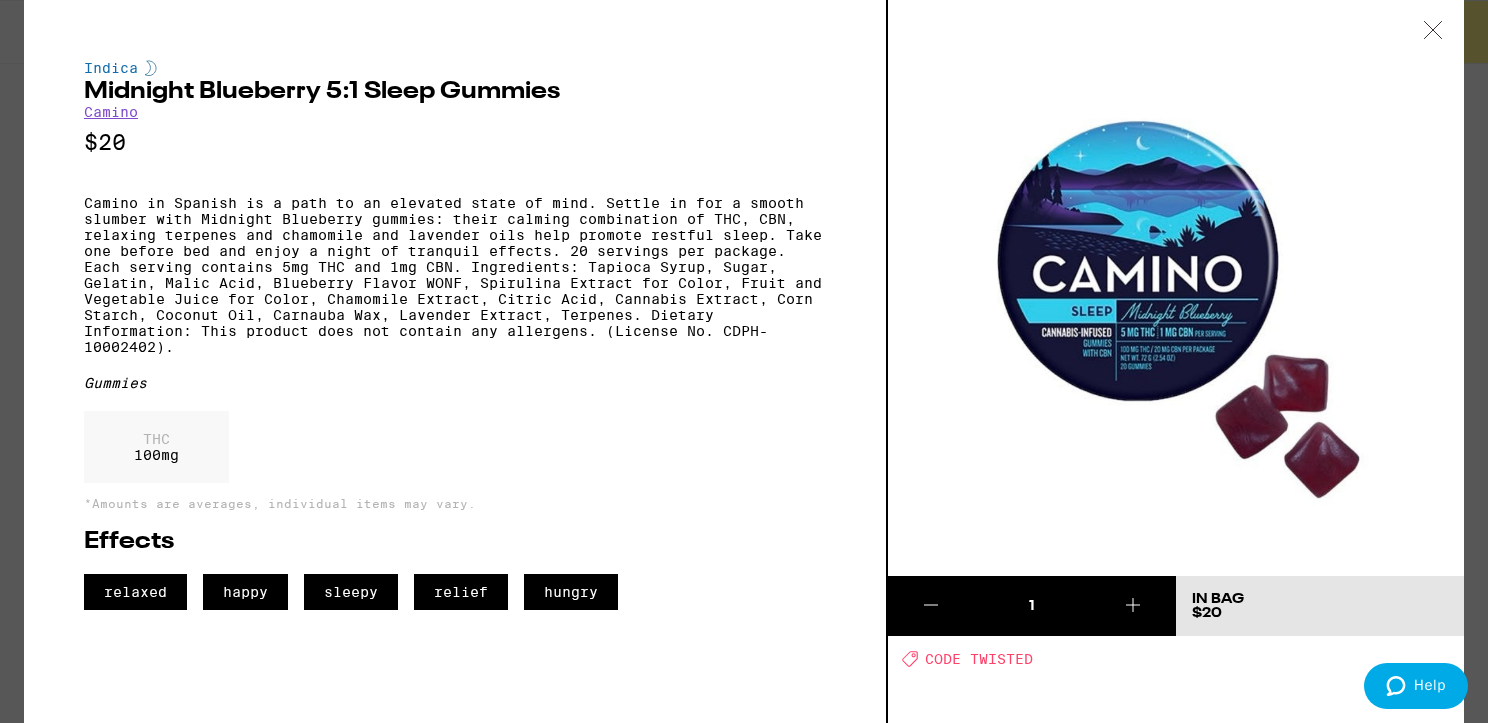 click 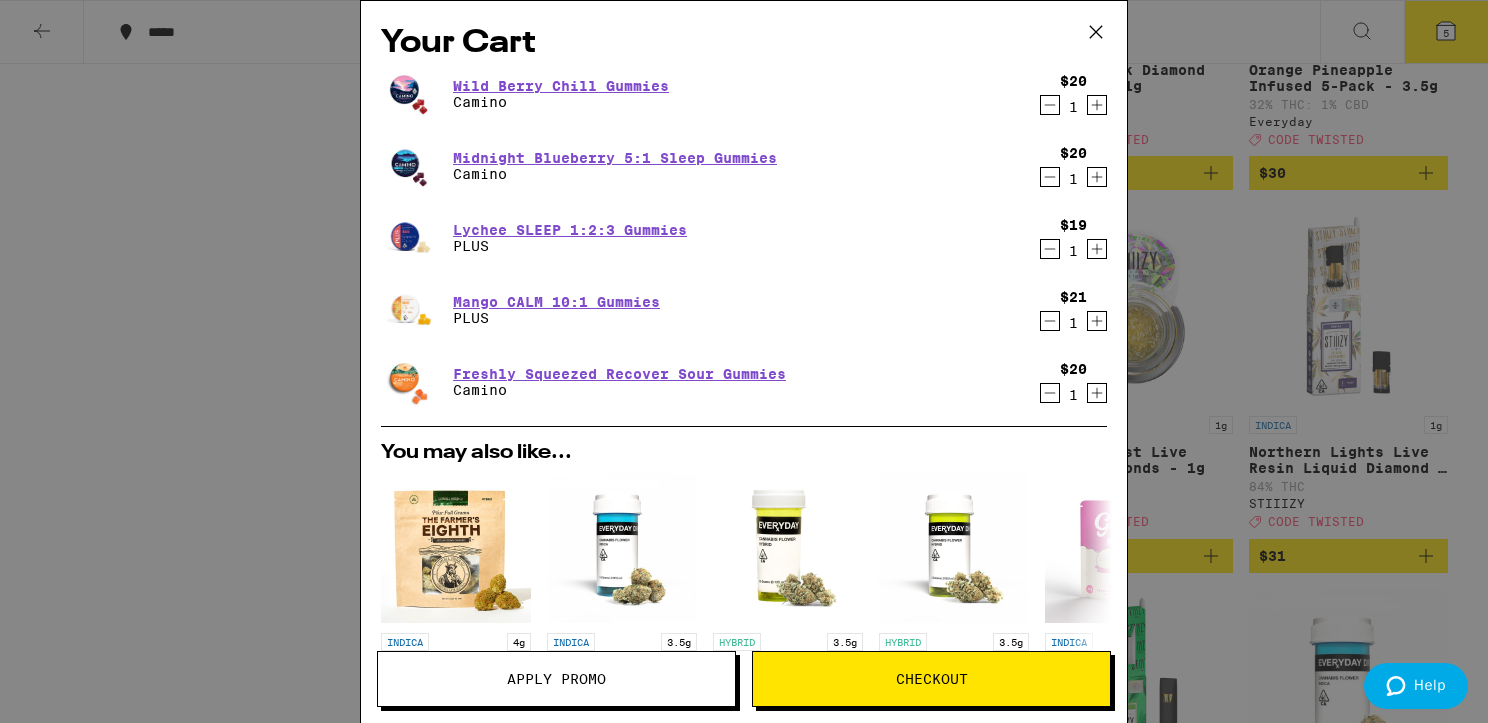 click 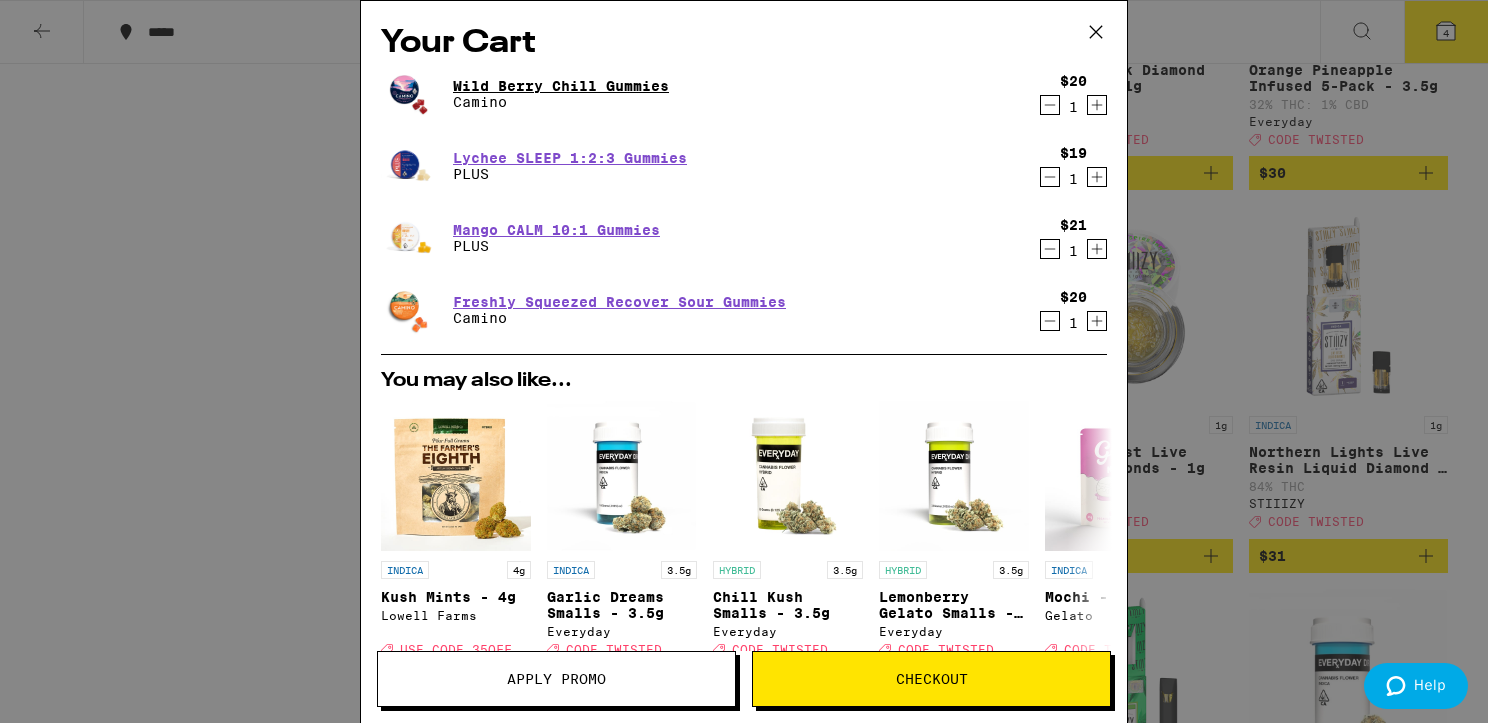 click on "Wild Berry Chill Gummies" at bounding box center (561, 86) 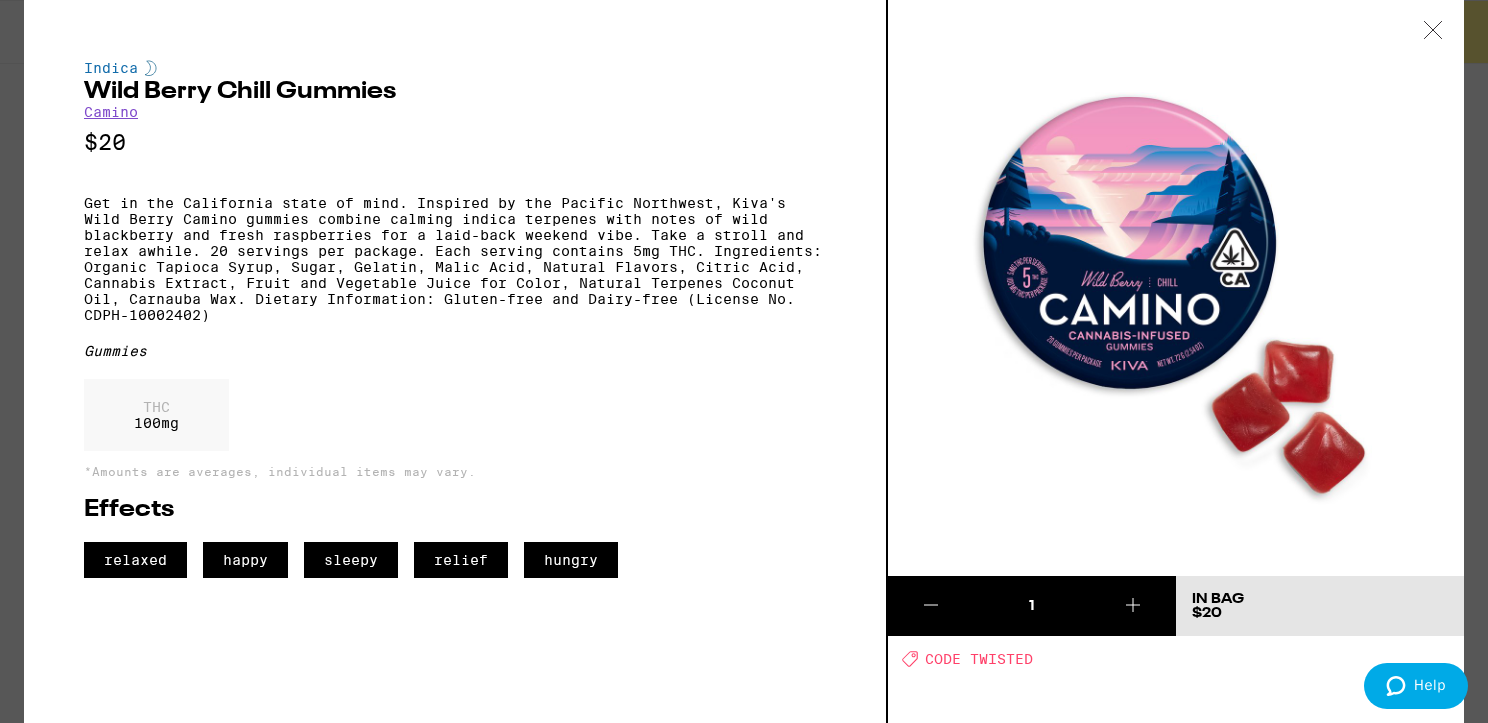 click 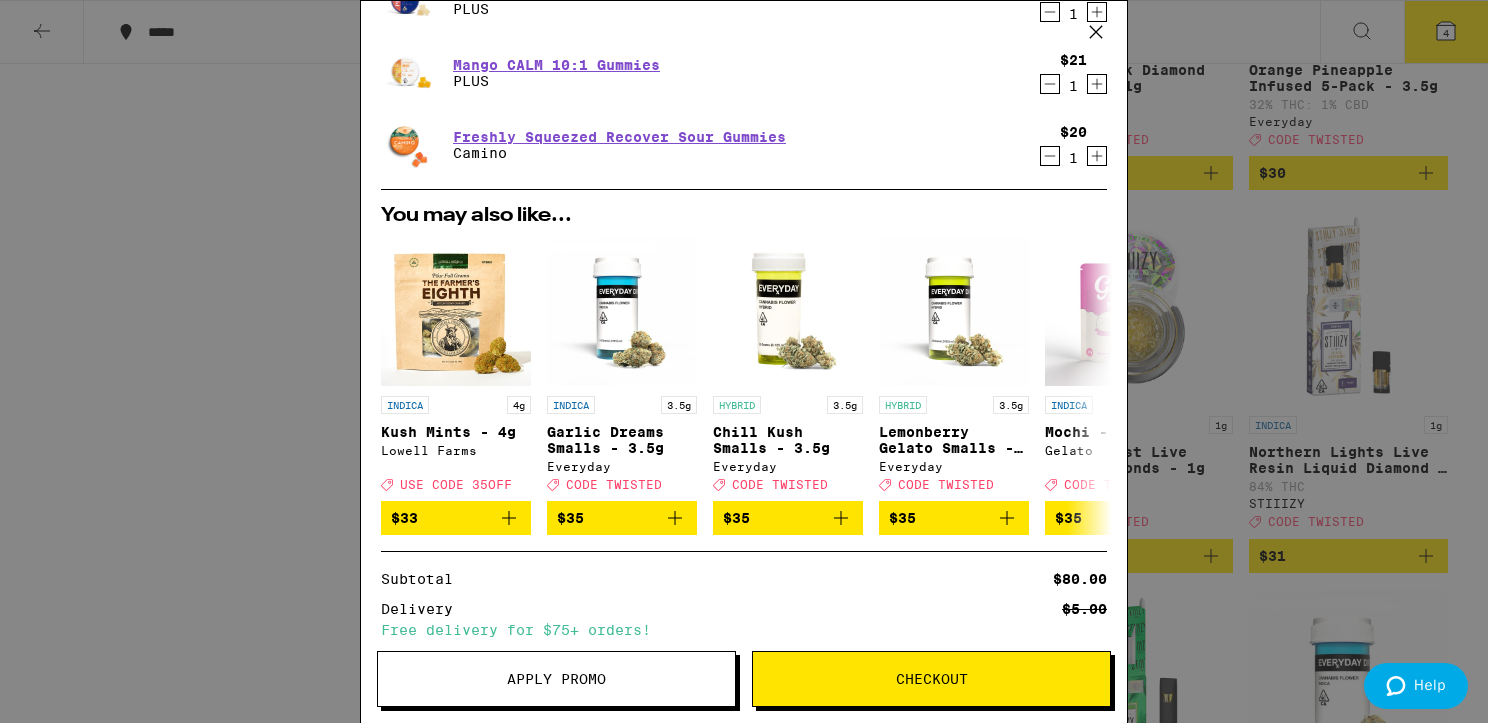 scroll, scrollTop: 373, scrollLeft: 0, axis: vertical 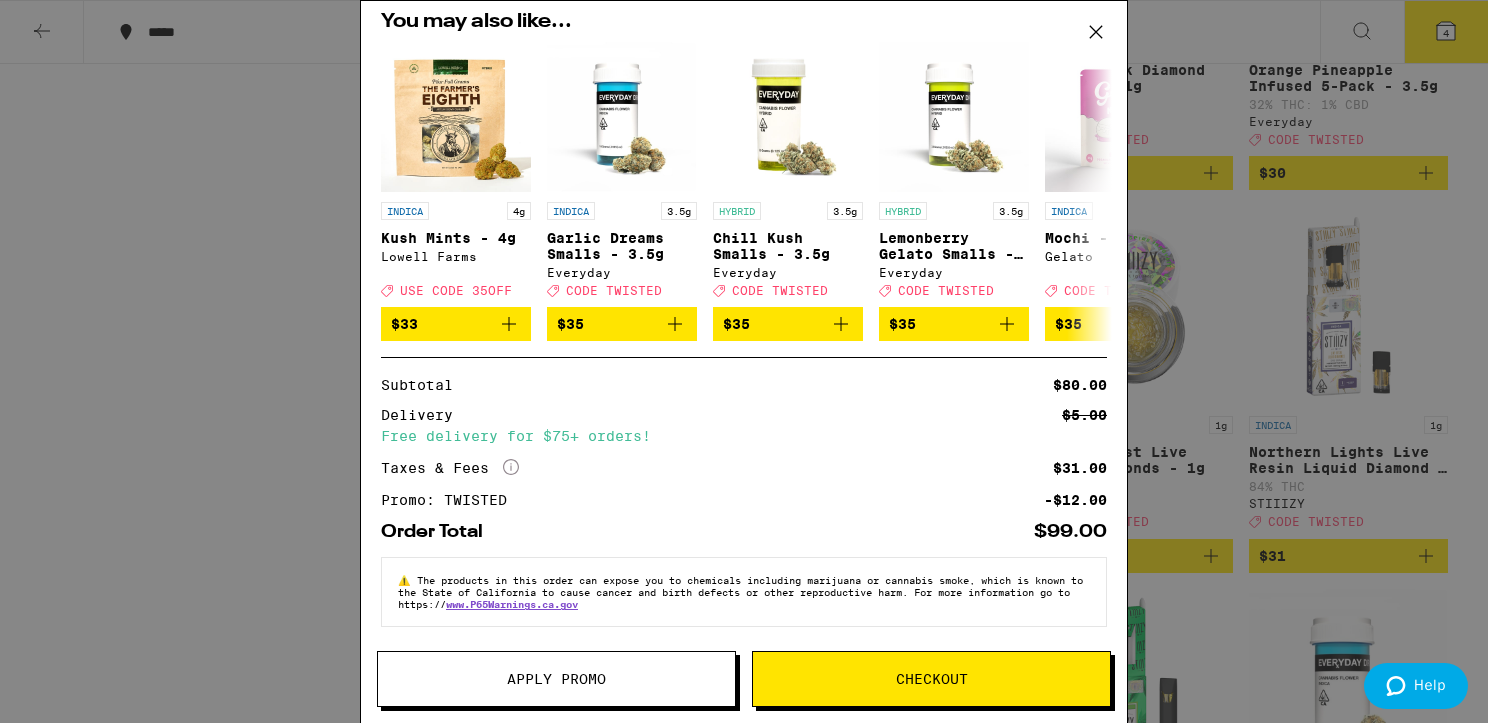 click on "Checkout" at bounding box center [932, 679] 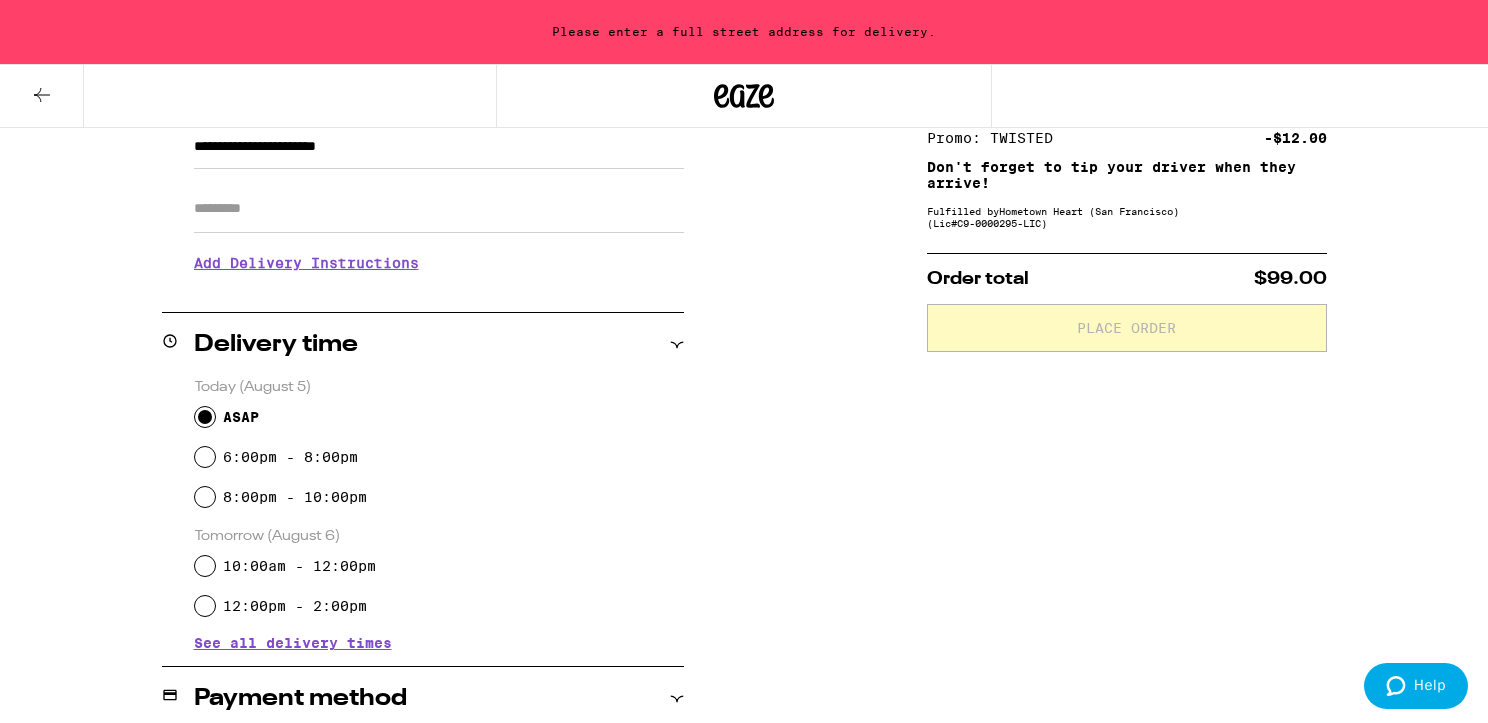 scroll, scrollTop: 315, scrollLeft: 0, axis: vertical 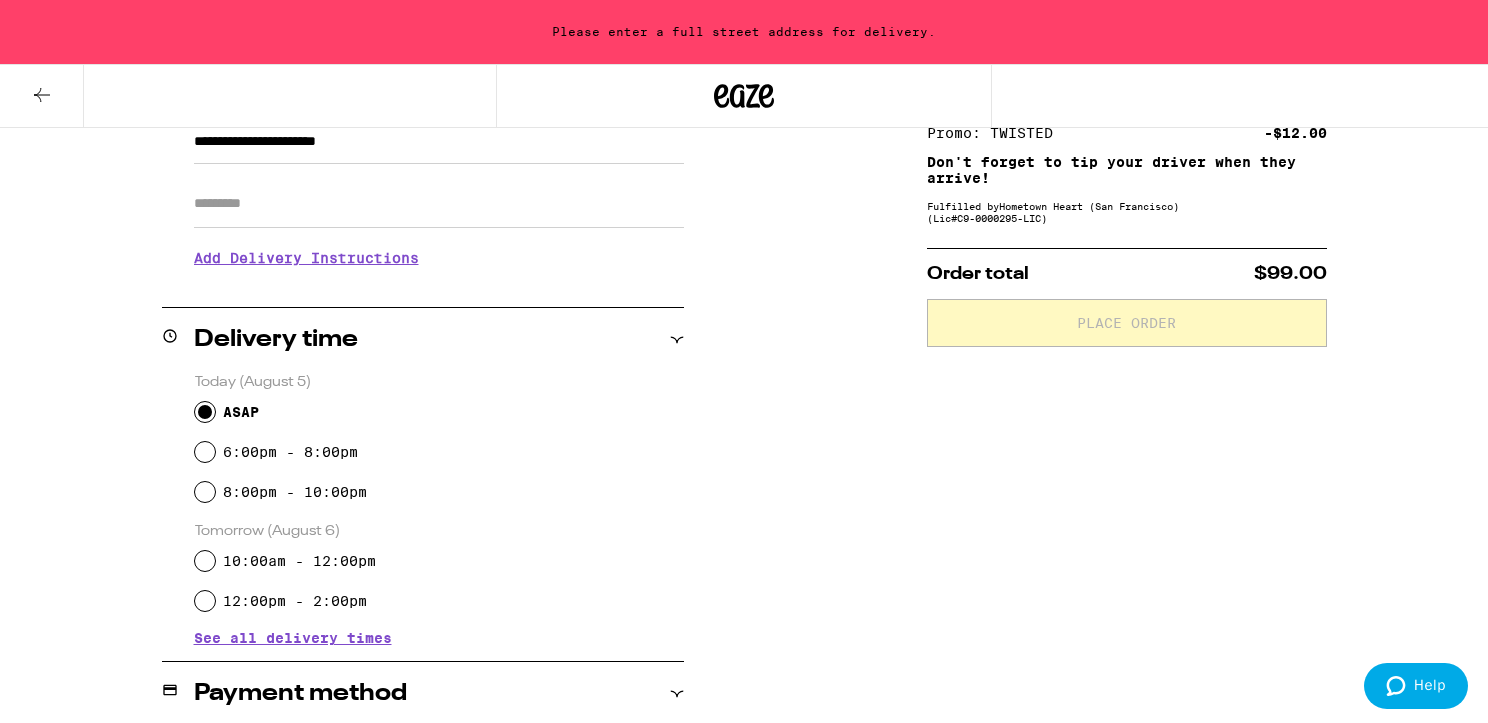 click on "6:00pm - 8:00pm" at bounding box center [290, 452] 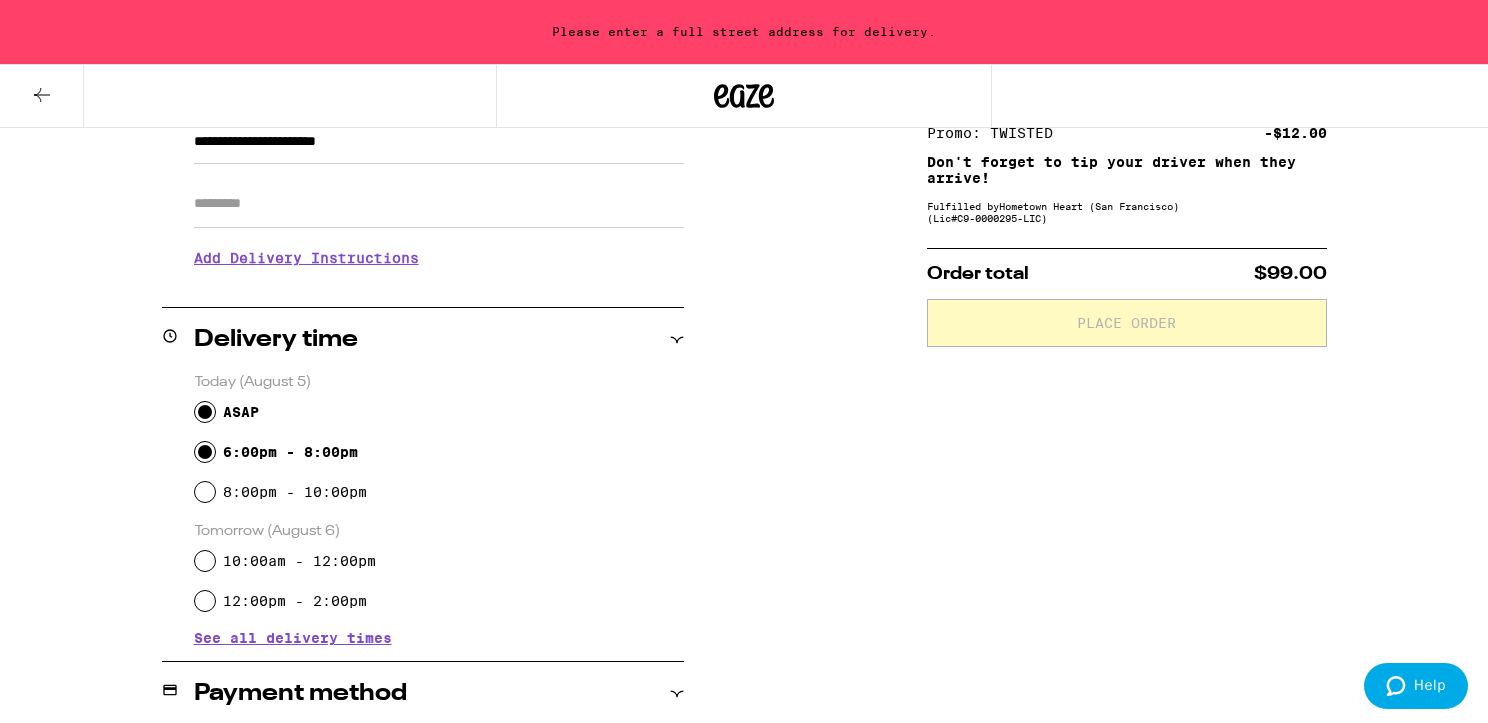 click on "6:00pm - 8:00pm" at bounding box center [205, 452] 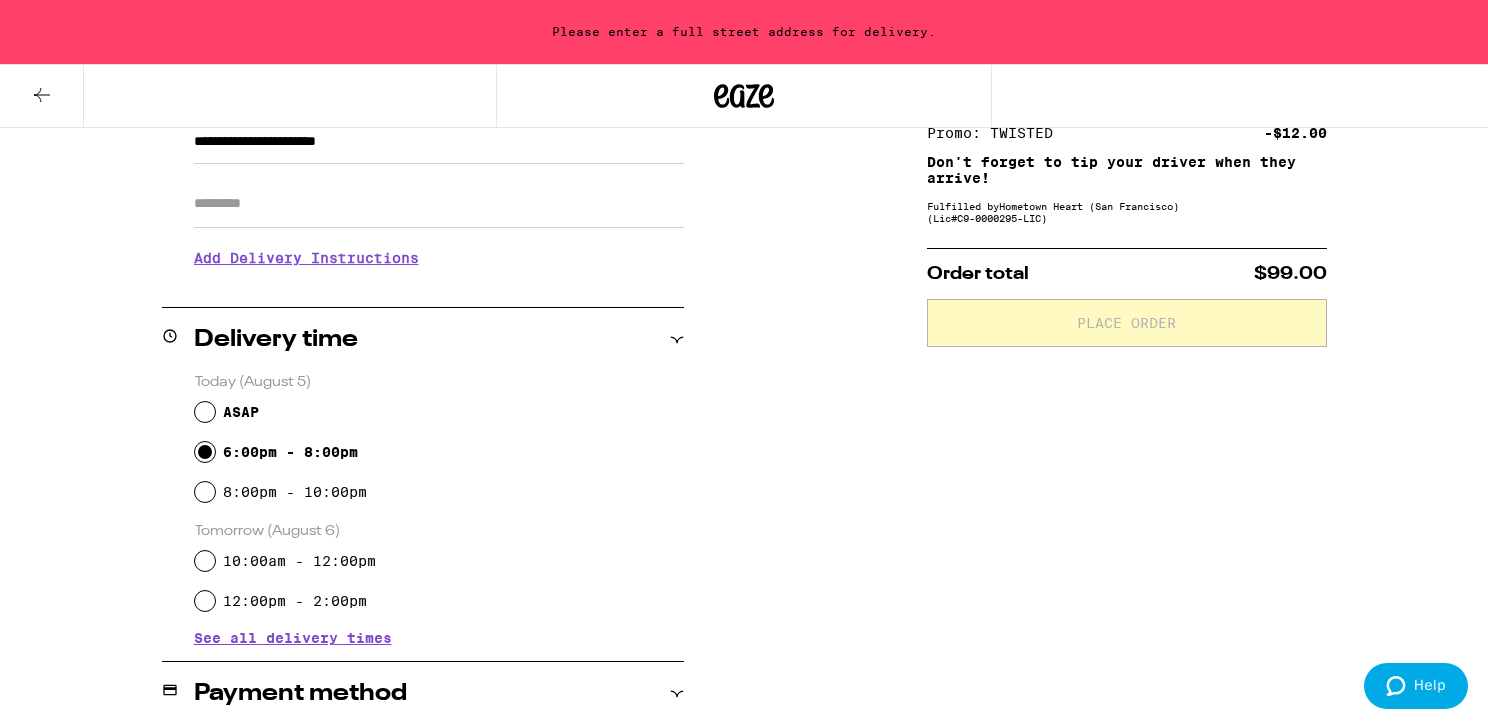 radio on "true" 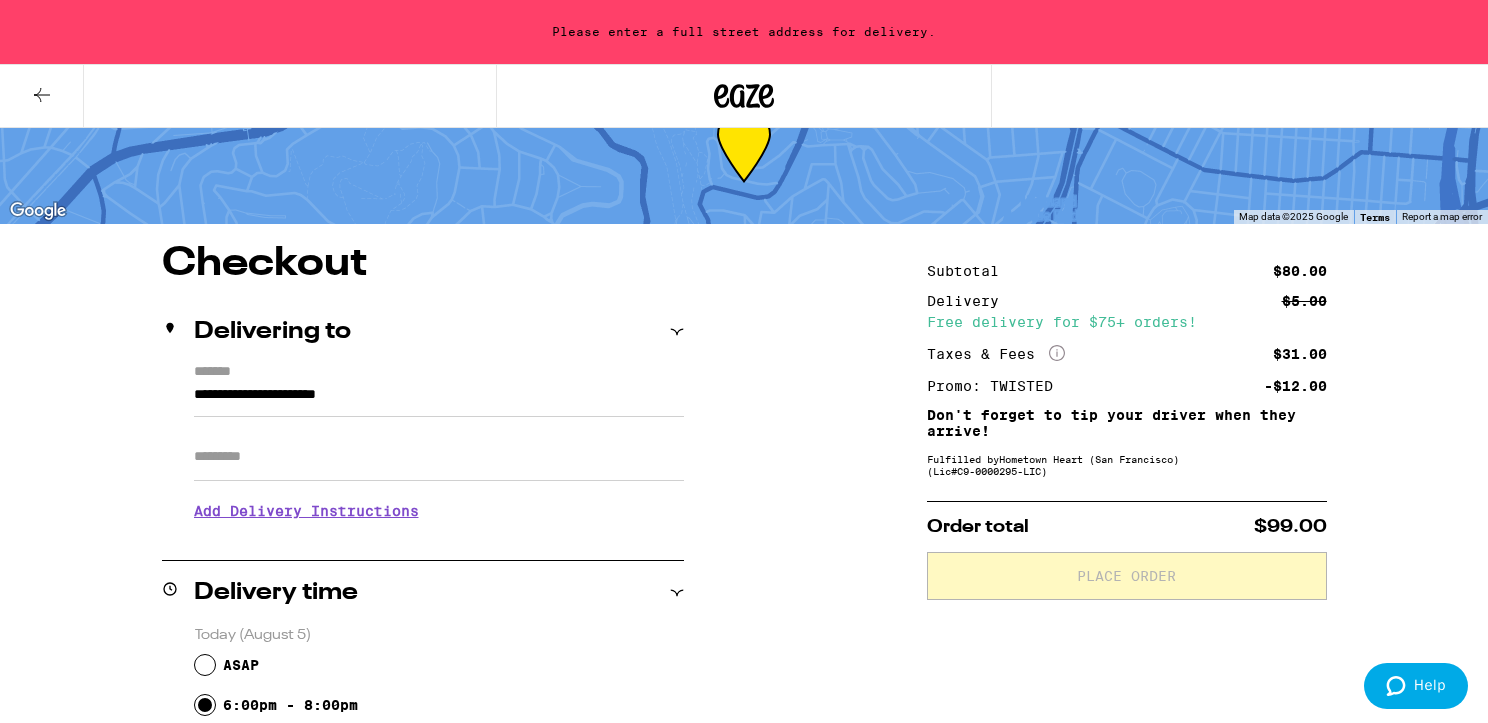 scroll, scrollTop: 117, scrollLeft: 0, axis: vertical 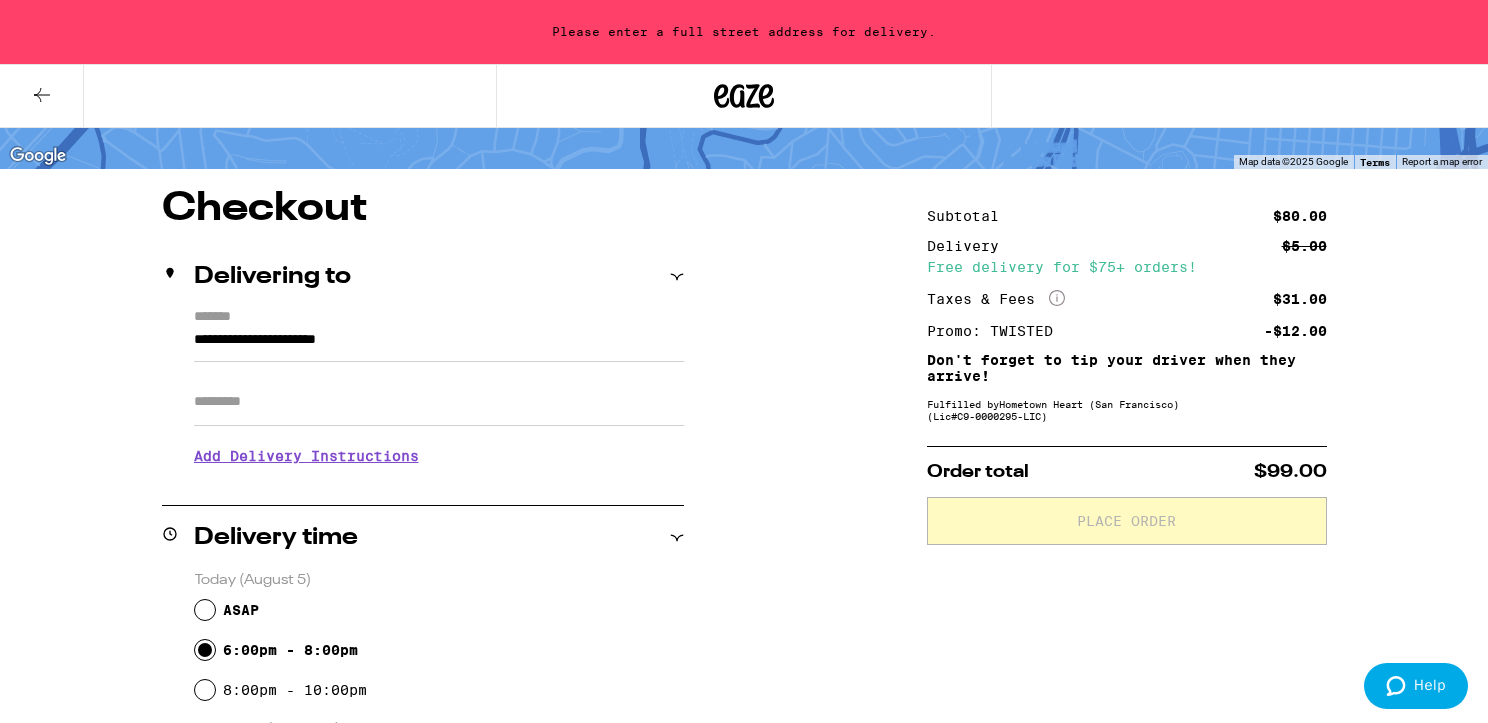 click on "**********" at bounding box center [439, 345] 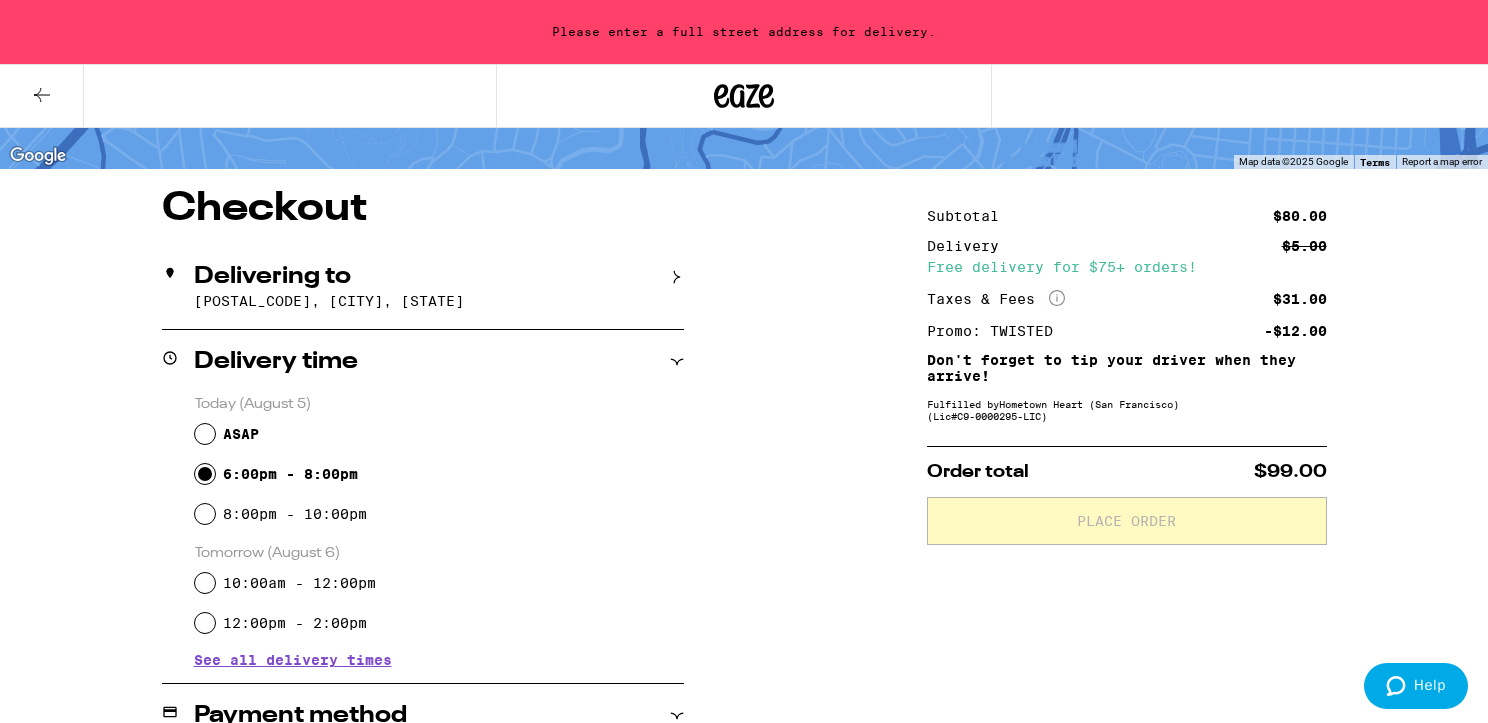 click on "94131, San Francisco, CA" at bounding box center [439, 301] 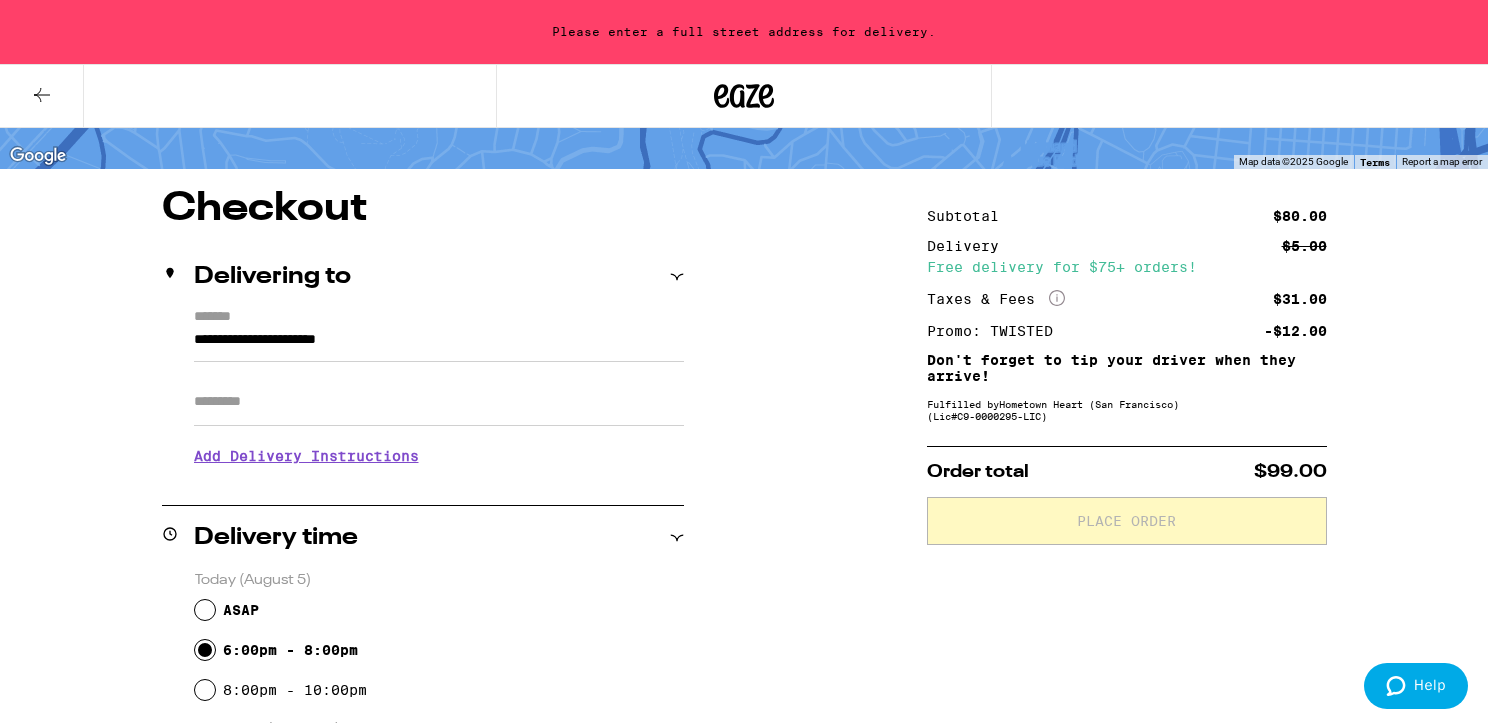 click on "**********" at bounding box center (439, 345) 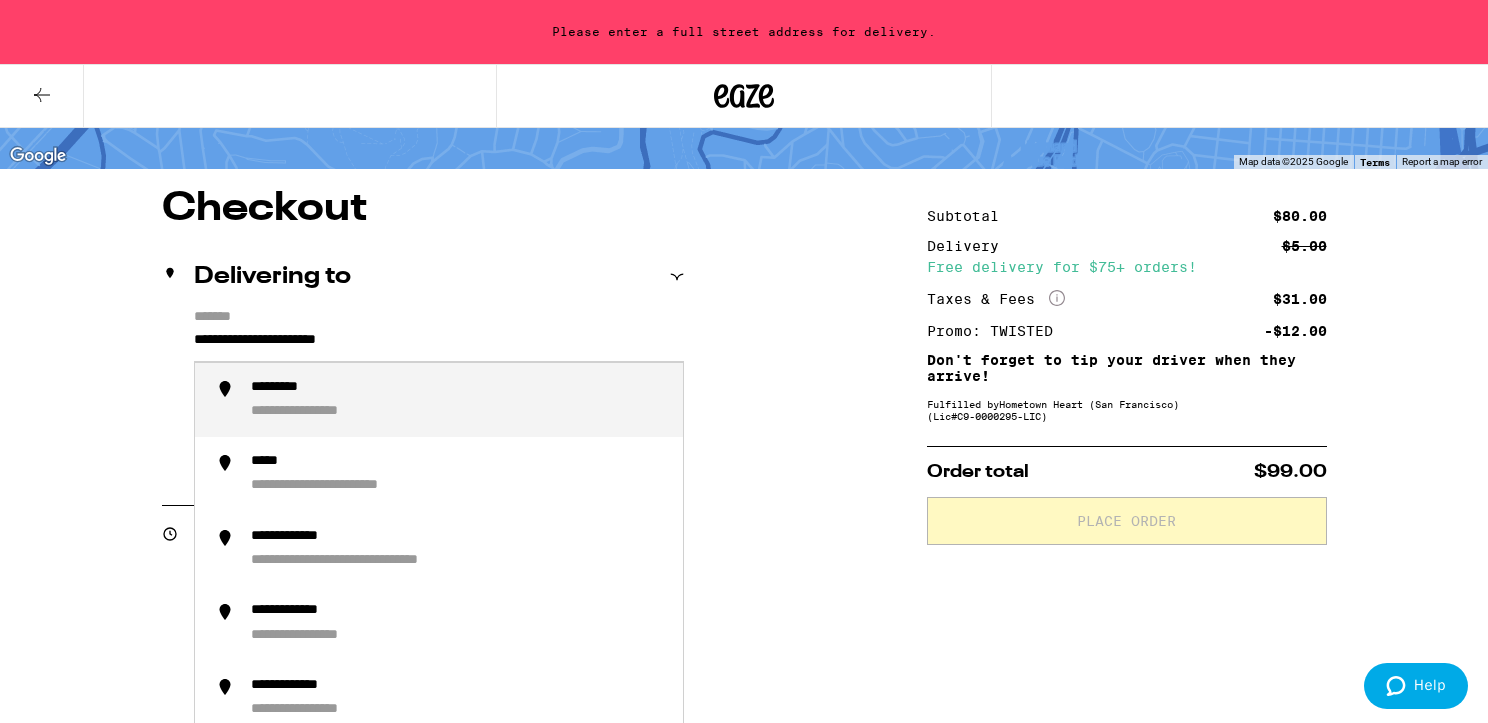 click on "**********" at bounding box center [439, 345] 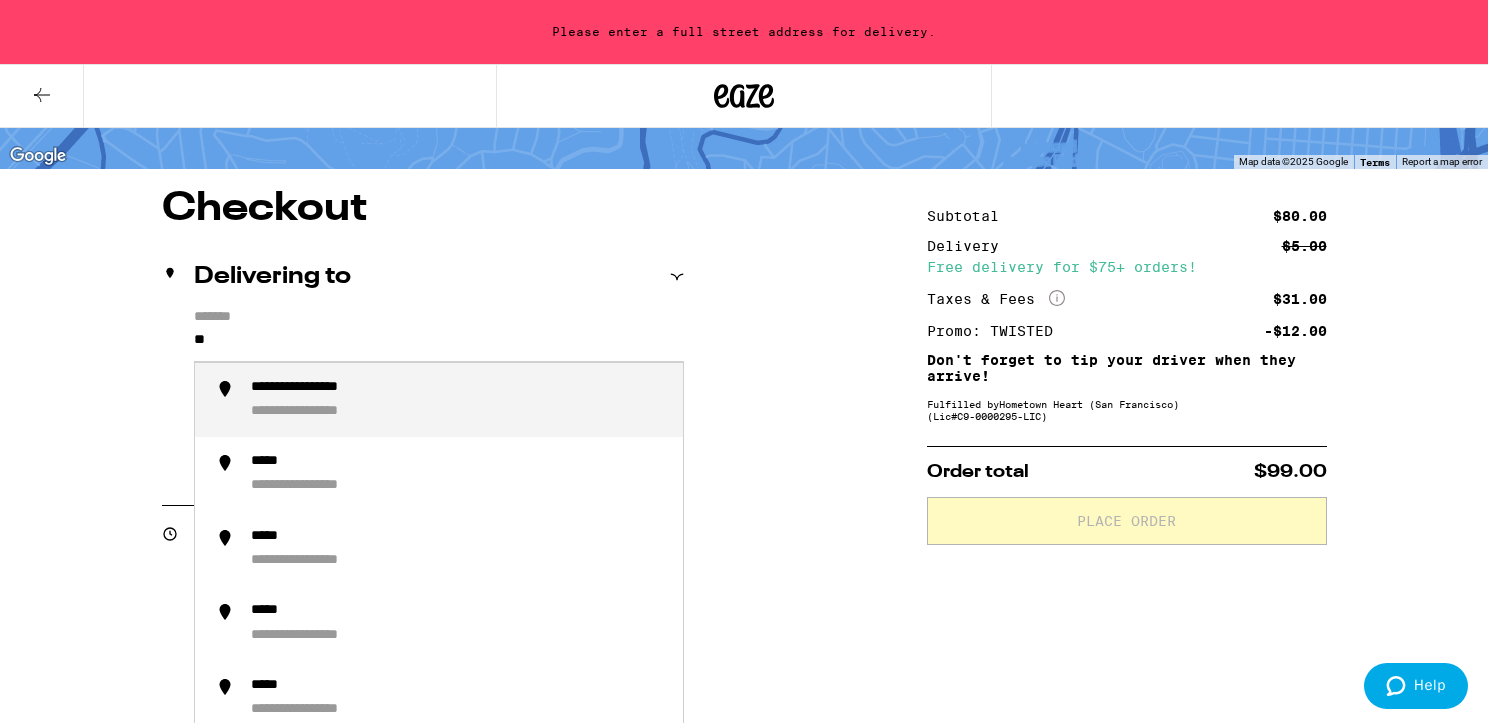 type on "*" 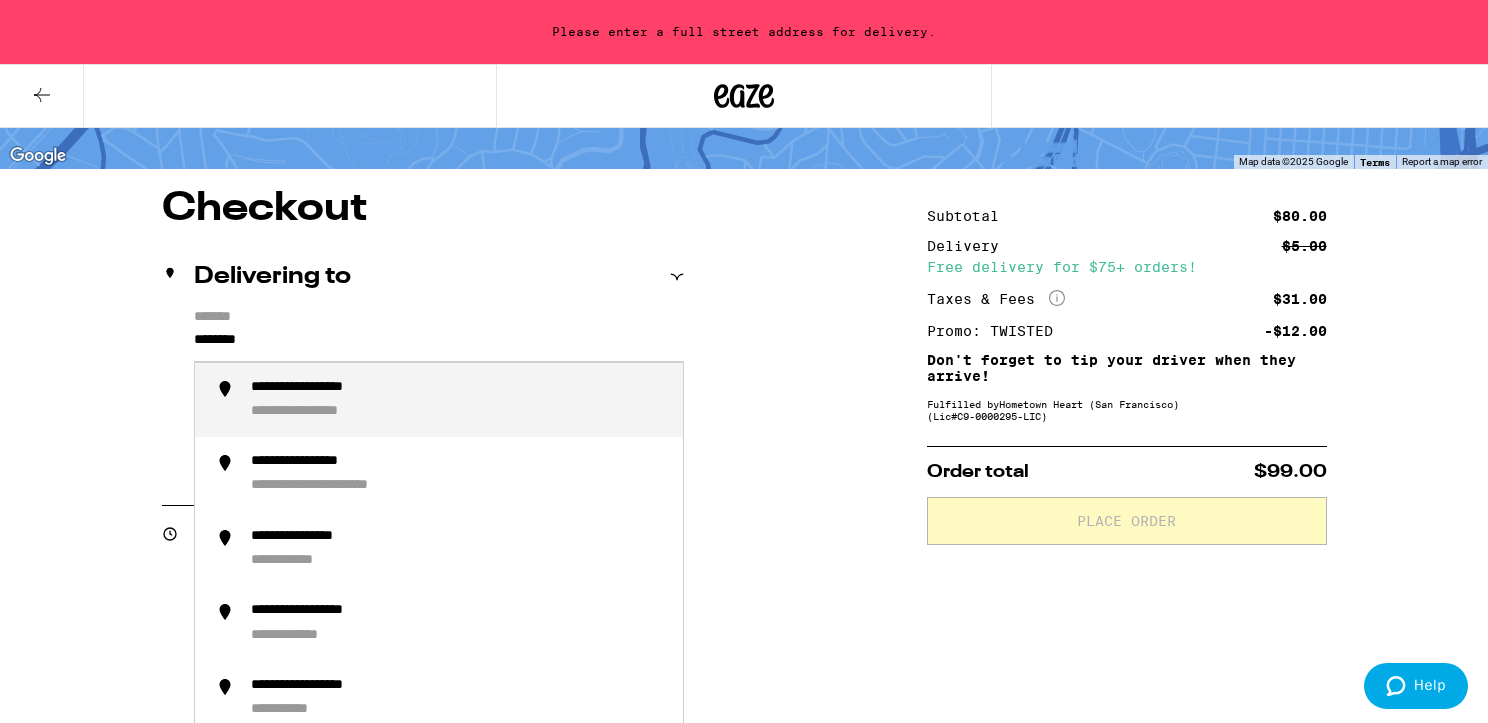click on "**********" at bounding box center (328, 412) 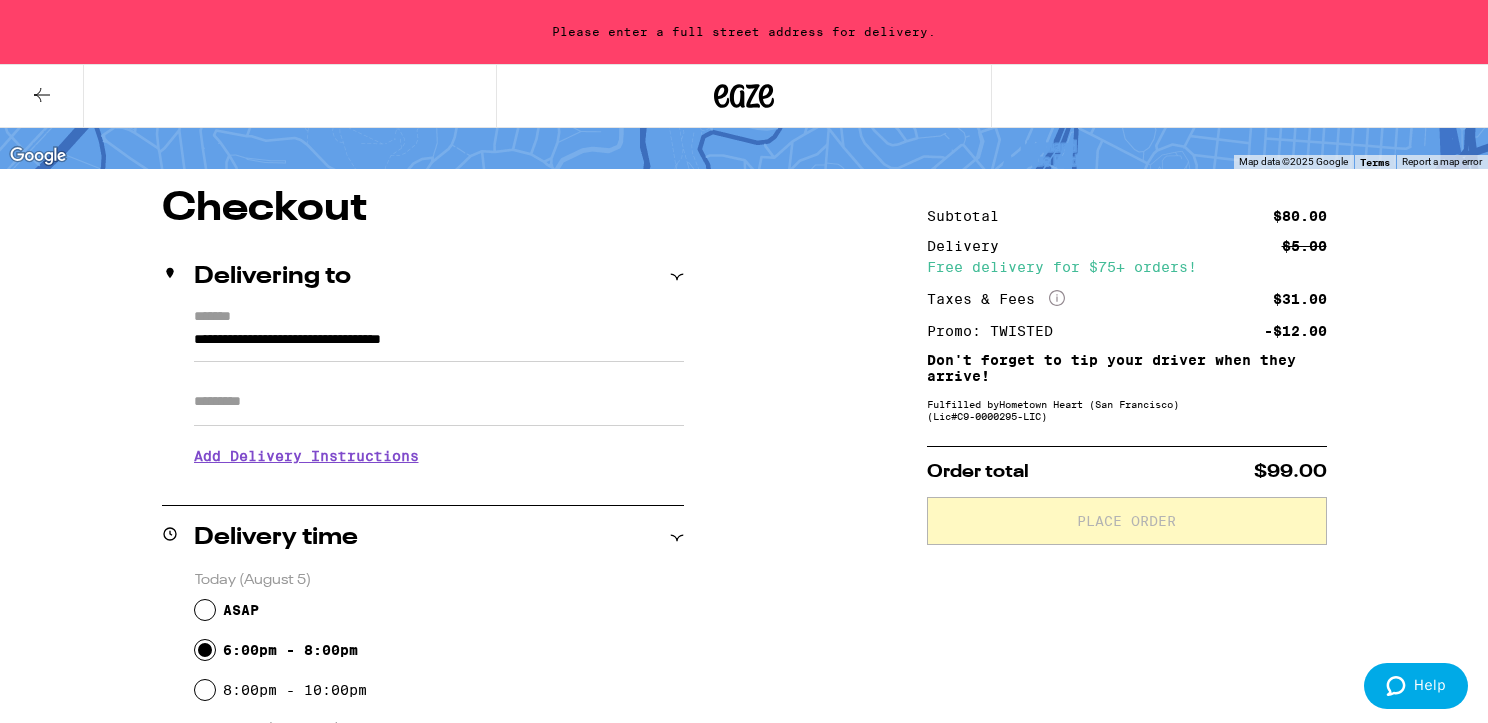 type on "**********" 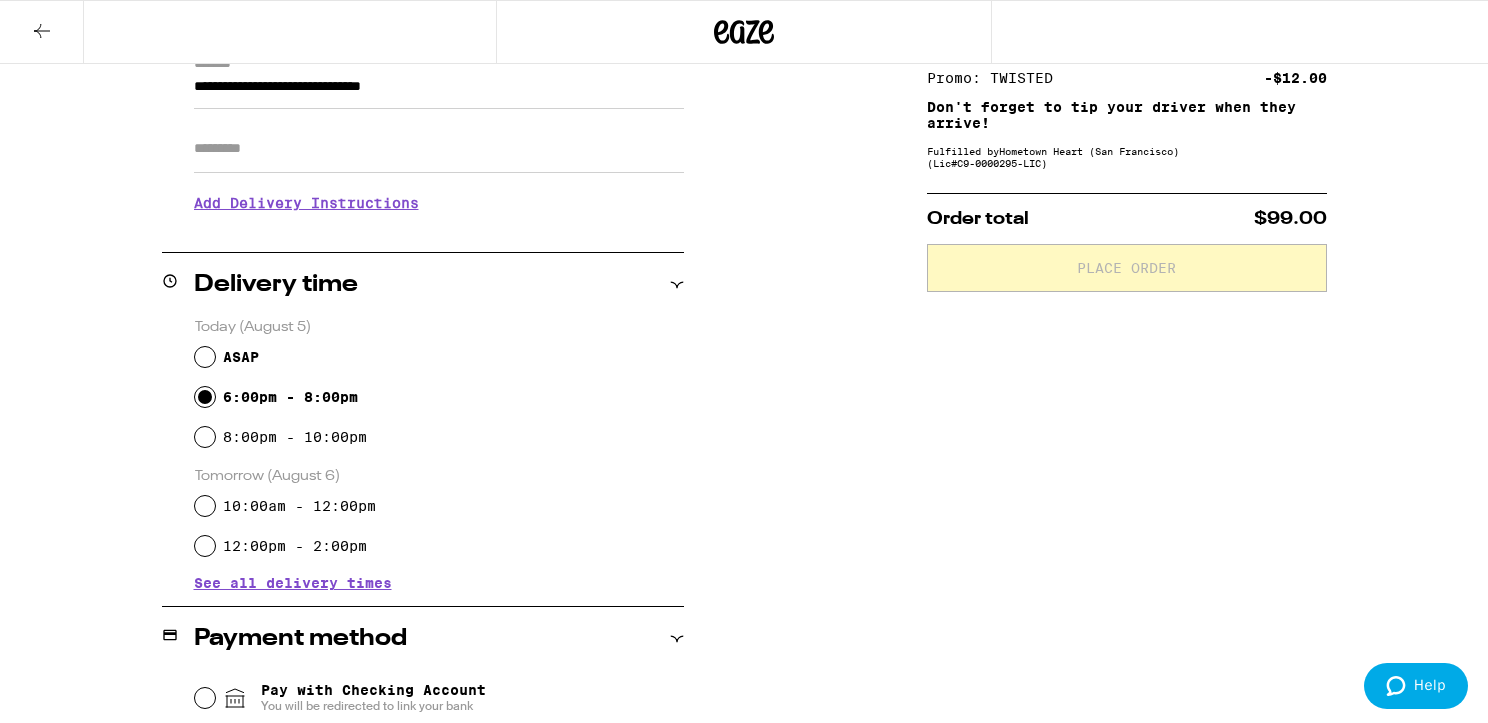 scroll, scrollTop: 362, scrollLeft: 0, axis: vertical 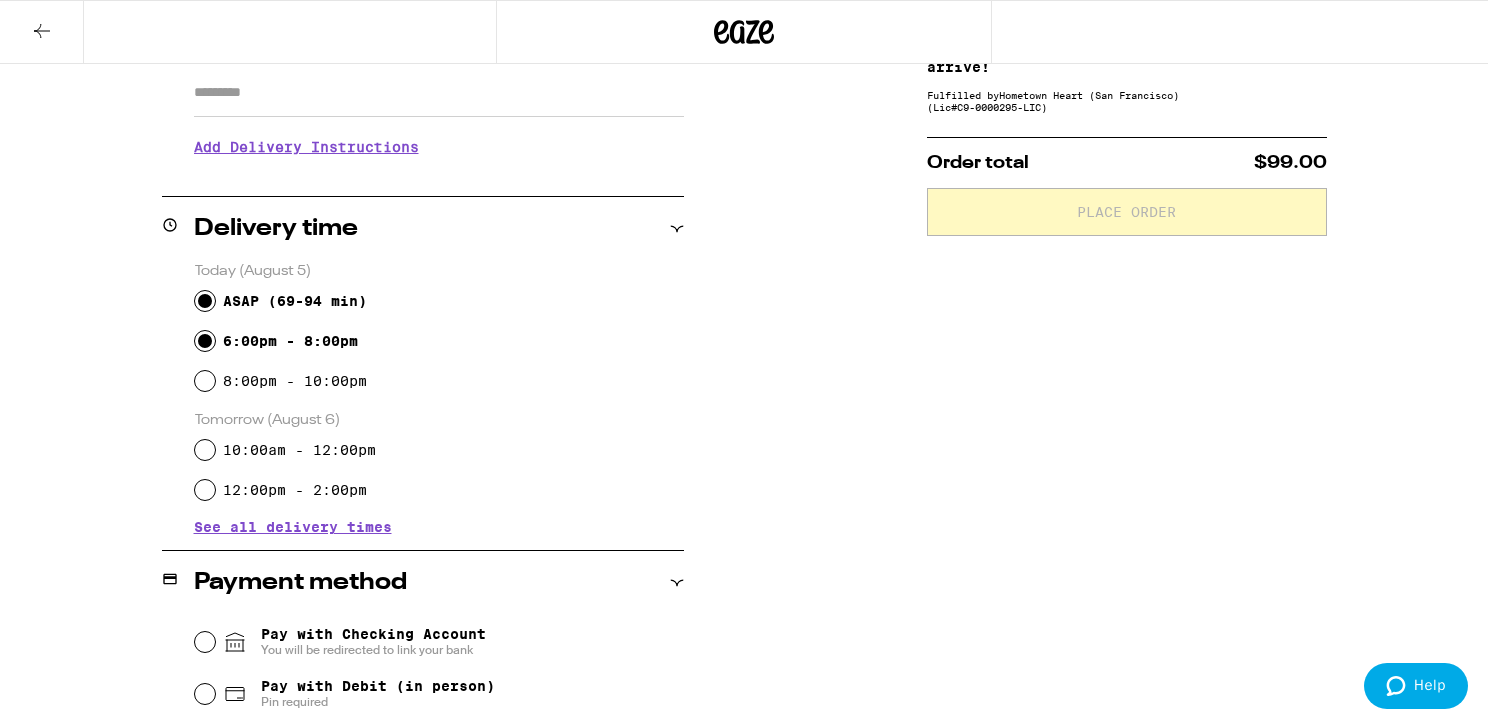 click on "ASAP (69-94 min)" at bounding box center [205, 301] 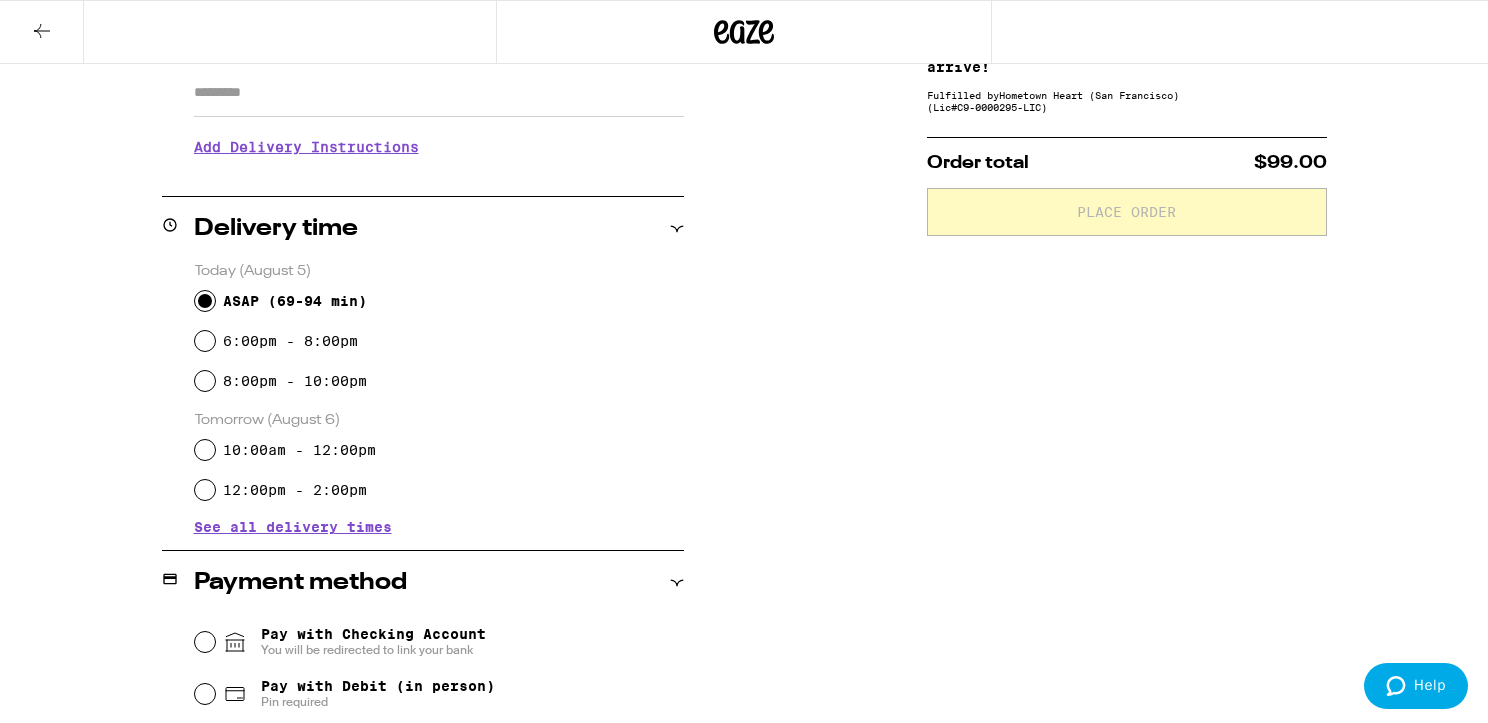 radio on "true" 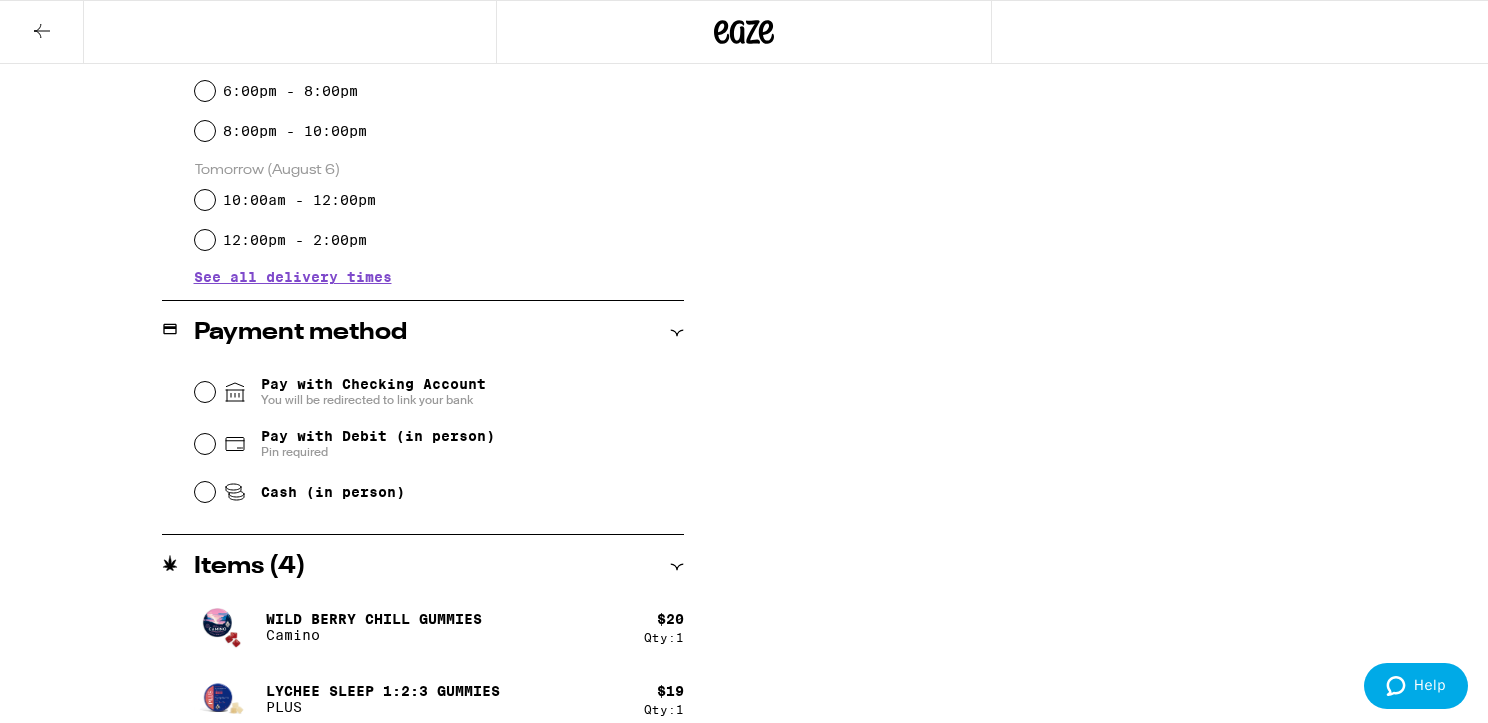 scroll, scrollTop: 616, scrollLeft: 0, axis: vertical 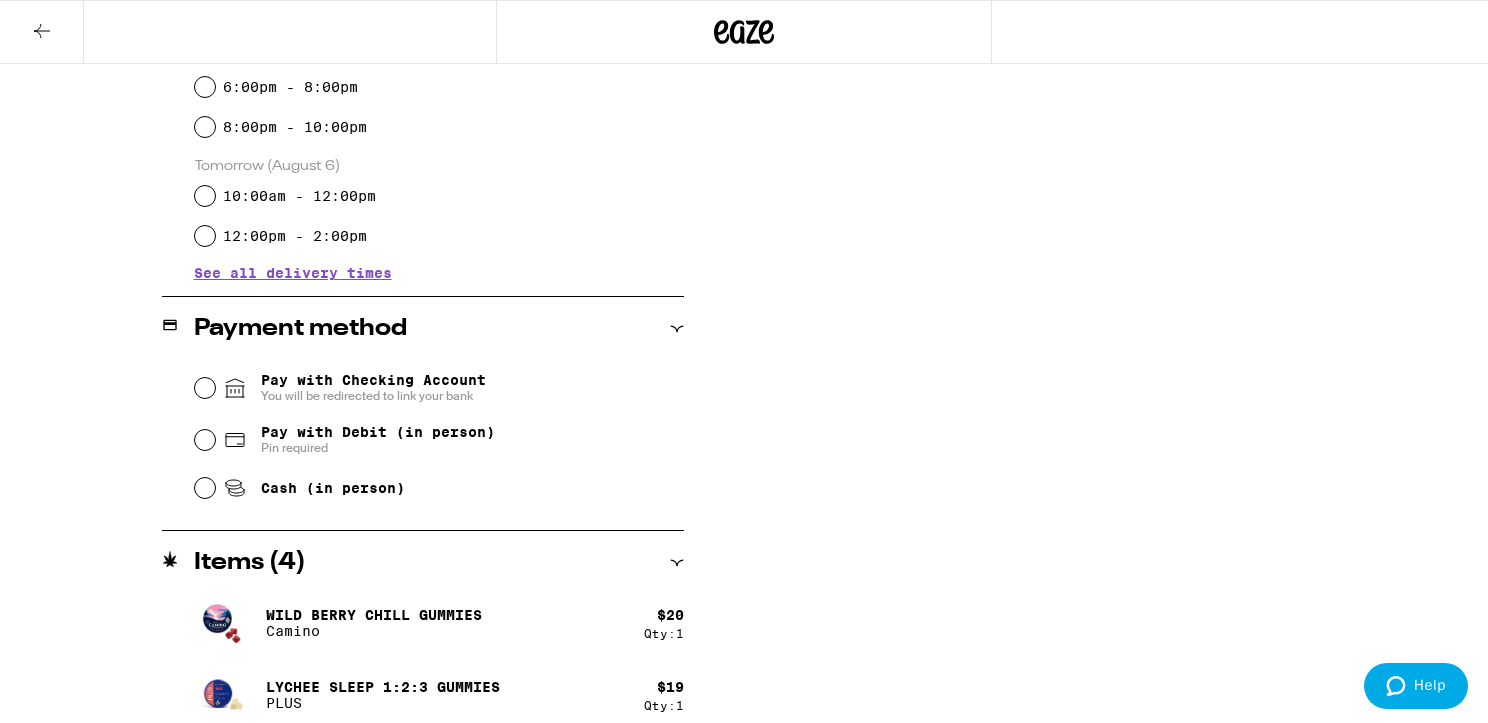 click on "You will be redirected to link your bank" at bounding box center (373, 396) 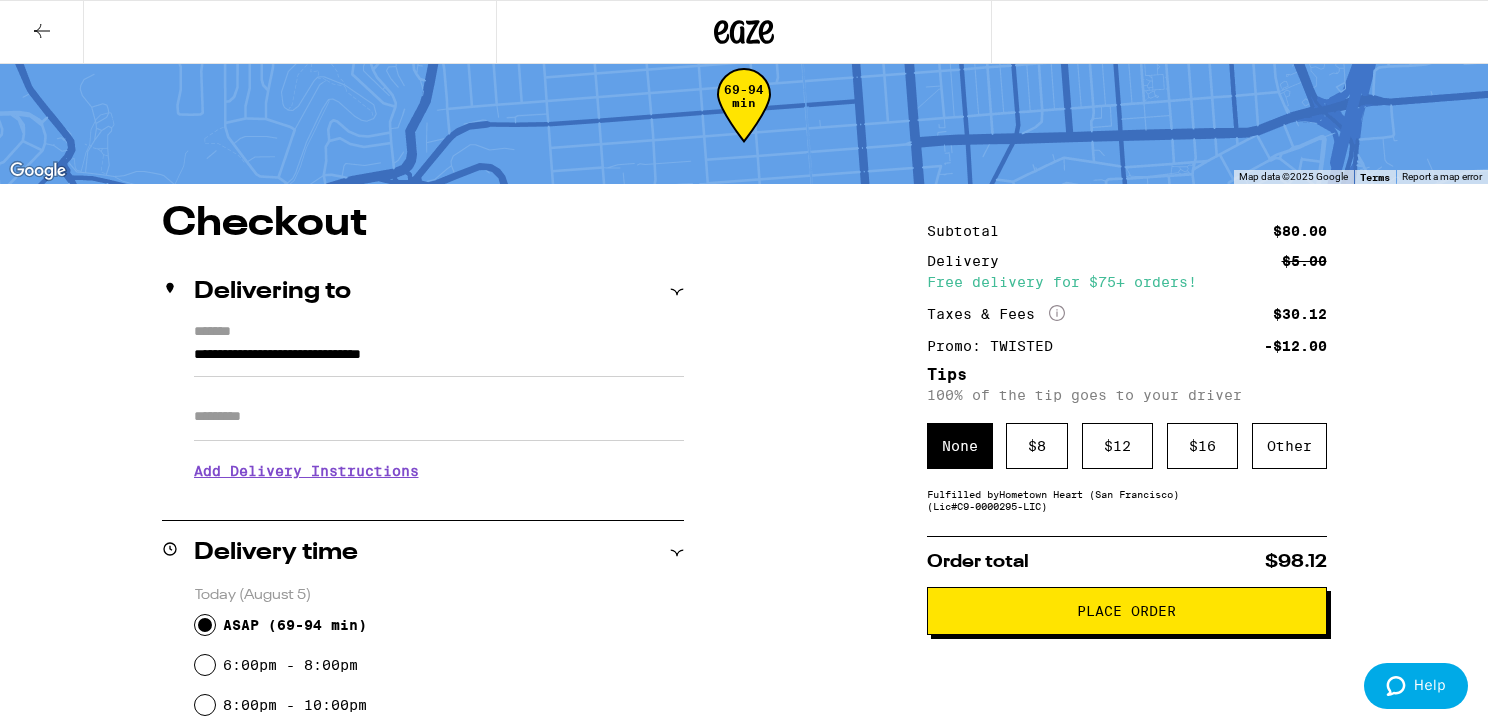scroll, scrollTop: 0, scrollLeft: 0, axis: both 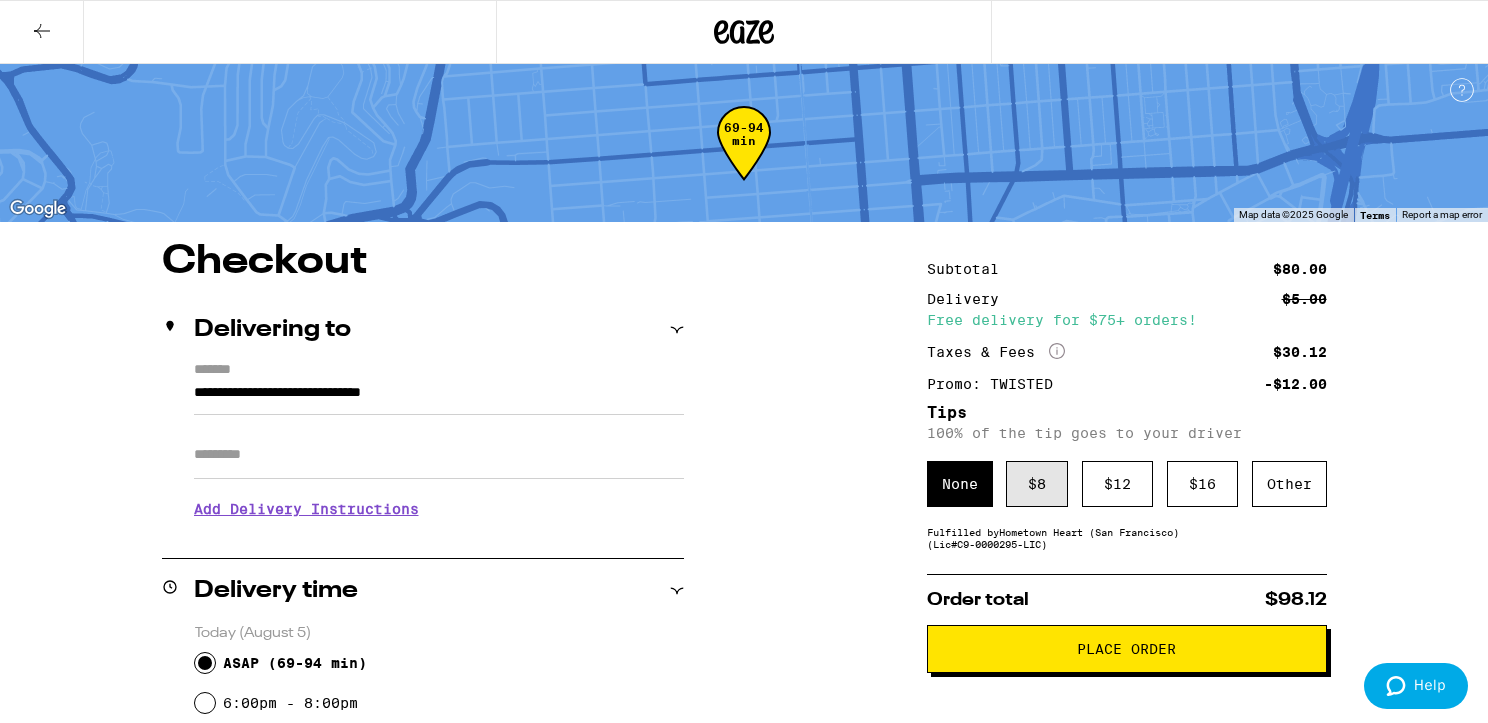 click on "$ 8" at bounding box center [1037, 484] 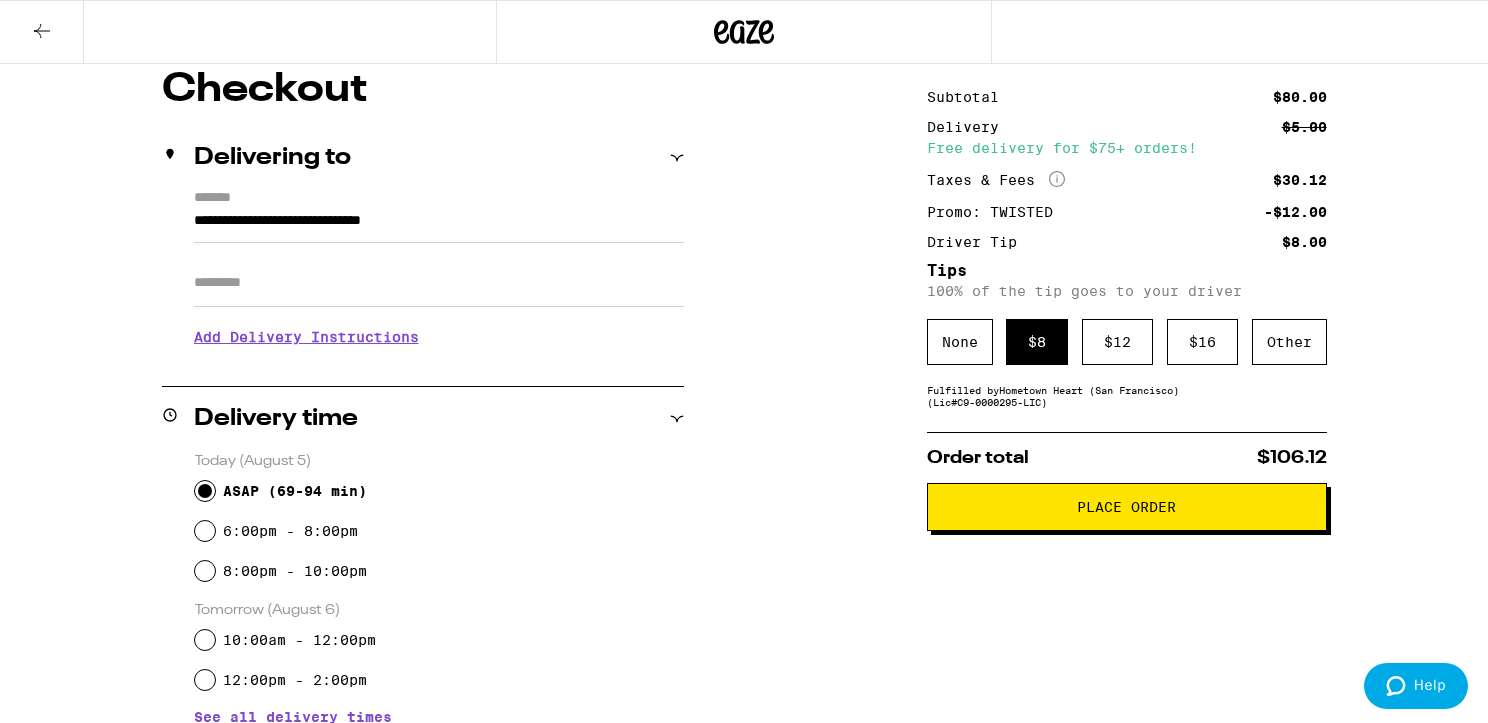 scroll, scrollTop: 179, scrollLeft: 0, axis: vertical 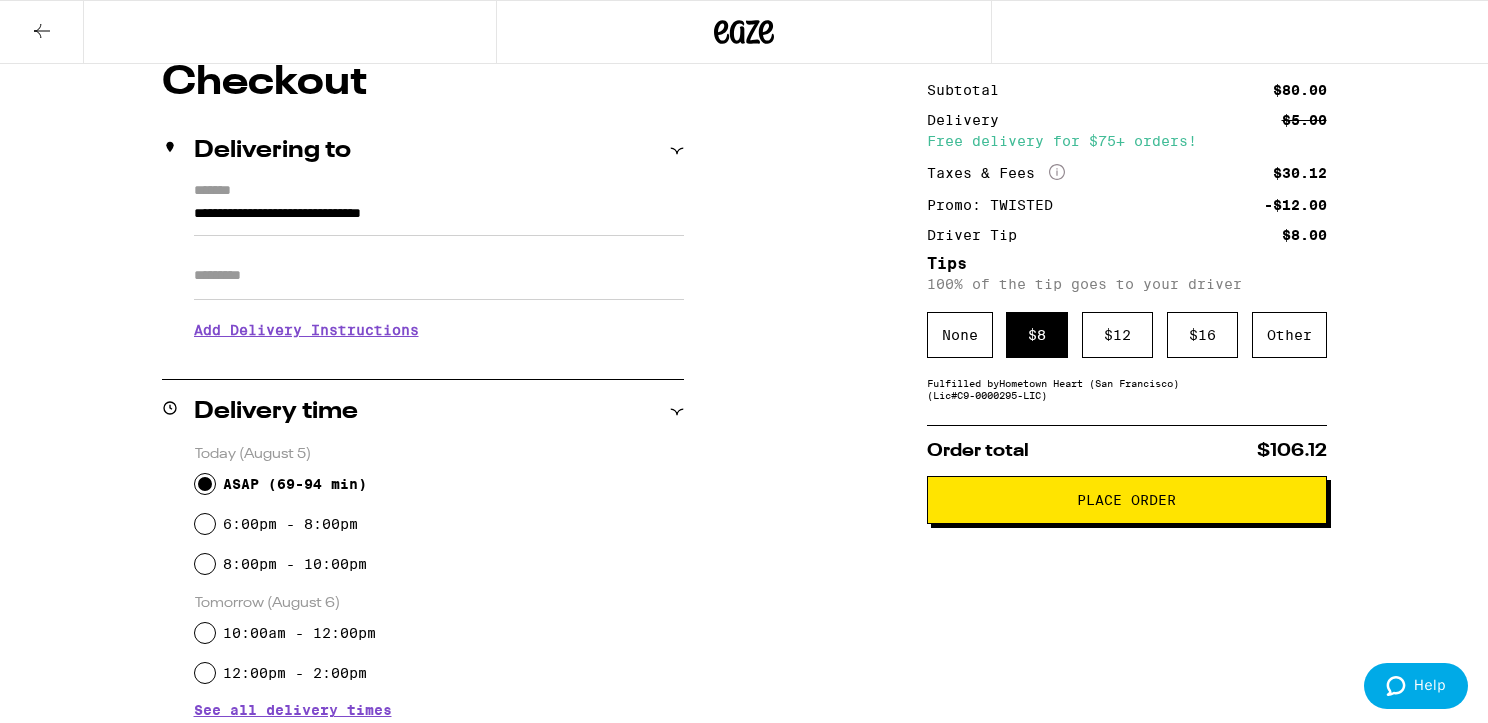 click on "Place Order" at bounding box center [1126, 500] 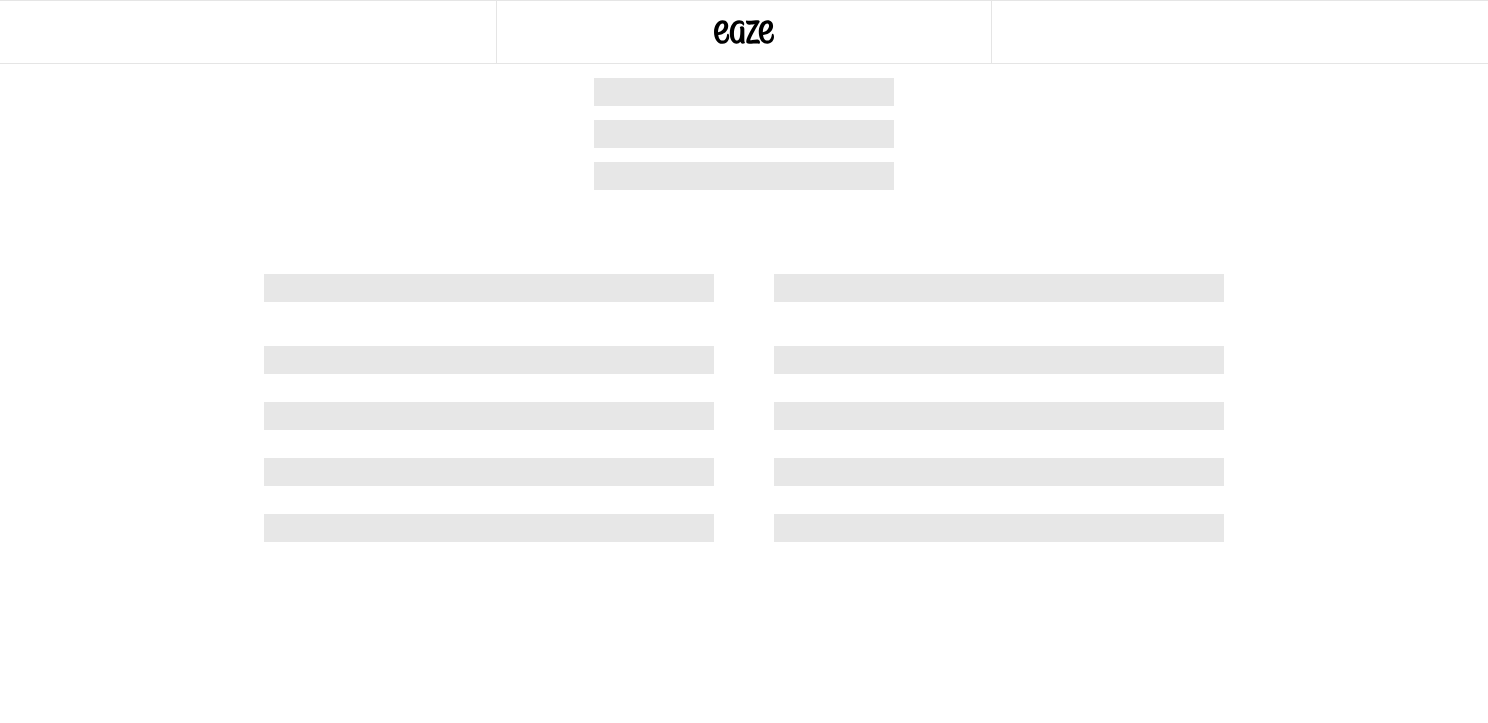 scroll, scrollTop: 0, scrollLeft: 0, axis: both 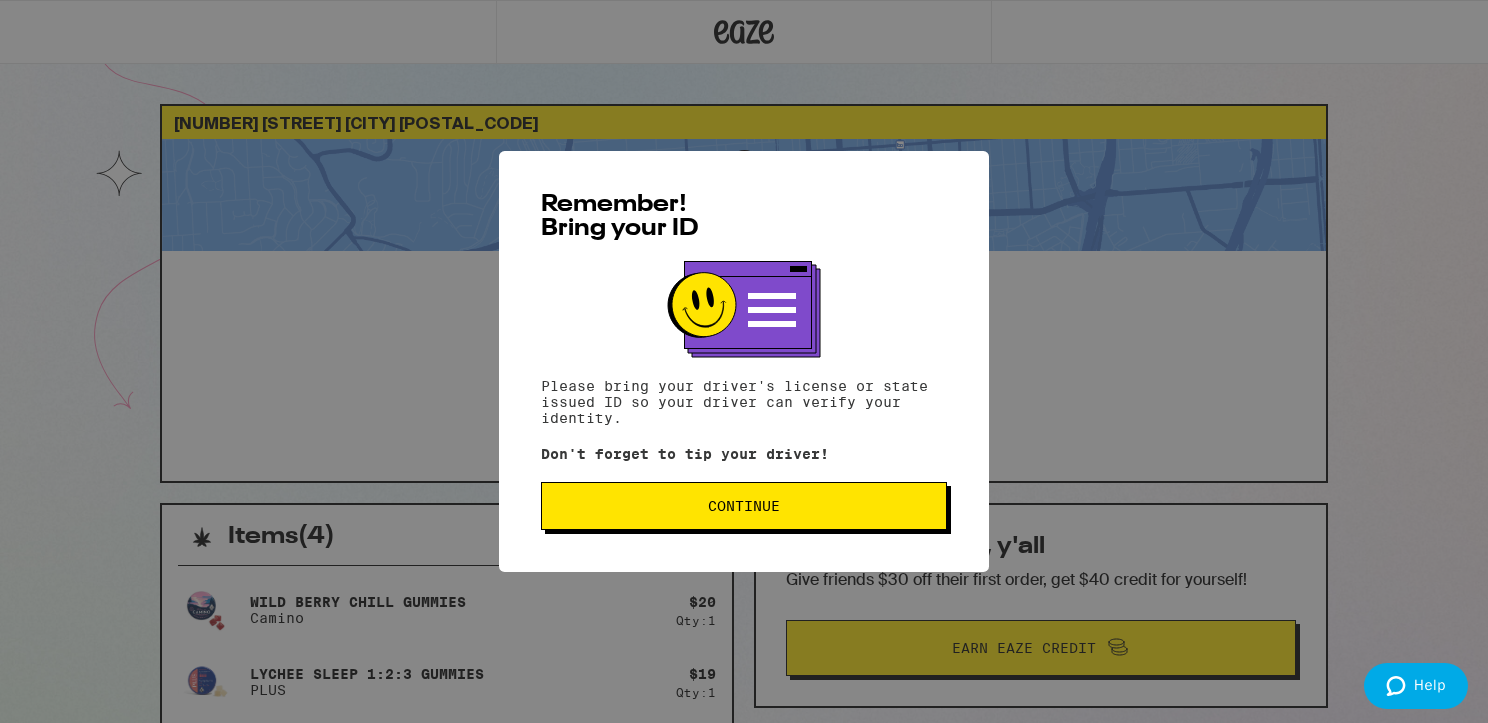 click on "Continue" at bounding box center (744, 506) 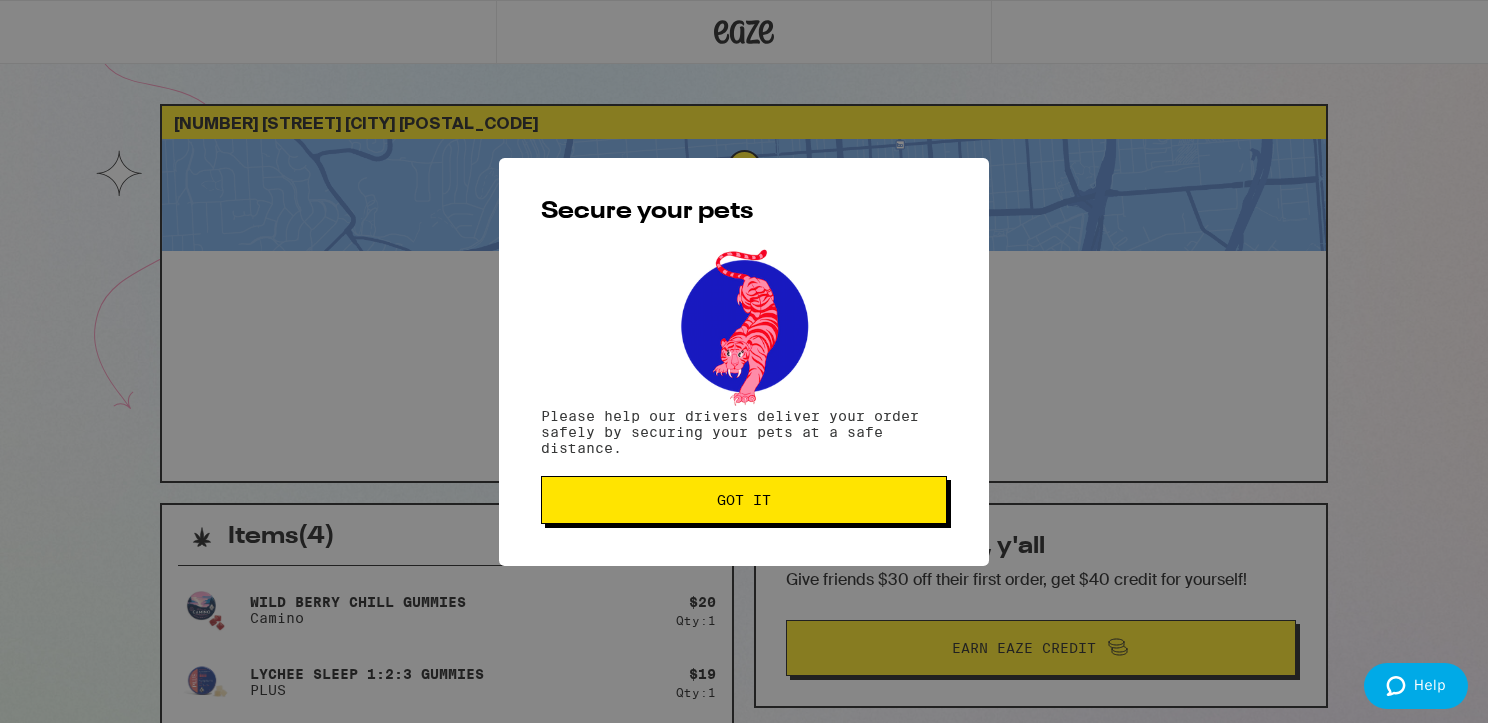 click on "Got it" at bounding box center [744, 500] 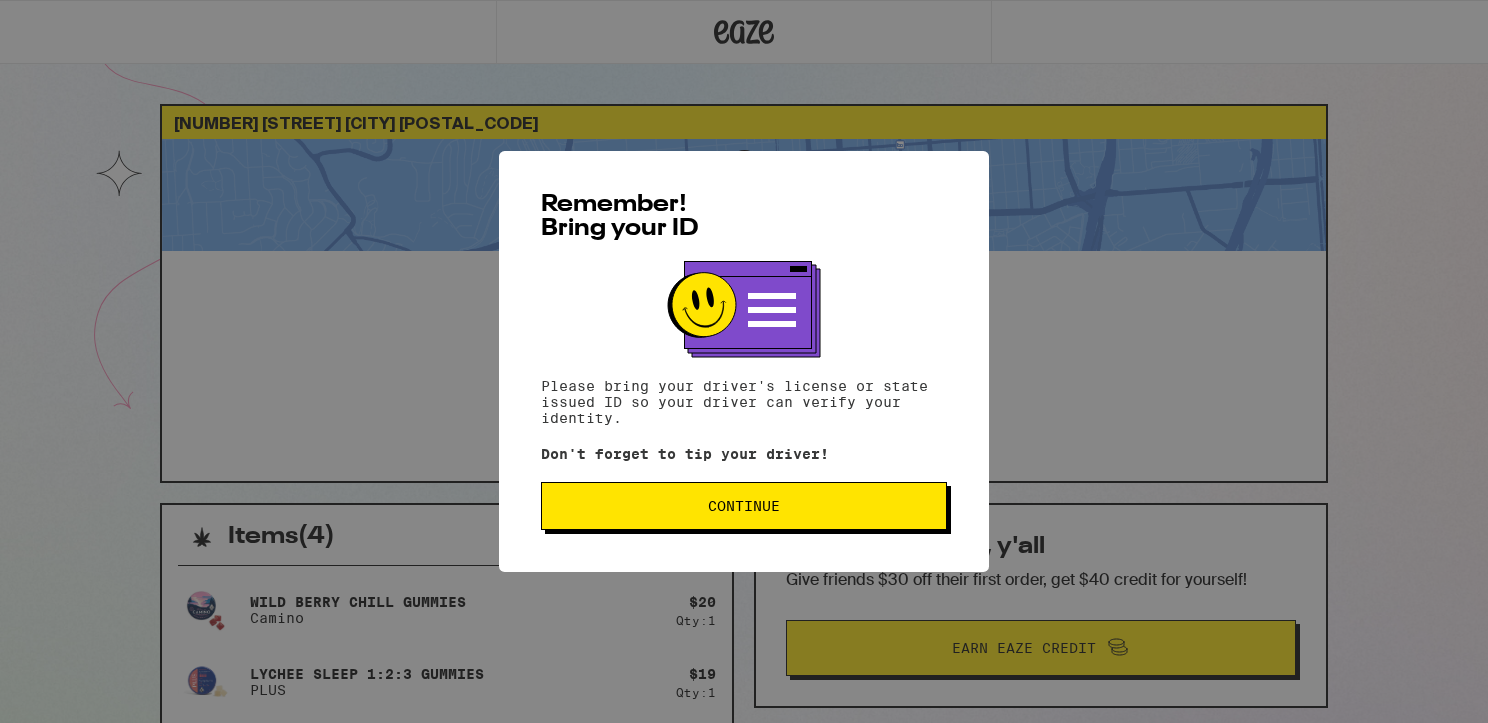scroll, scrollTop: 0, scrollLeft: 0, axis: both 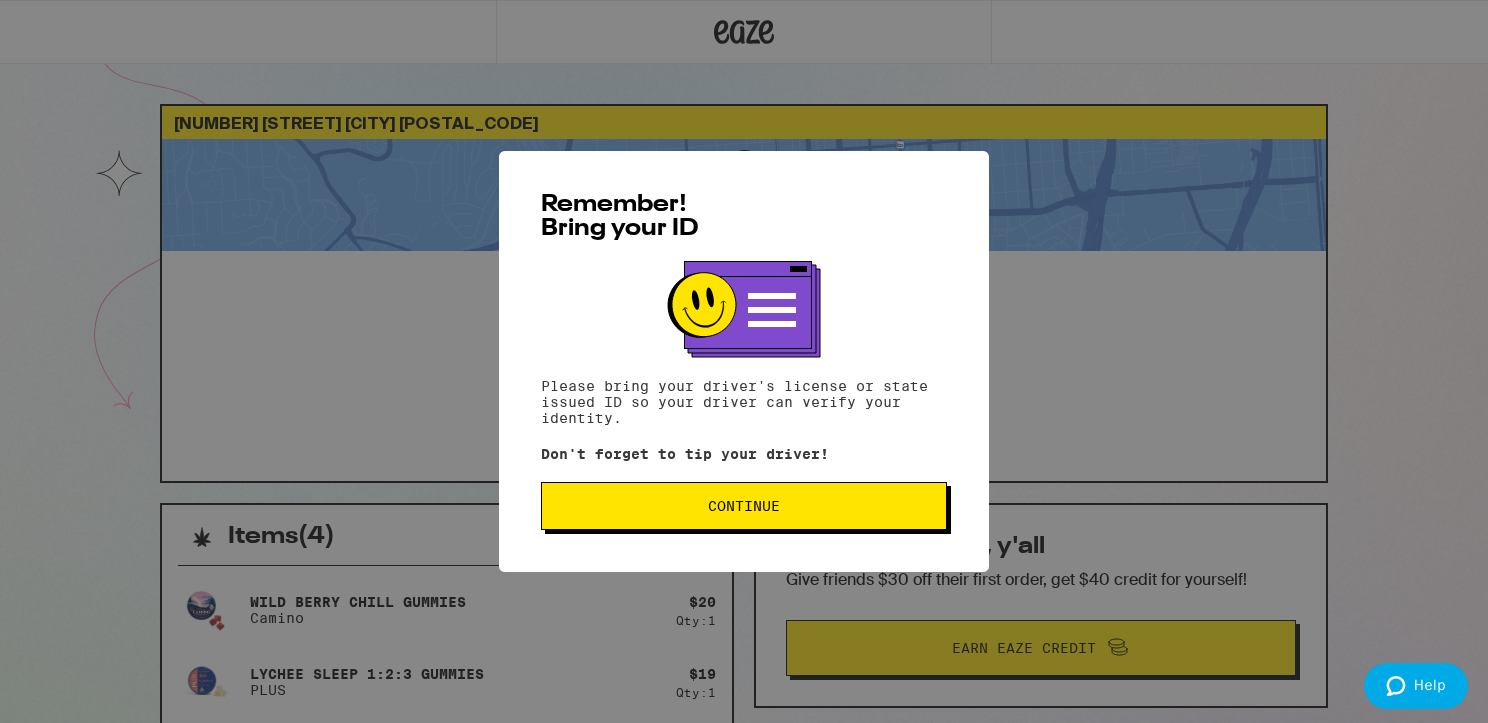click on "Continue" at bounding box center [744, 506] 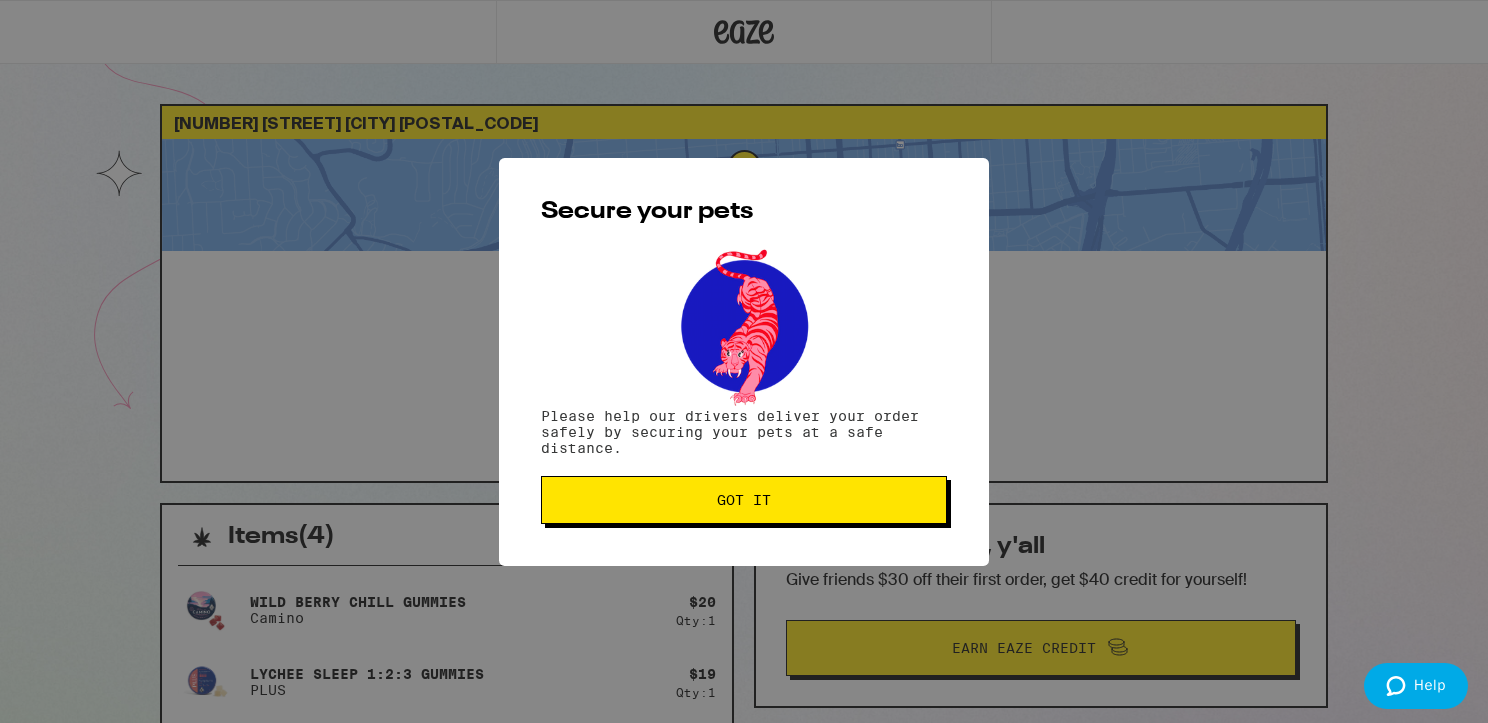 click on "Got it" at bounding box center [744, 500] 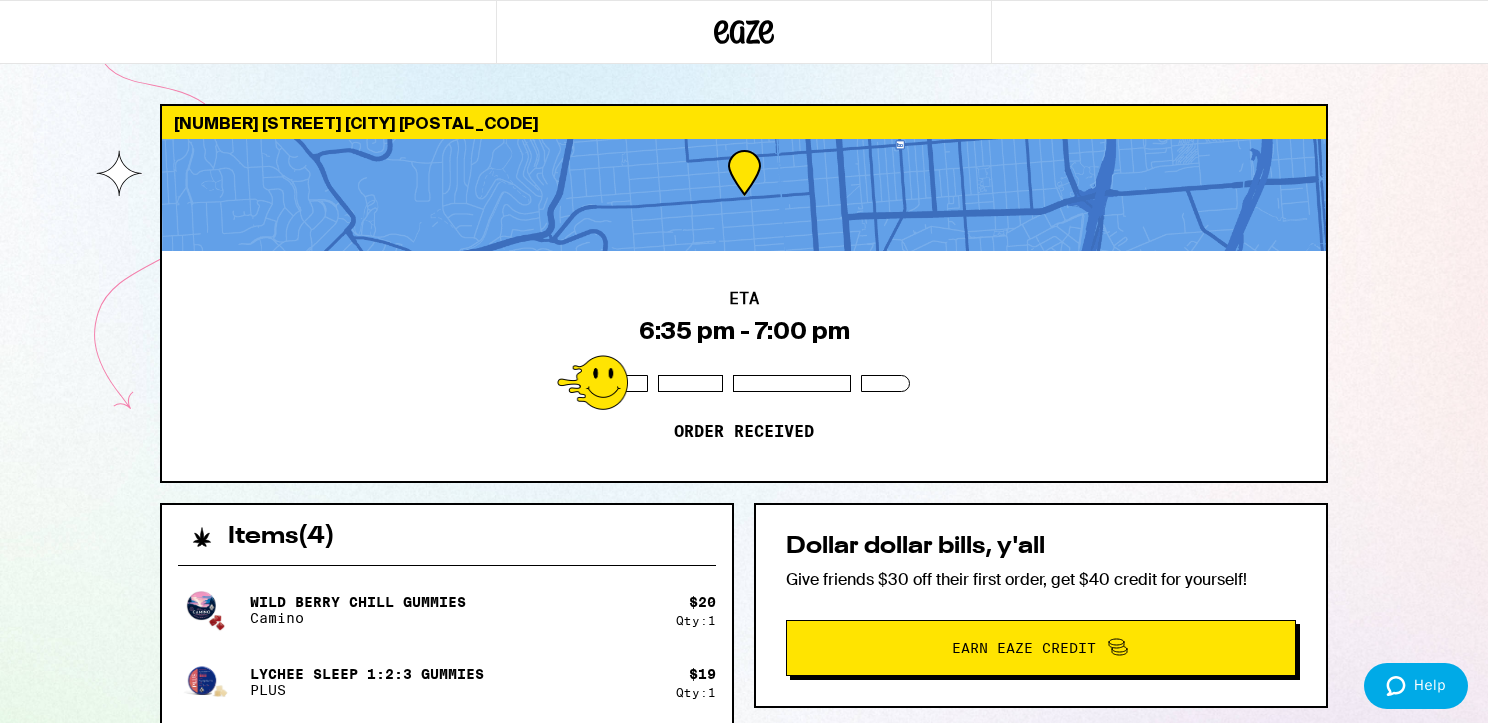 scroll, scrollTop: 0, scrollLeft: 0, axis: both 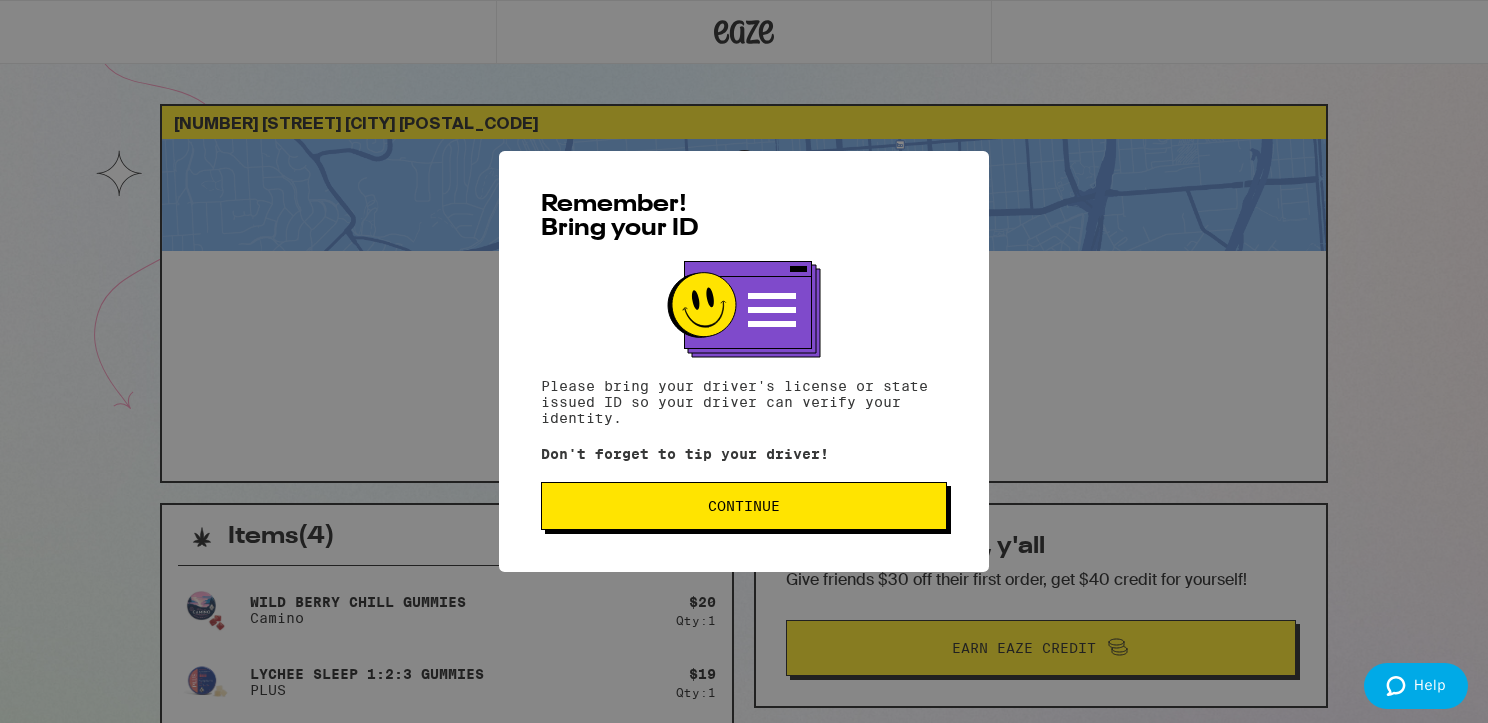 click on "Continue" at bounding box center (744, 506) 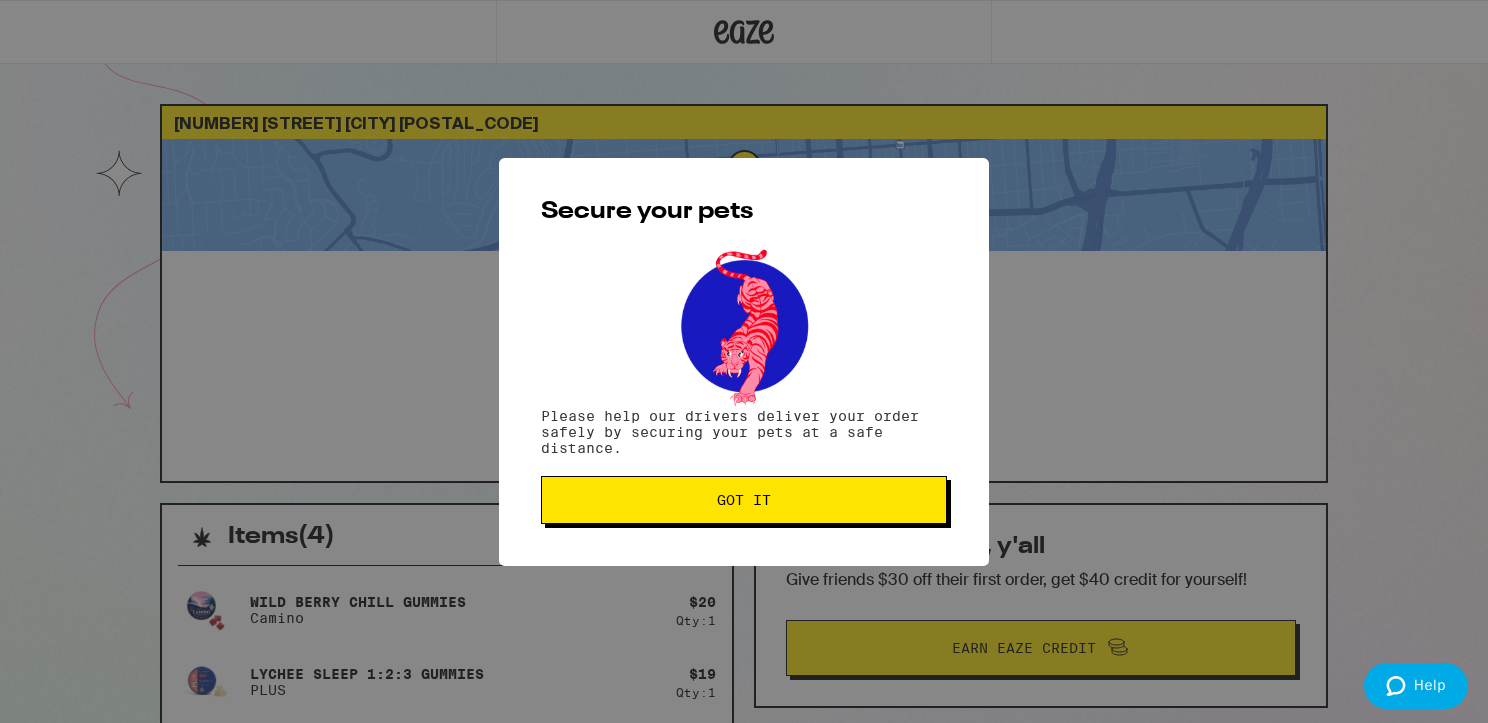 click on "Got it" at bounding box center [744, 500] 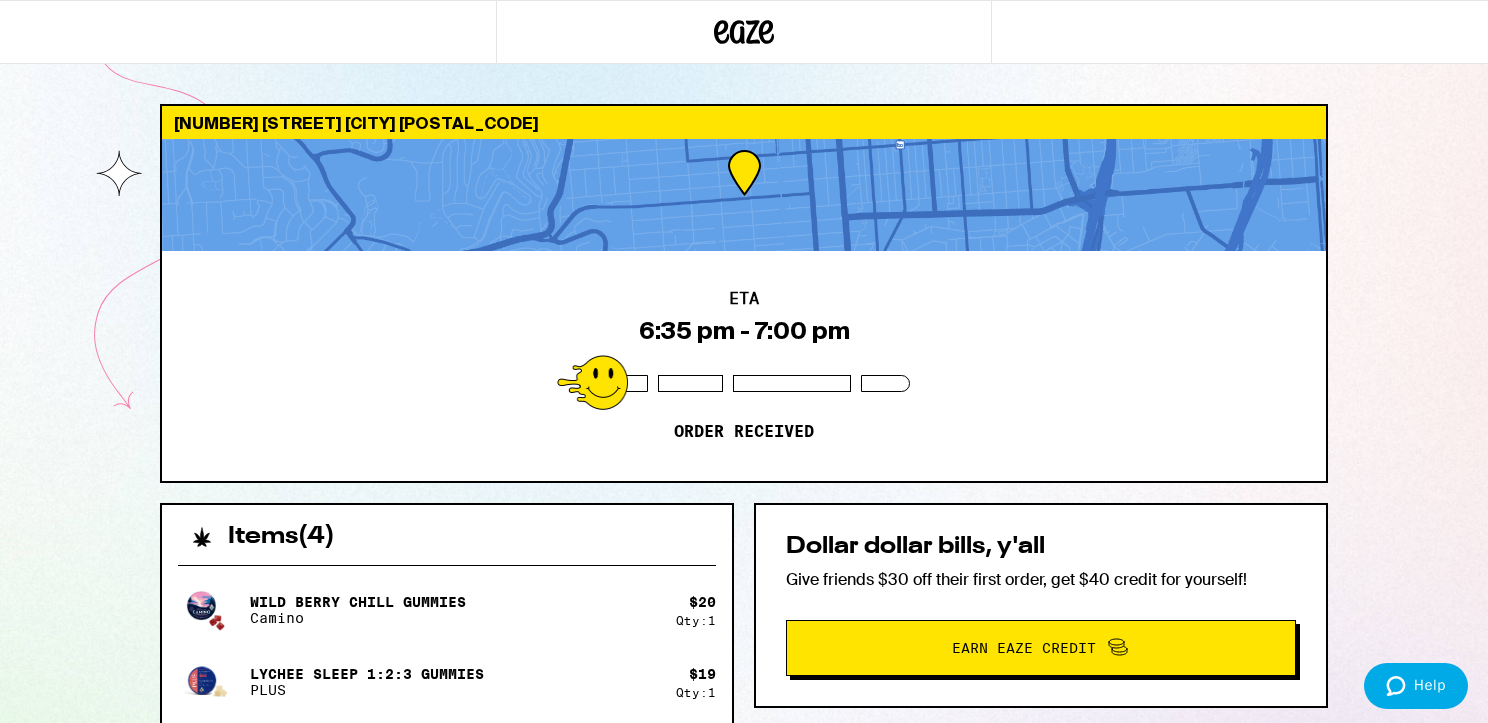 scroll, scrollTop: 0, scrollLeft: 0, axis: both 